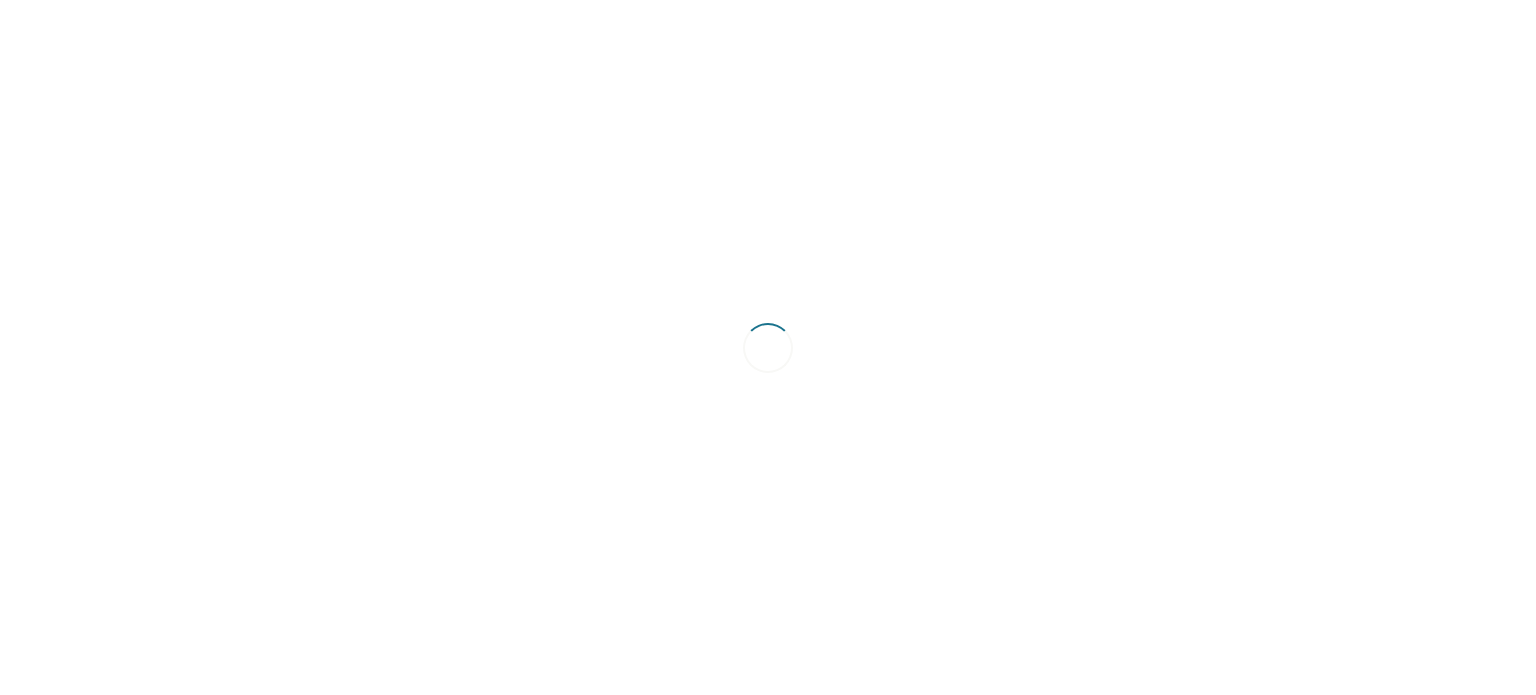 scroll, scrollTop: 0, scrollLeft: 0, axis: both 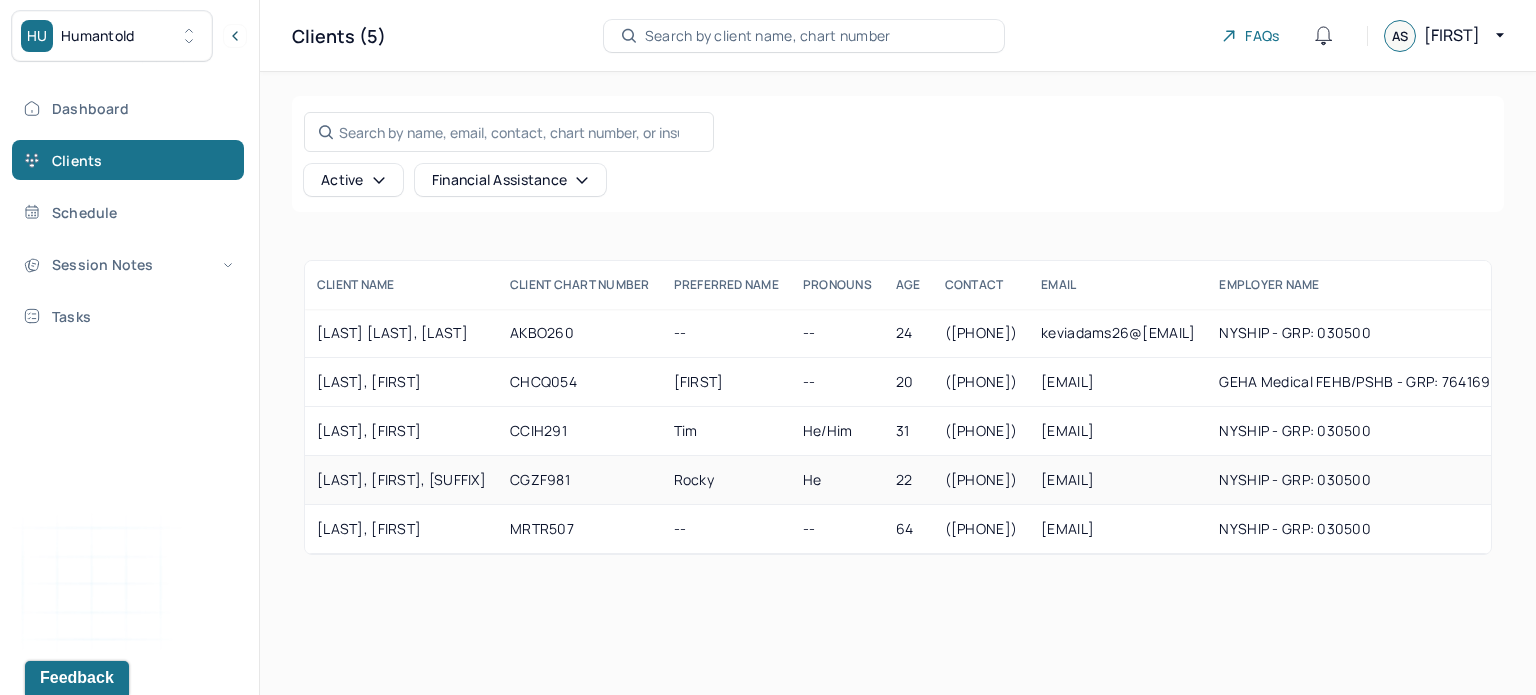 click on "[LAST], [FIRST], [SUFFIX]" at bounding box center (401, 480) 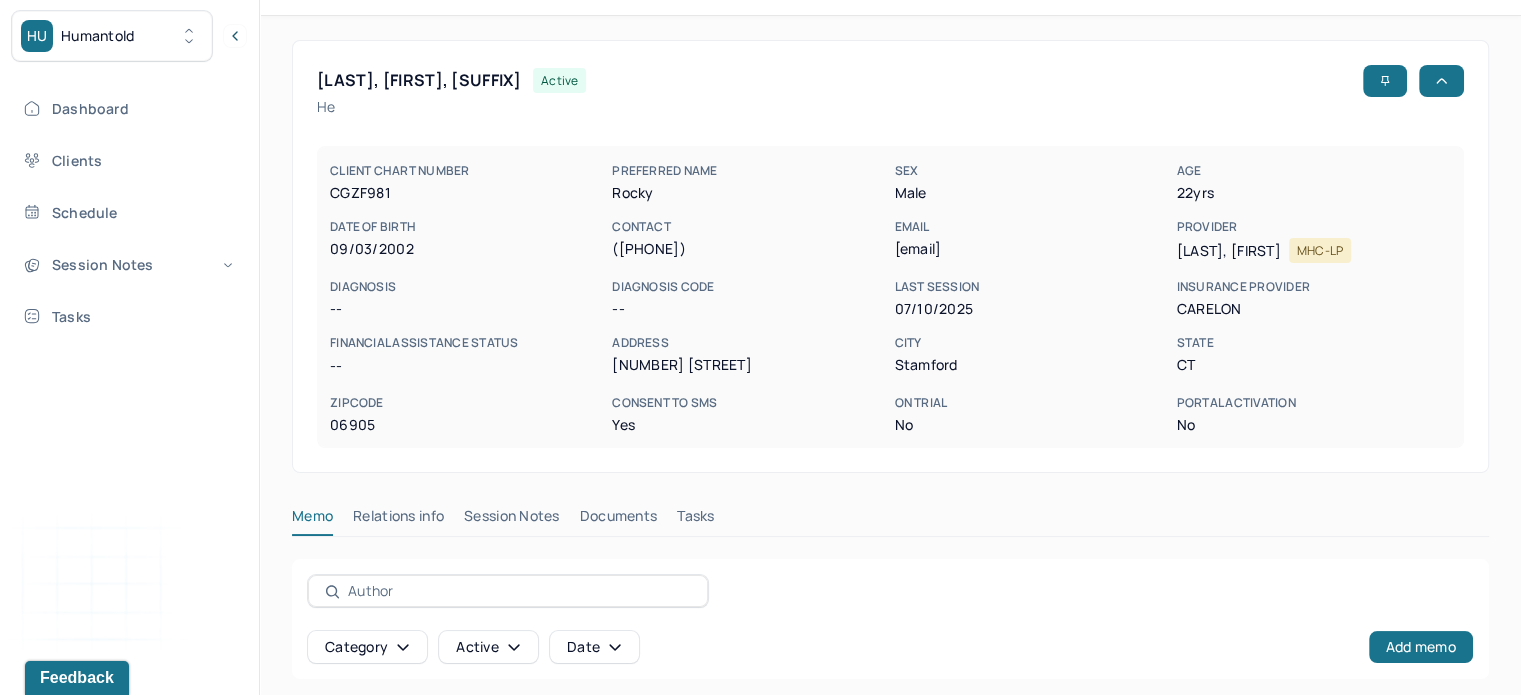 scroll, scrollTop: 60, scrollLeft: 0, axis: vertical 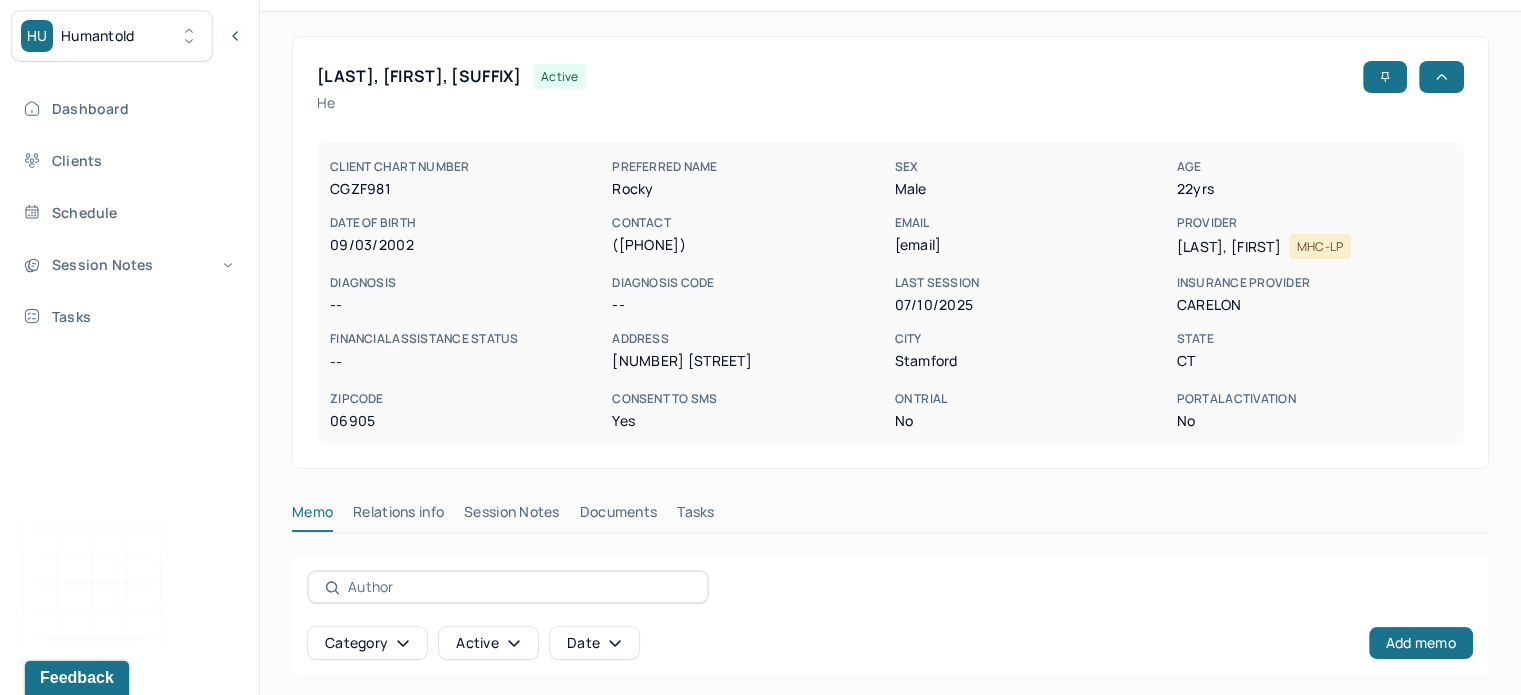 click on "CUSCUNA III, ROCCO active         He CLIENT CHART NUMBER CGZF981 PREFERRED NAME Rocky SEX male AGE [AGE]  yrs DATE OF BIRTH [DATE]  CONTACT ([PHONE]) EMAIL [EMAIL] PROVIDER SALGADO, ANDRES MHC-LP DIAGNOSIS -- DIAGNOSIS CODE -- LAST SESSION [DATE] insurance provider CARELON FINANCIAL ASSISTANCE STATUS -- Address [NUMBER] [STREET] City Stamford State CT Zipcode [POSTAL_CODE] Consent to Sms Yes On Trial No Portal Activation No   Memo     Relations info     Session Notes     Documents     Tasks     Category     active     Date     Add memo   No memo yet Client memos will appear here when added   Add memo" at bounding box center (890, 504) 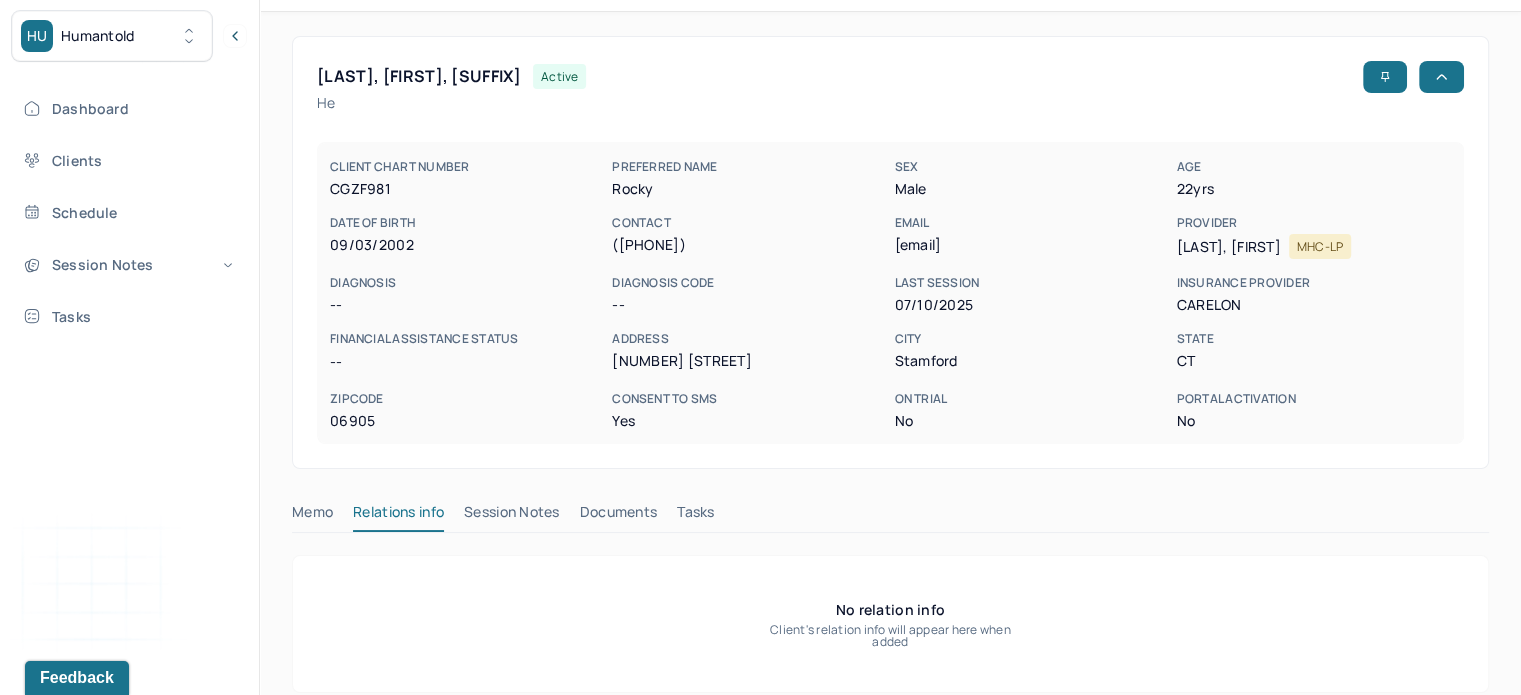 scroll, scrollTop: 80, scrollLeft: 0, axis: vertical 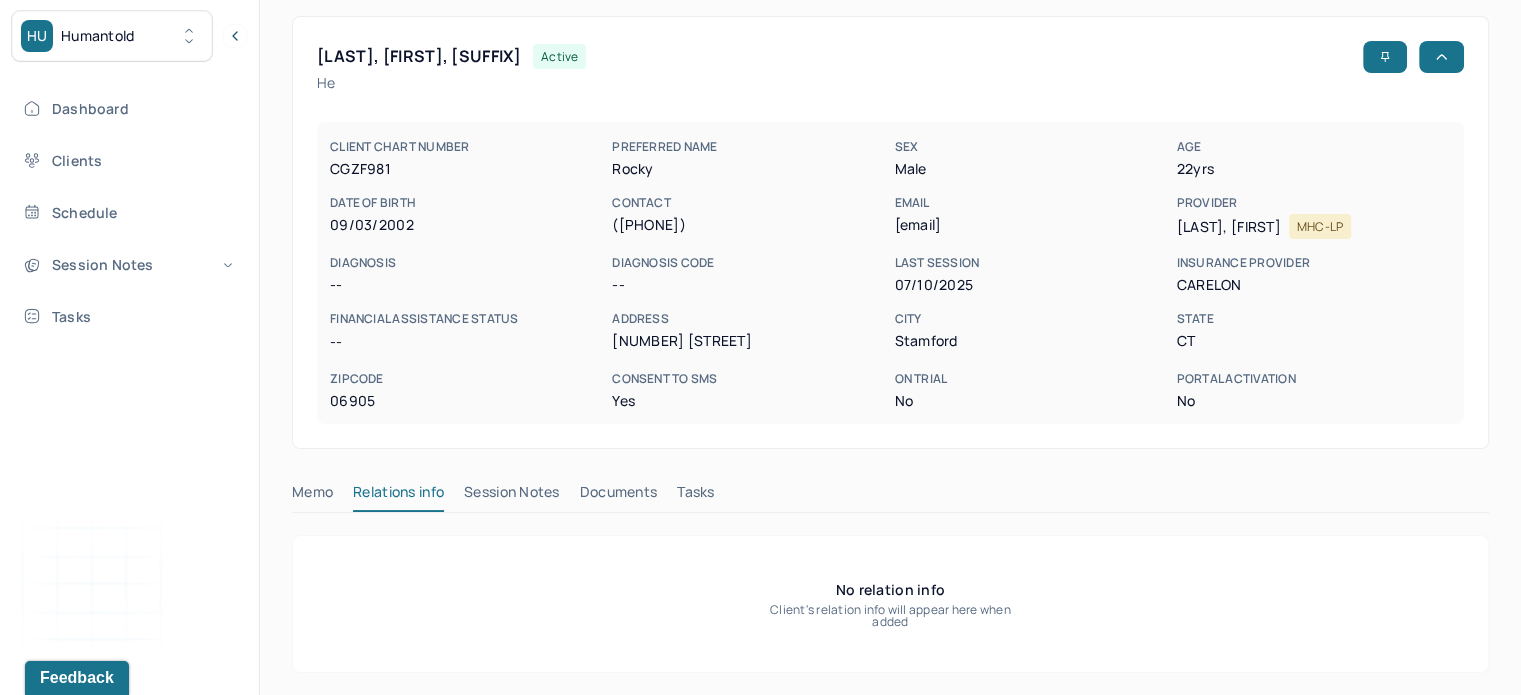 click on "Session Notes" at bounding box center (512, 496) 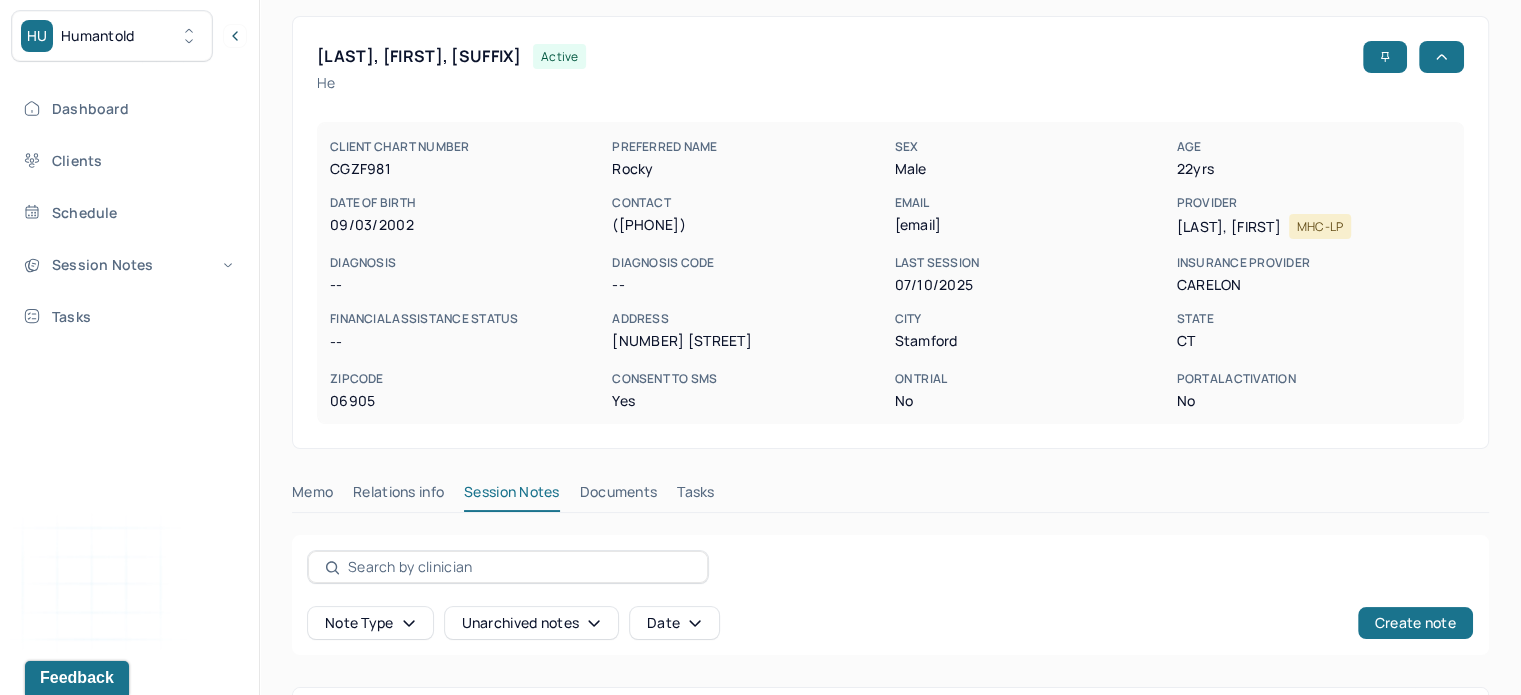 scroll, scrollTop: 192, scrollLeft: 0, axis: vertical 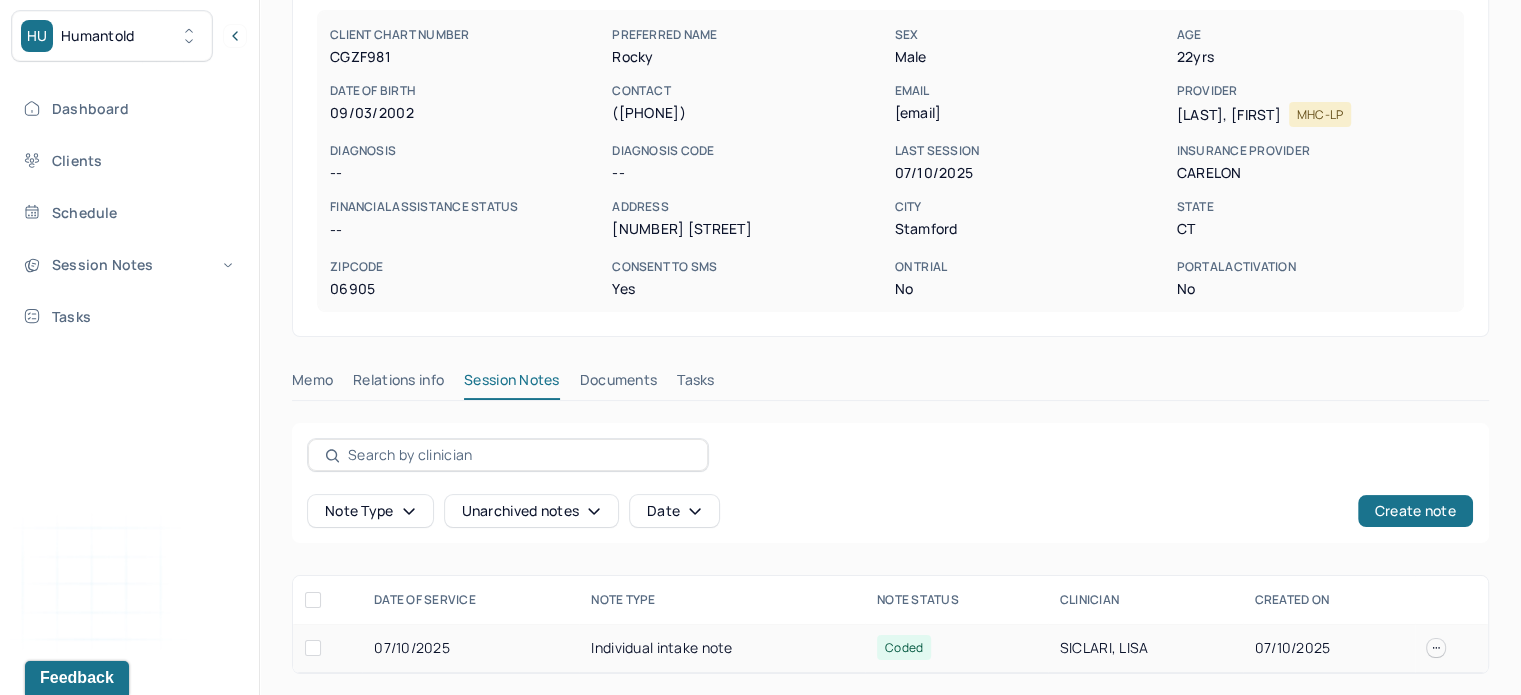 click on "Individual intake note" at bounding box center (722, 648) 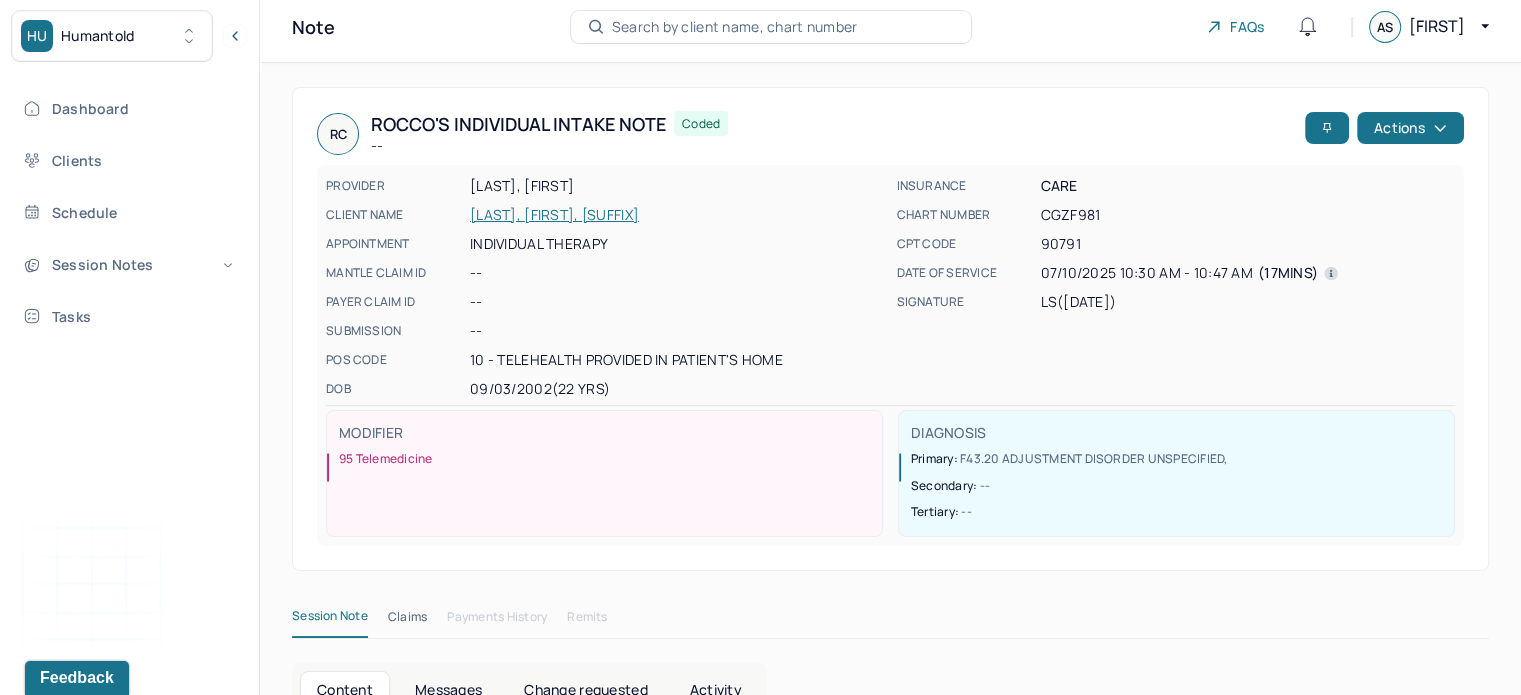 scroll, scrollTop: 0, scrollLeft: 0, axis: both 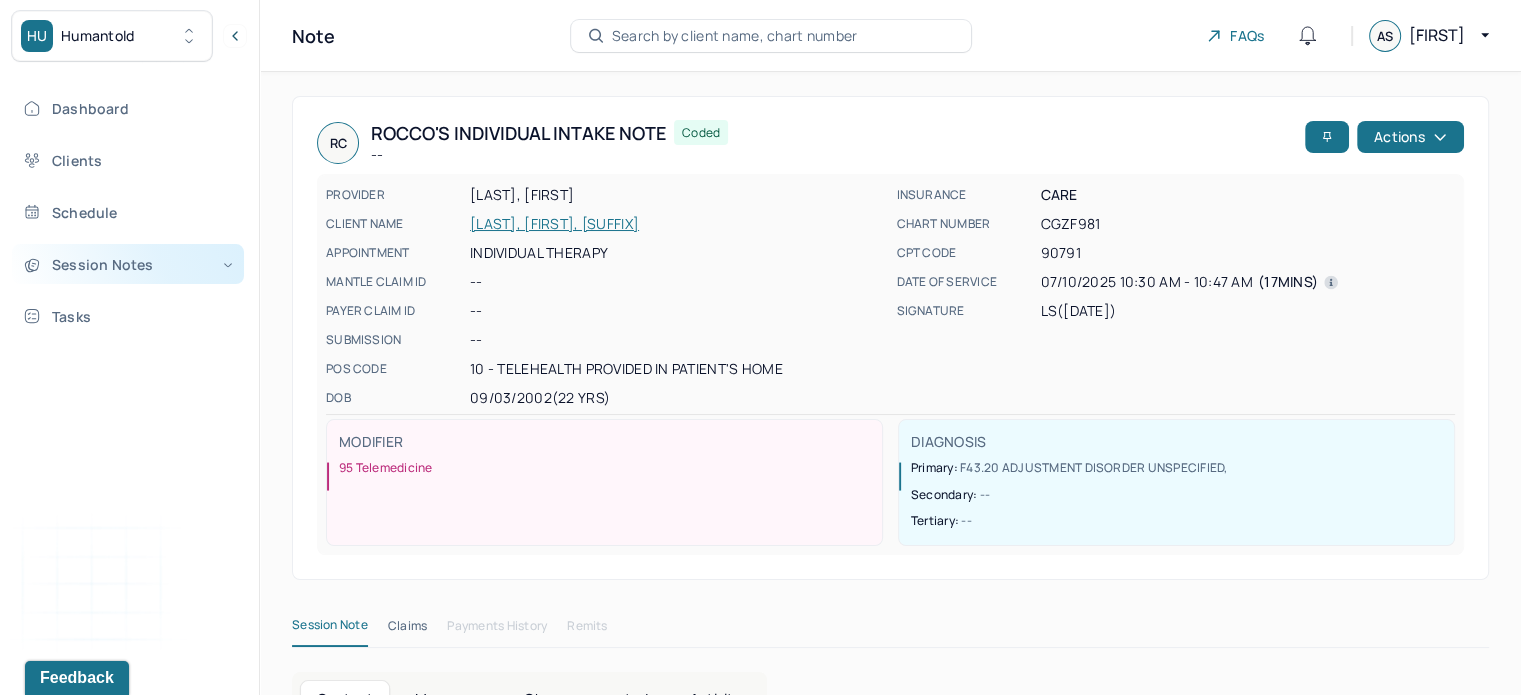 click on "Session Notes" at bounding box center (128, 264) 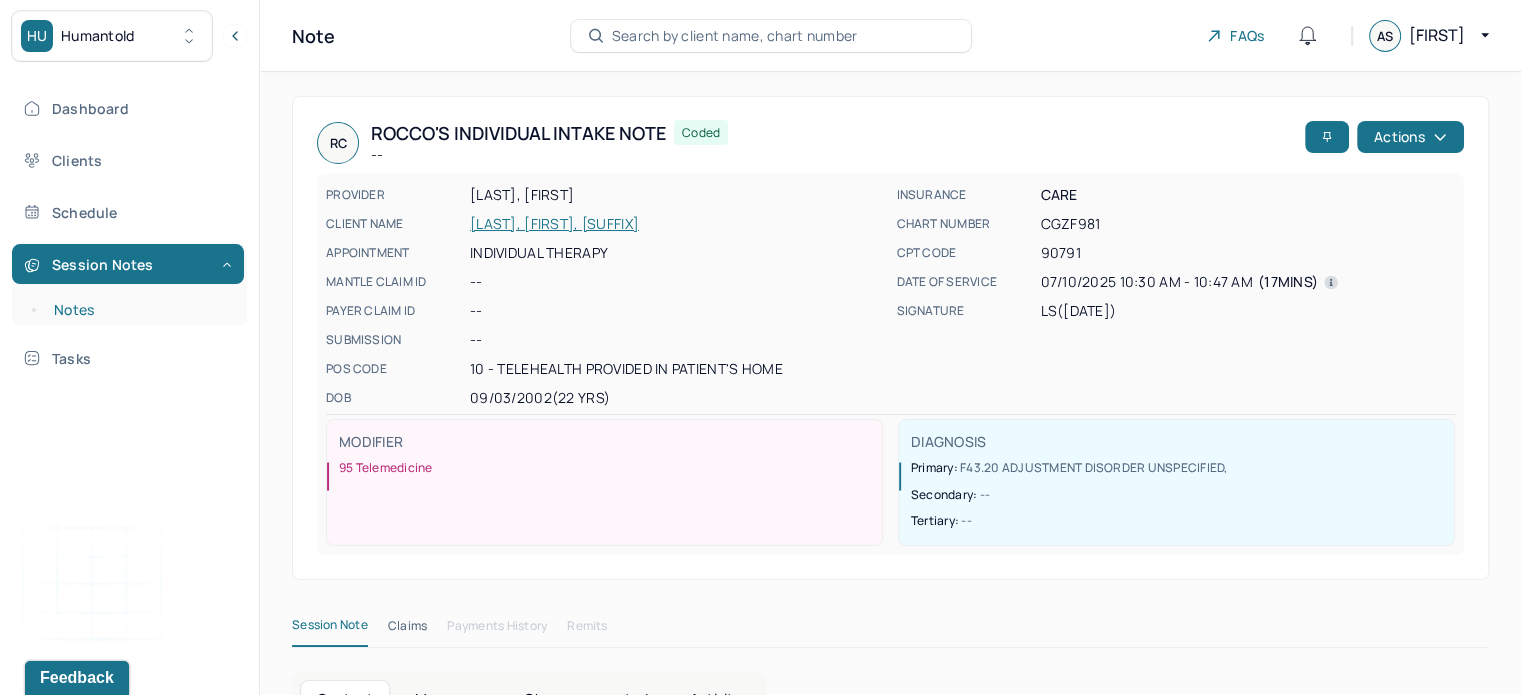 click on "Notes" at bounding box center [139, 310] 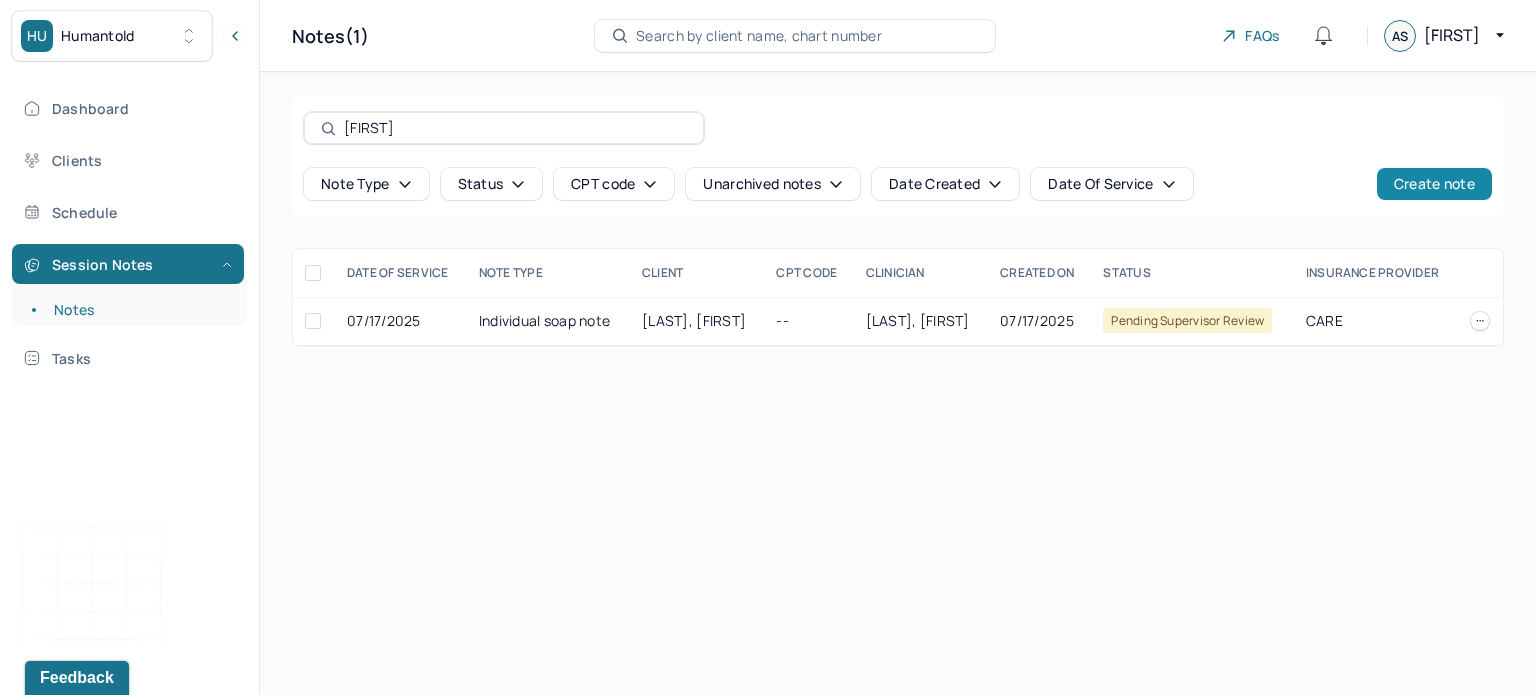 click on "Create note" at bounding box center [1434, 184] 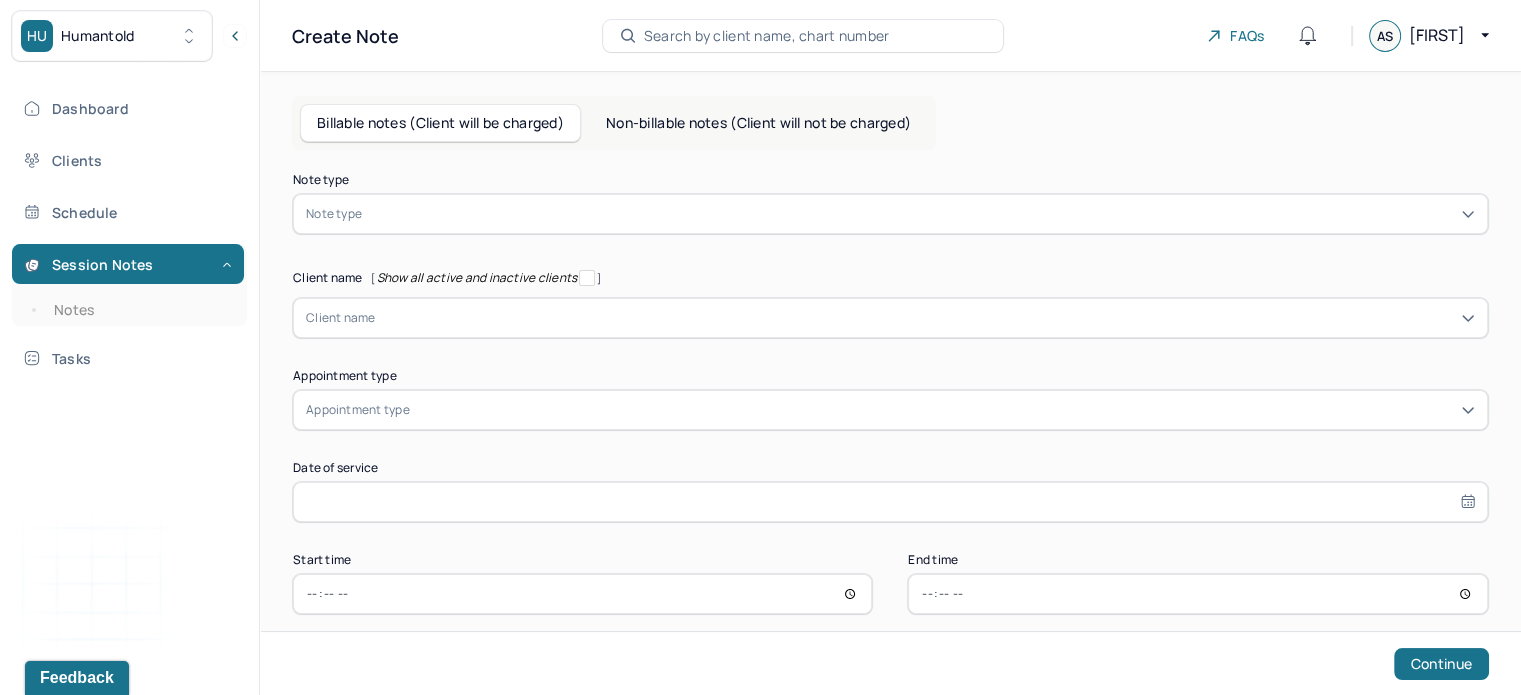 click at bounding box center [920, 214] 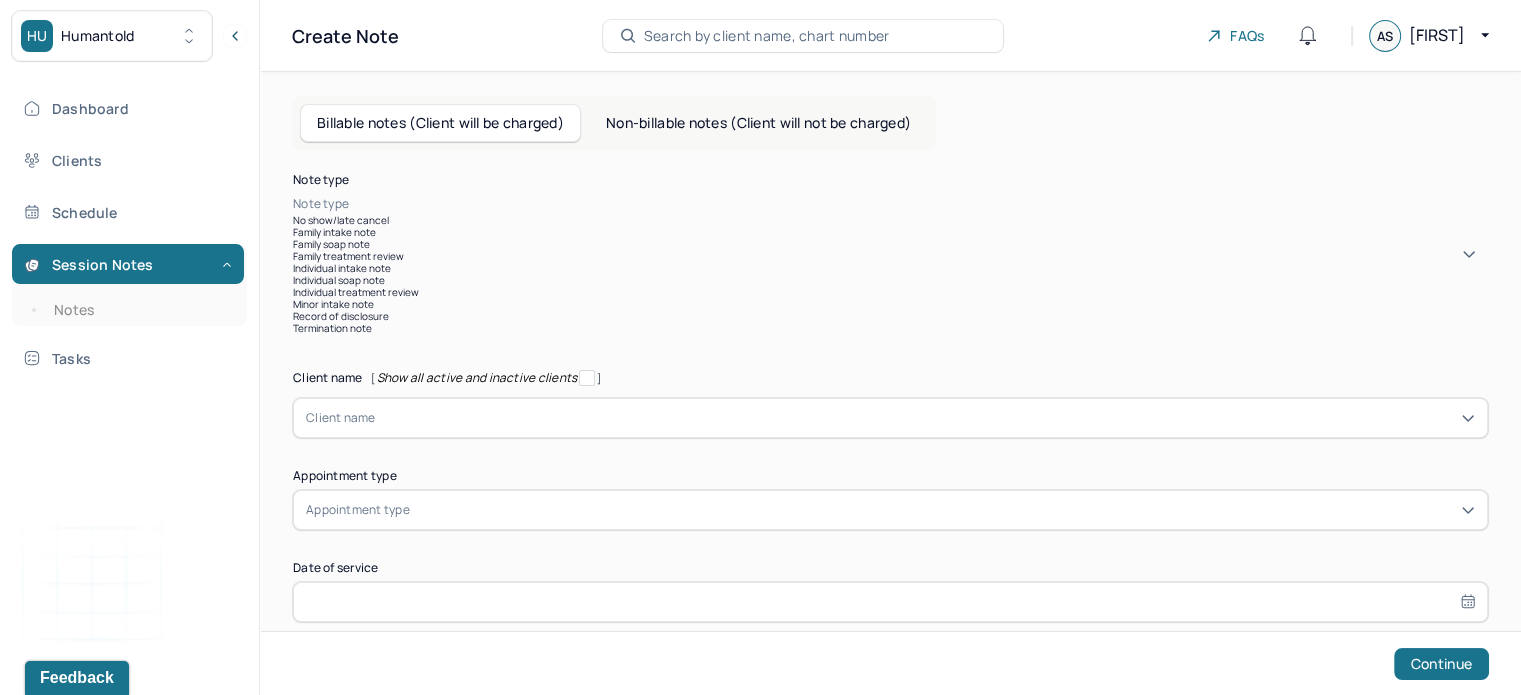 click on "Individual intake note" at bounding box center [890, 268] 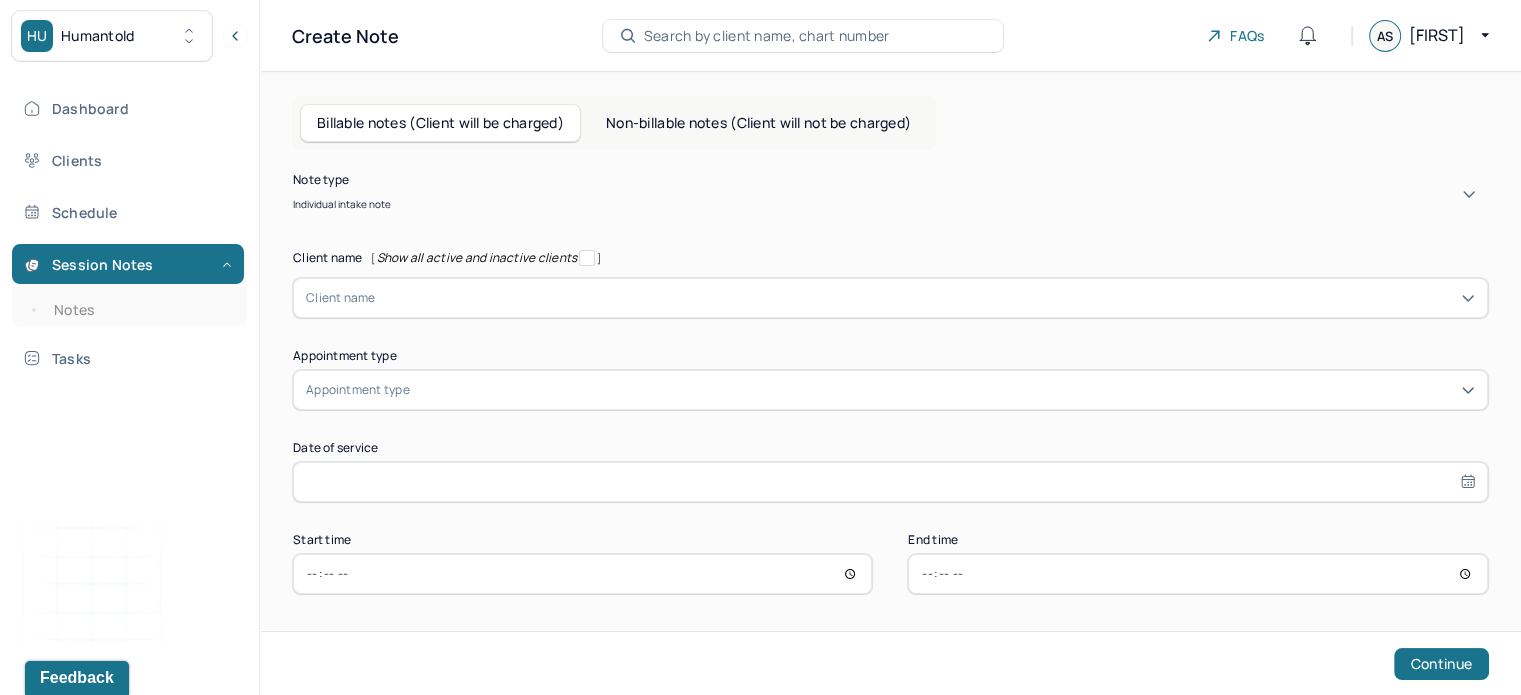click at bounding box center [925, 298] 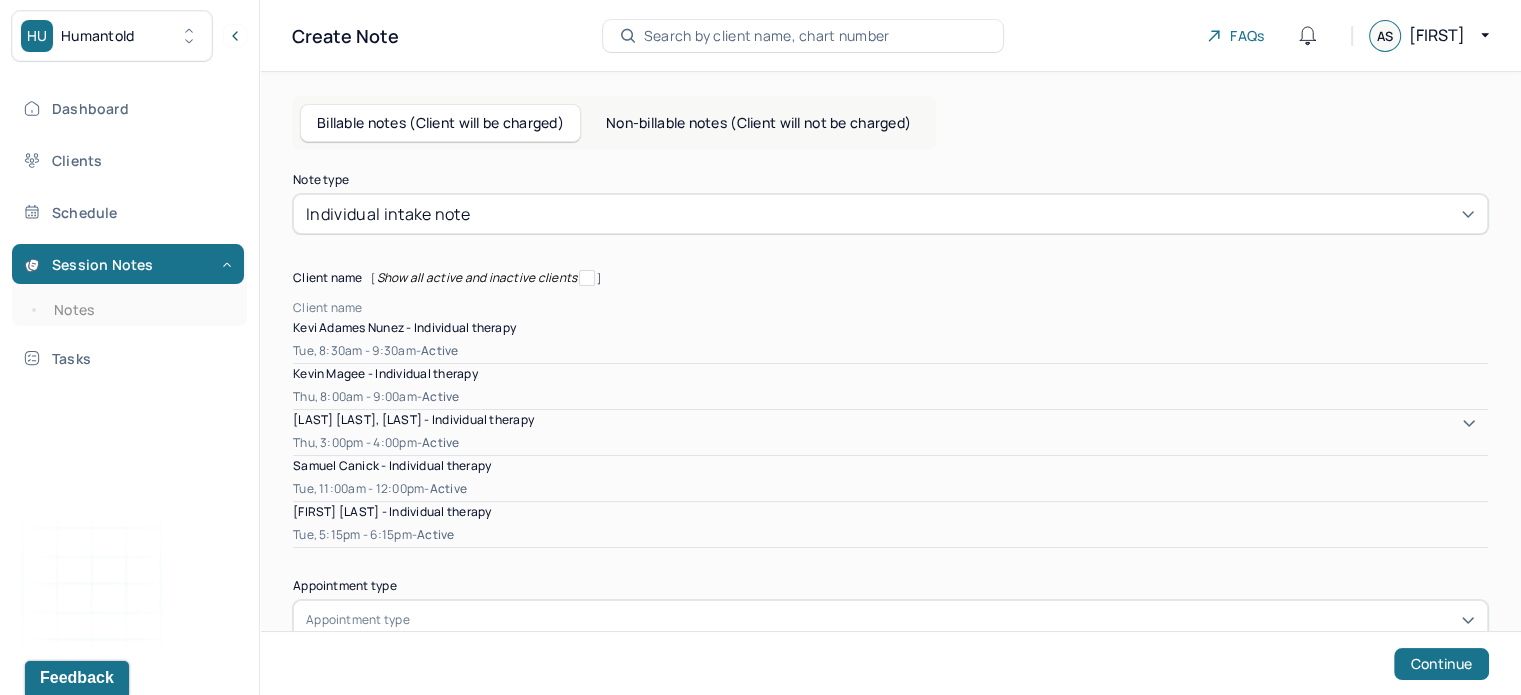 click on "Thu, 3:00pm - 4:00pm  -  active" at bounding box center [890, 443] 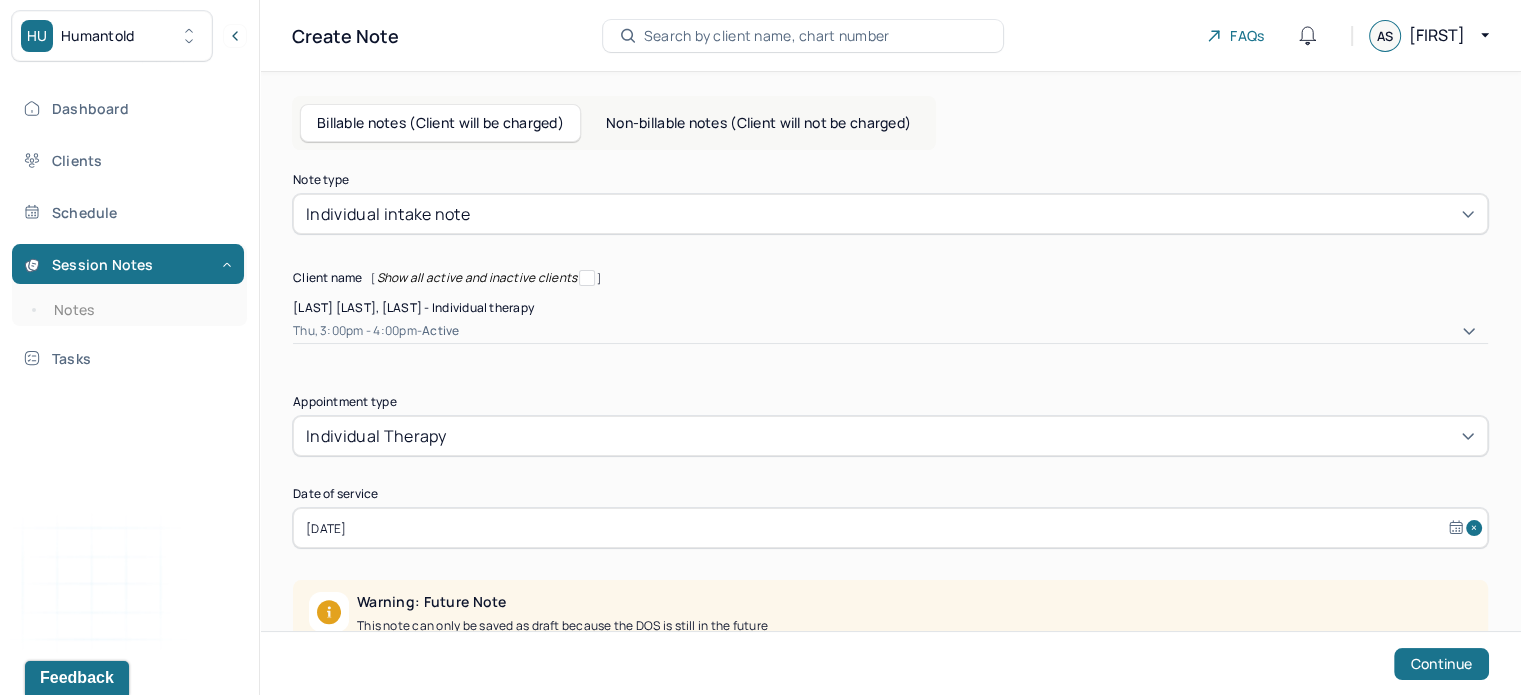 scroll, scrollTop: 133, scrollLeft: 0, axis: vertical 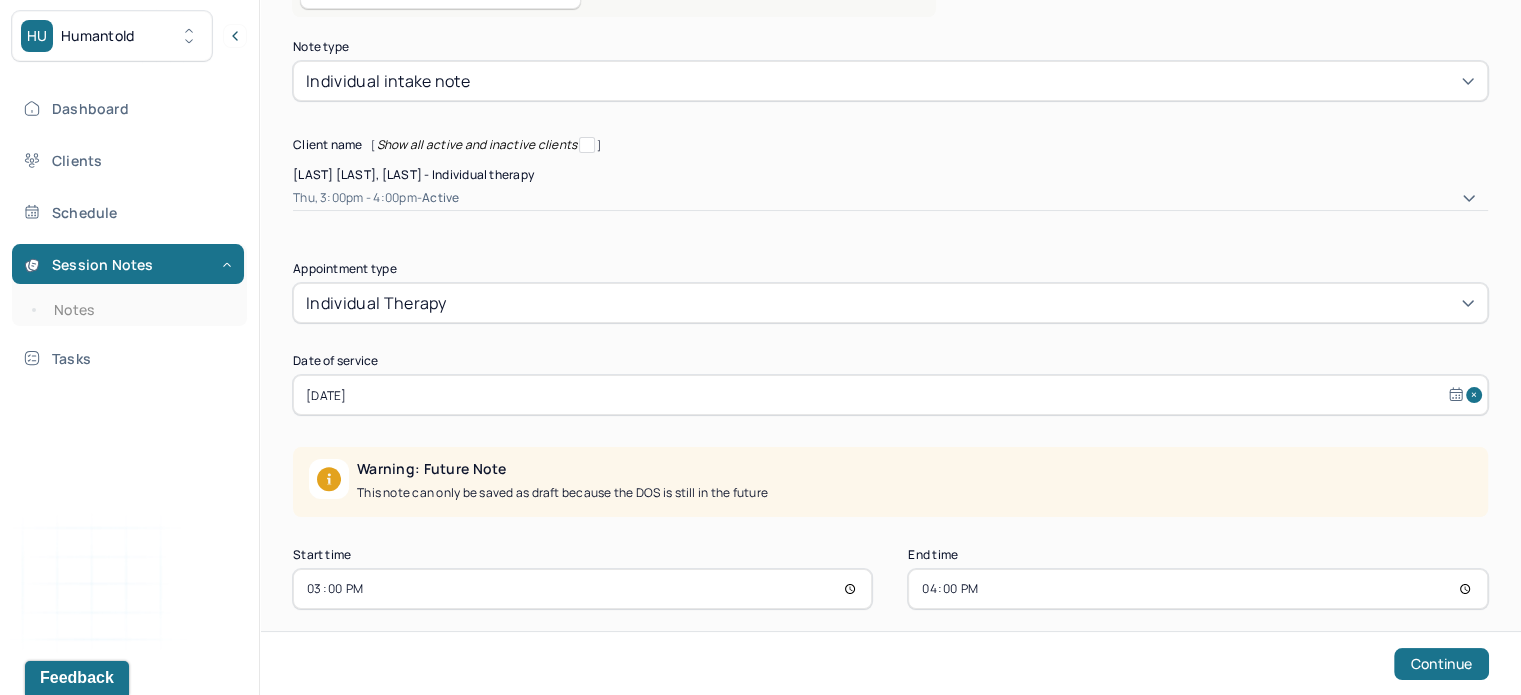 click on "[DATE]" at bounding box center [890, 395] 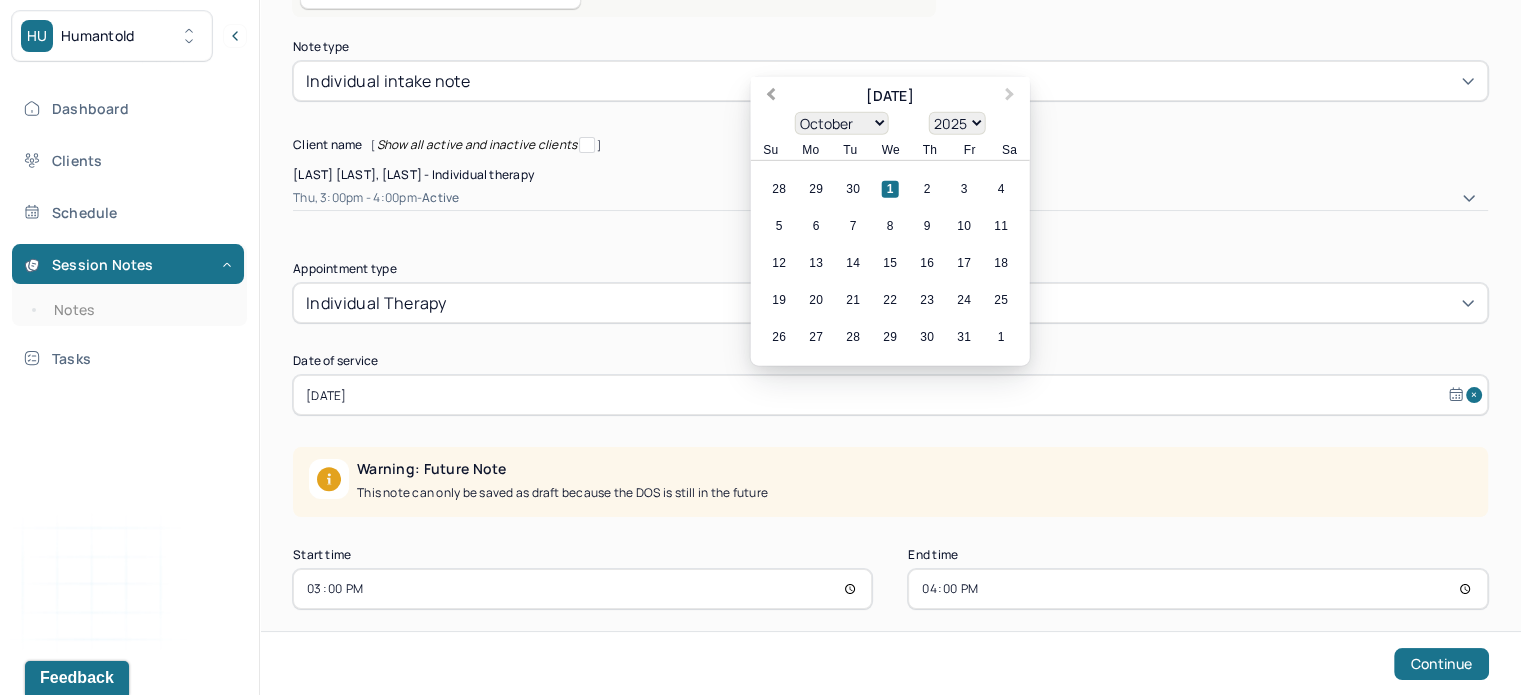 click on "Previous Month" at bounding box center [771, 96] 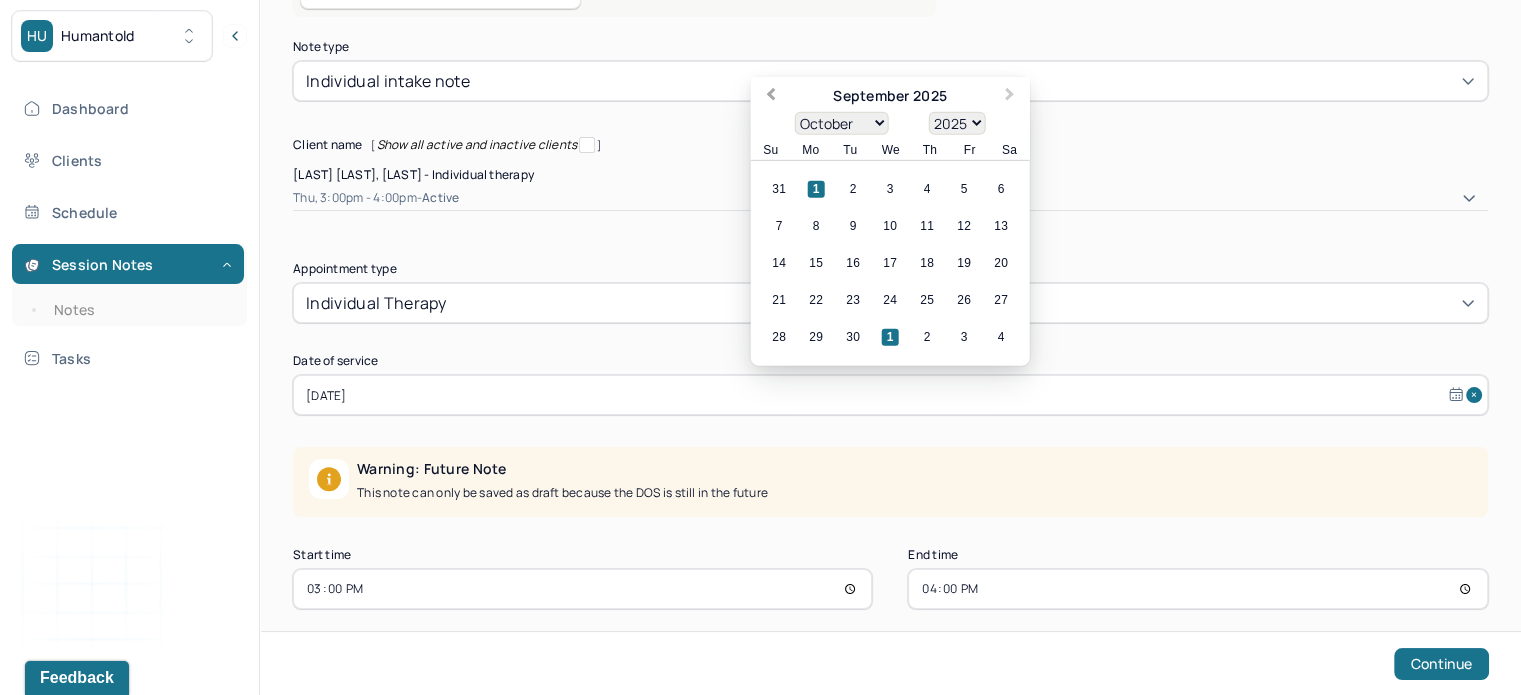 click on "Previous Month" at bounding box center (771, 96) 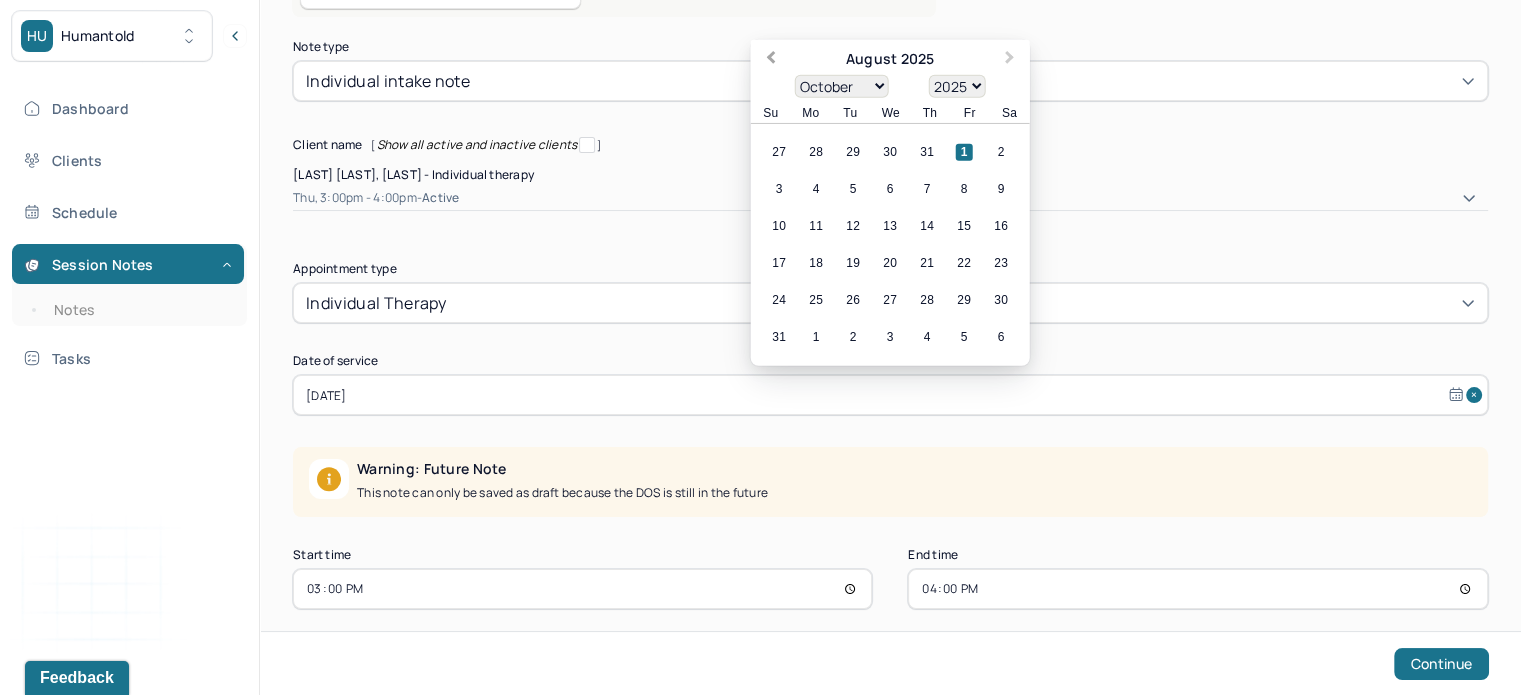 click on "Previous Month" at bounding box center (769, 61) 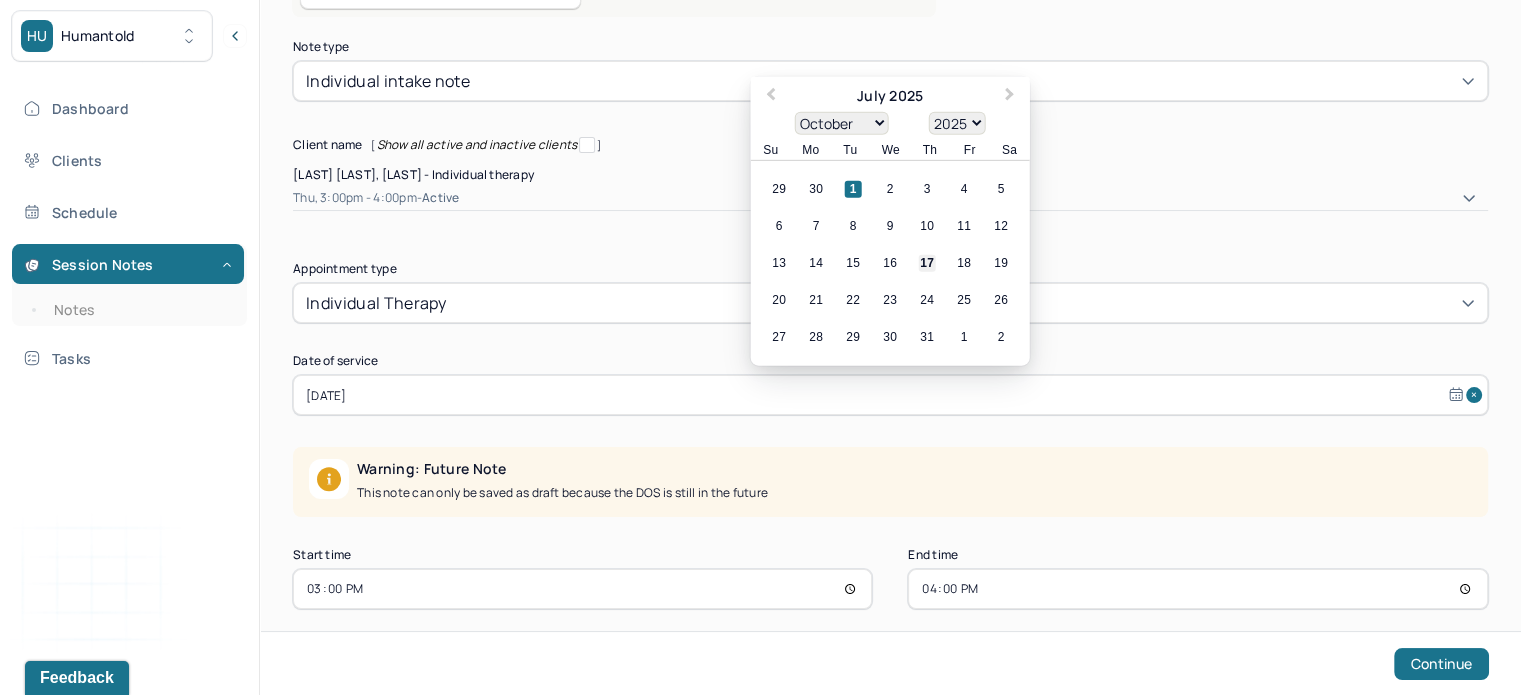 click on "17" at bounding box center (927, 263) 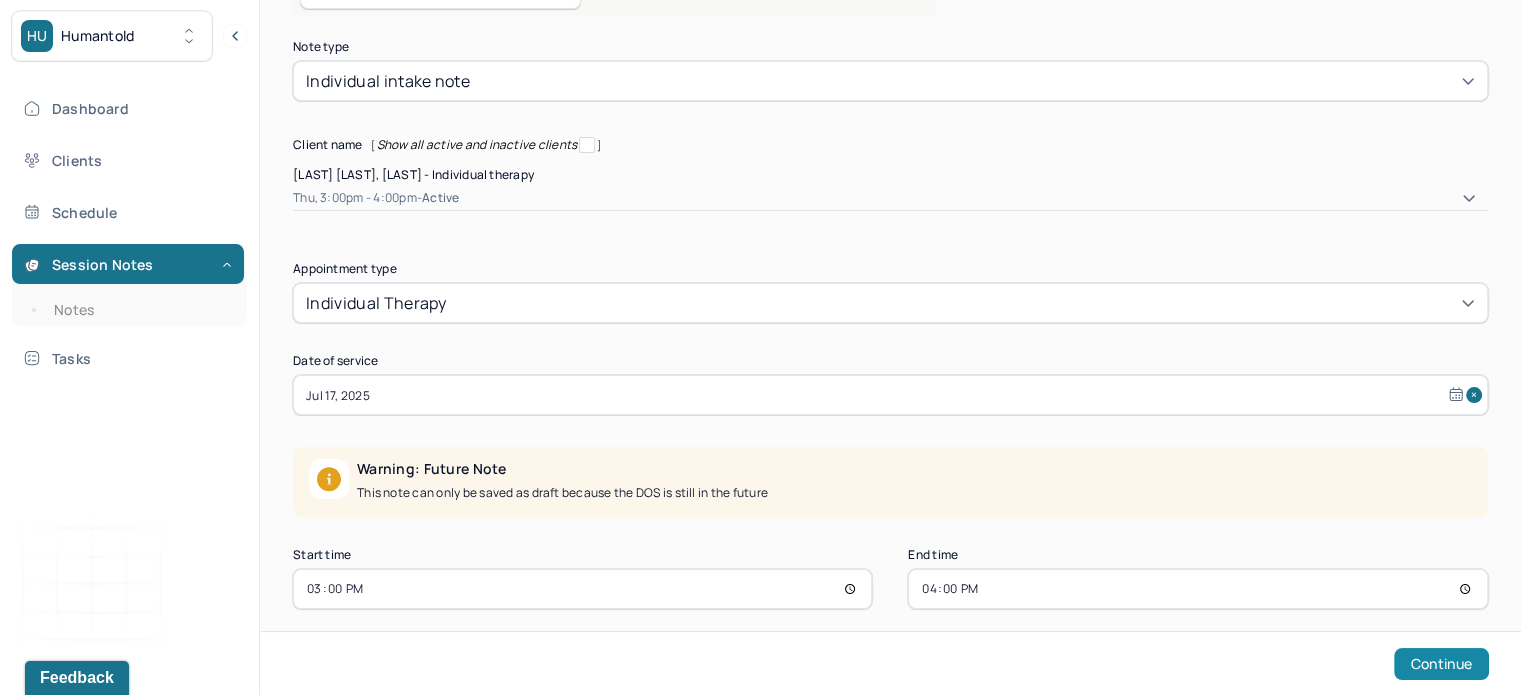 click on "Continue" at bounding box center [1441, 664] 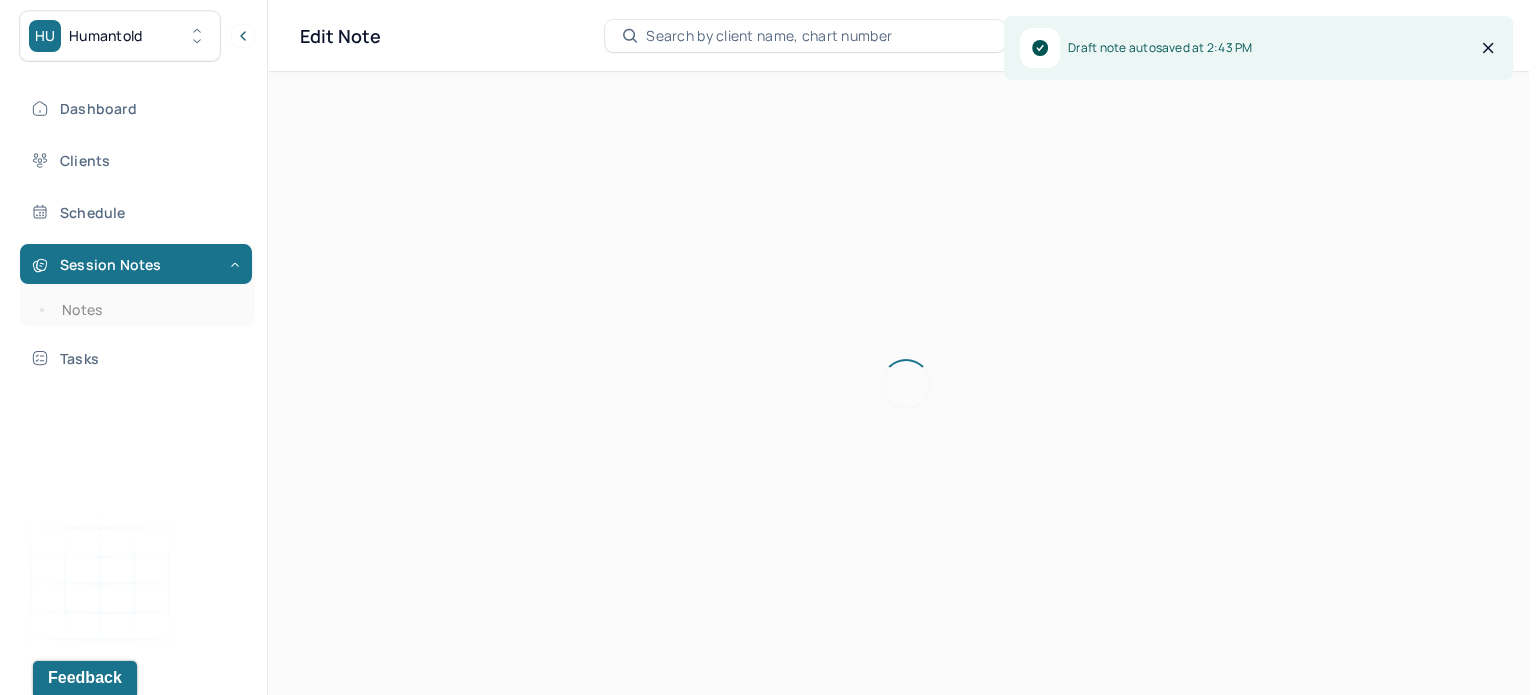 scroll, scrollTop: 0, scrollLeft: 0, axis: both 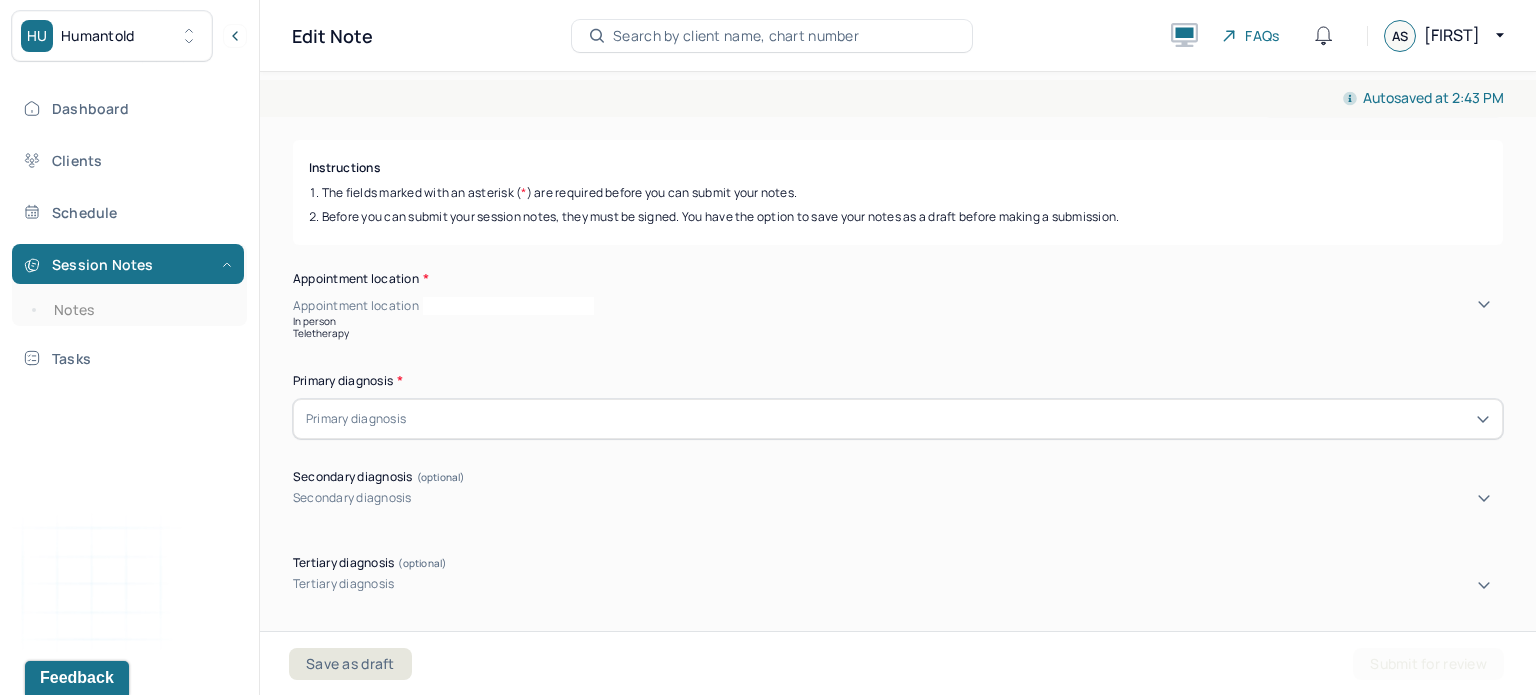 click on "Appointment location" at bounding box center (898, 306) 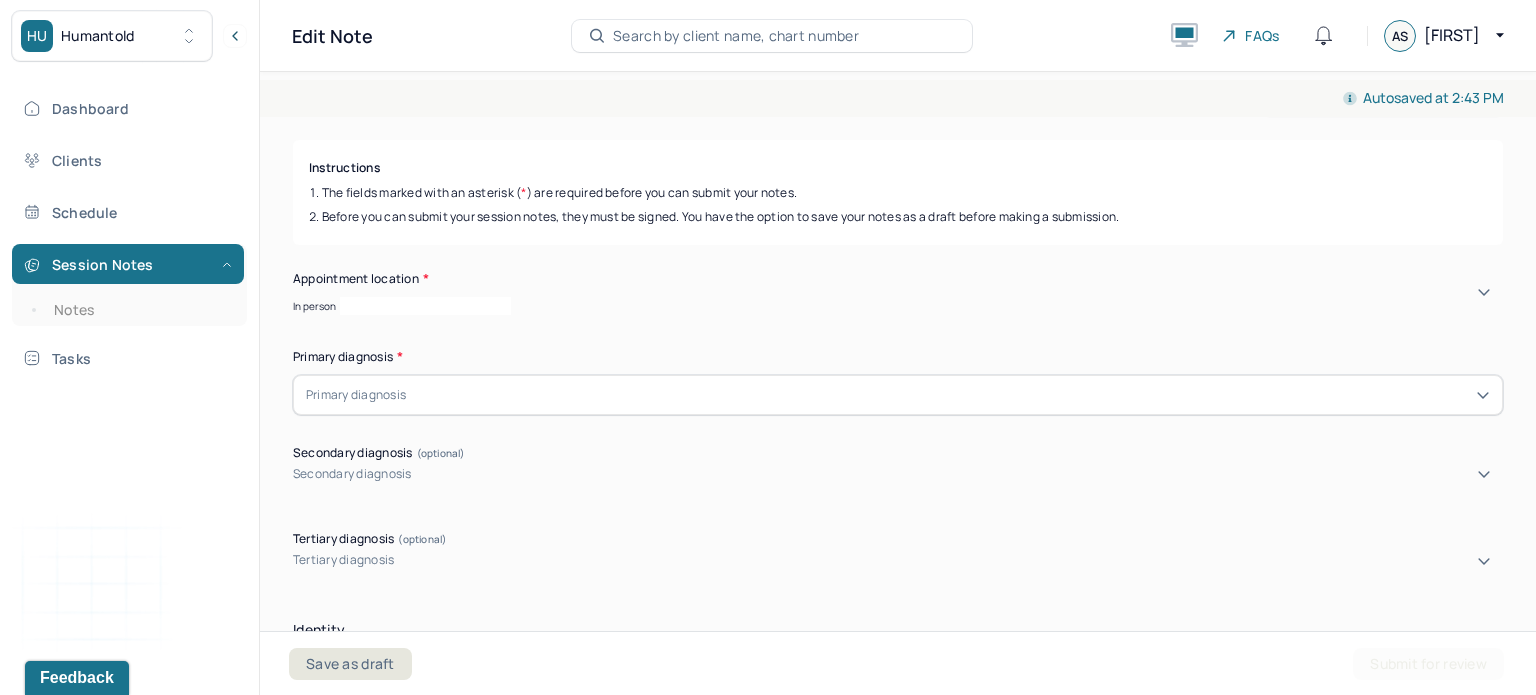 scroll, scrollTop: 280, scrollLeft: 0, axis: vertical 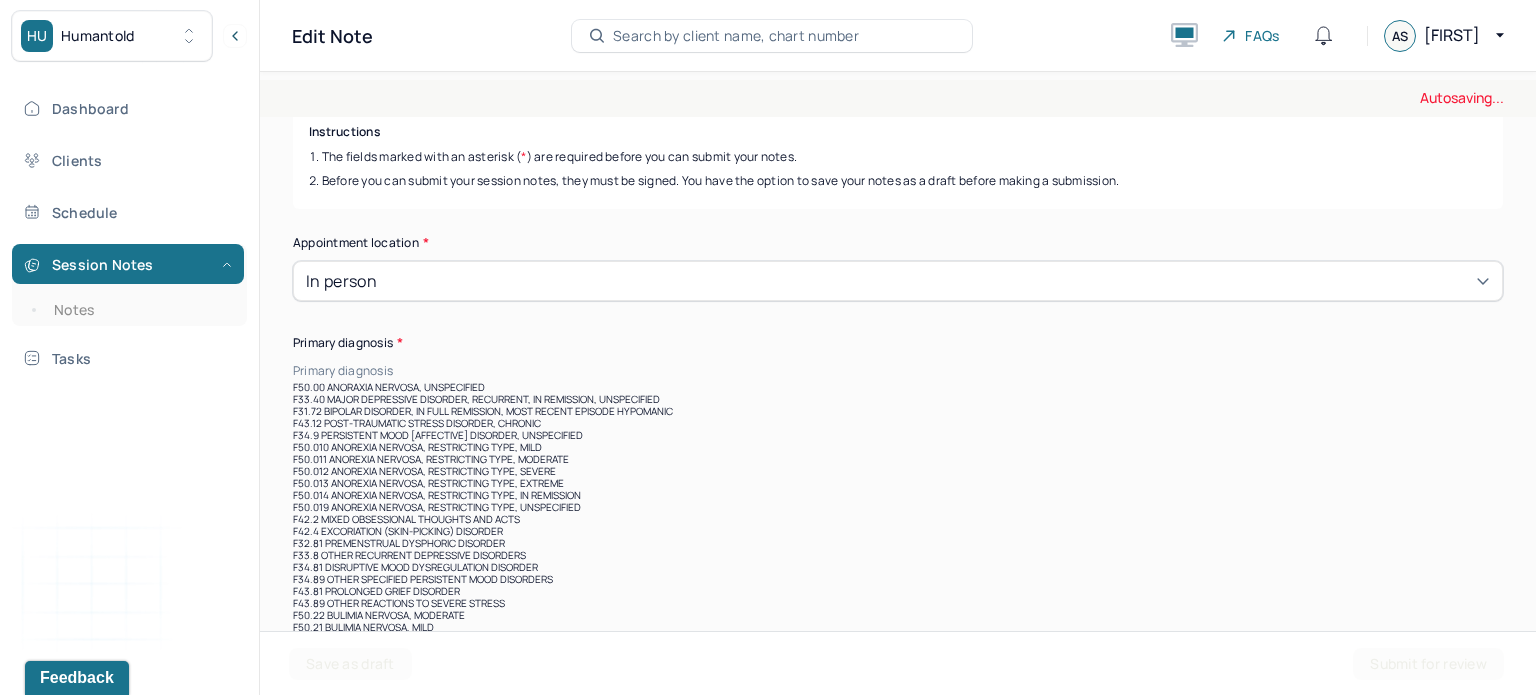 click at bounding box center [950, 371] 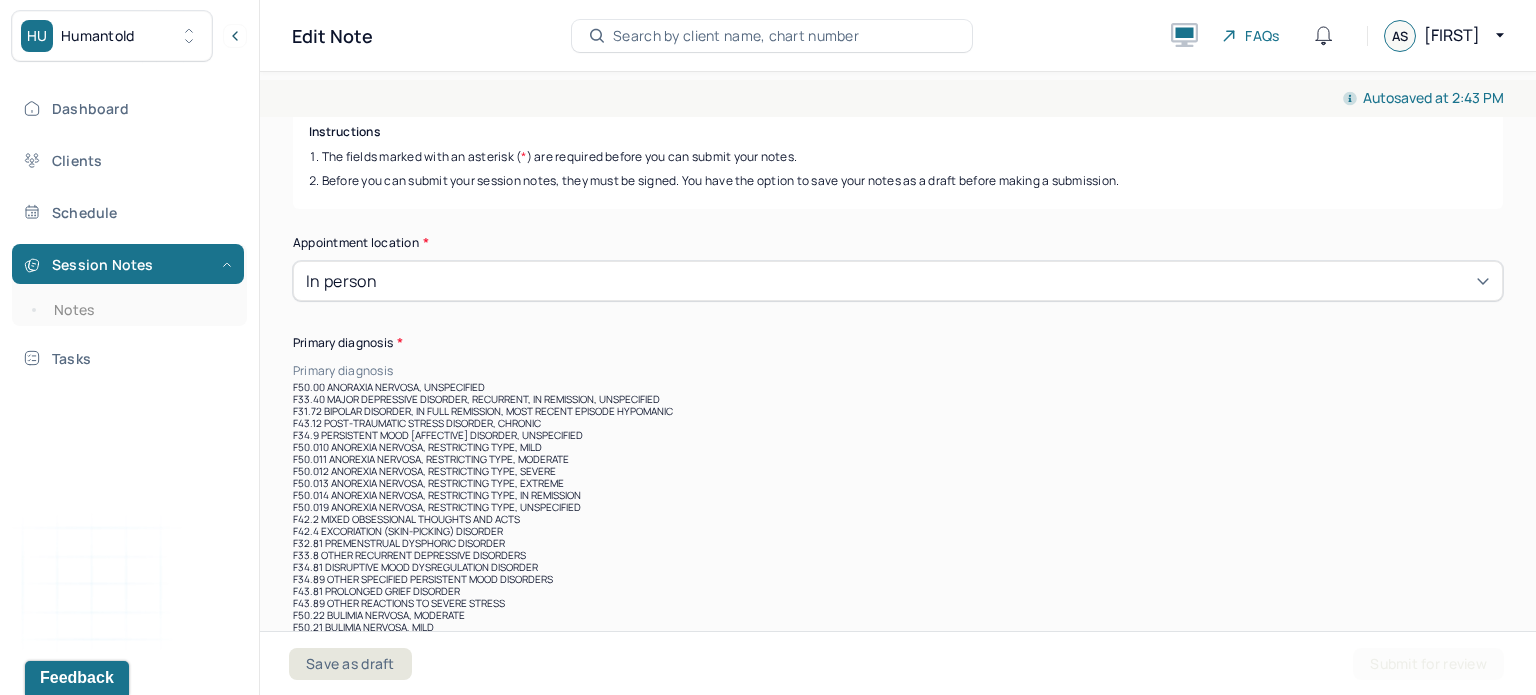 click on "F50.00 ANORAXIA NERVOSA, UNSPECIFIED" at bounding box center [898, 387] 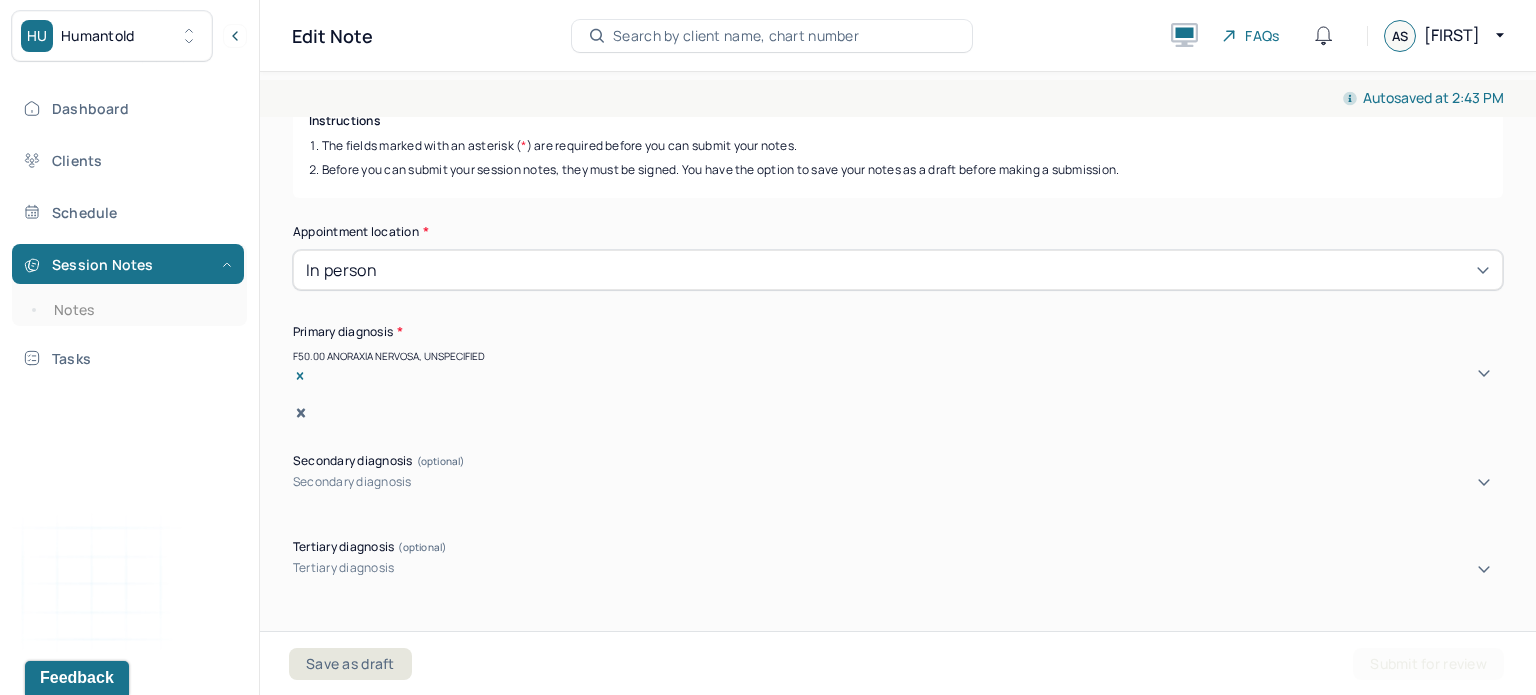 scroll, scrollTop: 292, scrollLeft: 0, axis: vertical 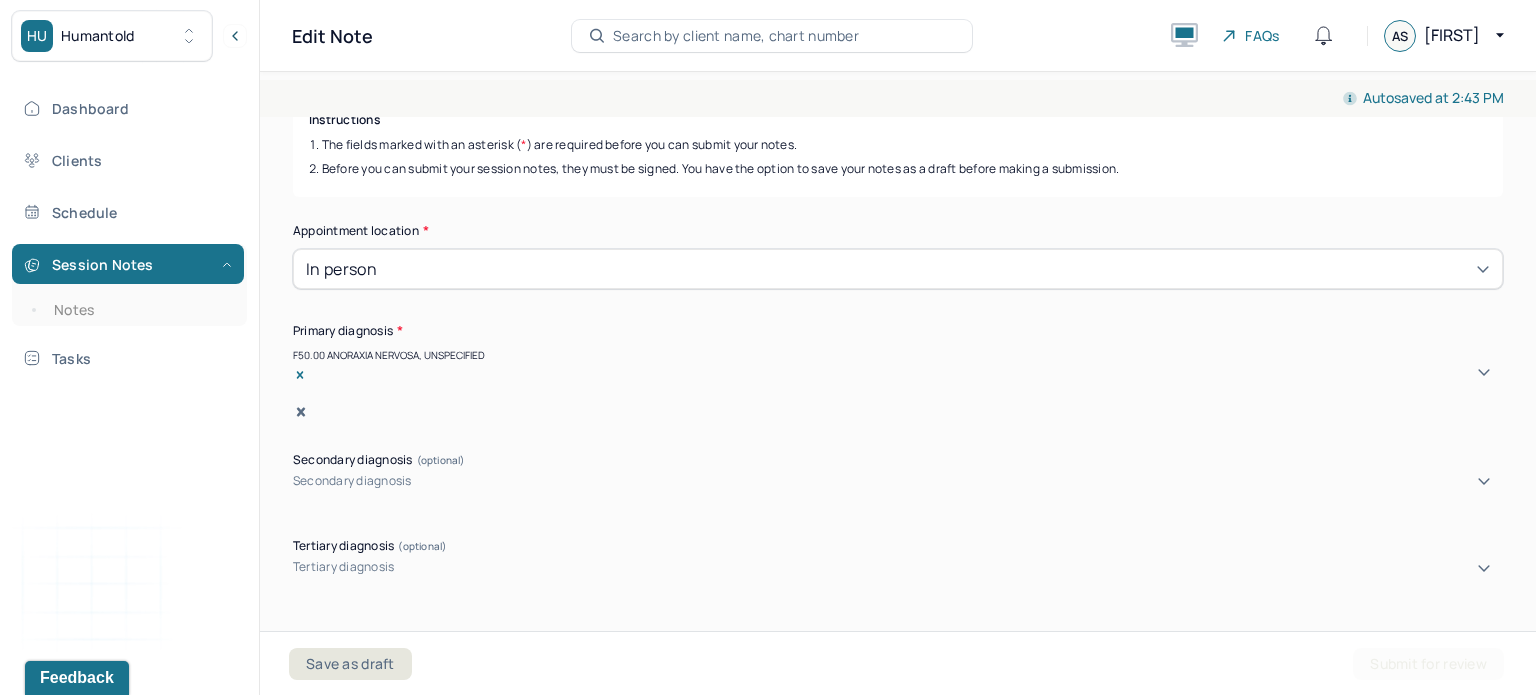click 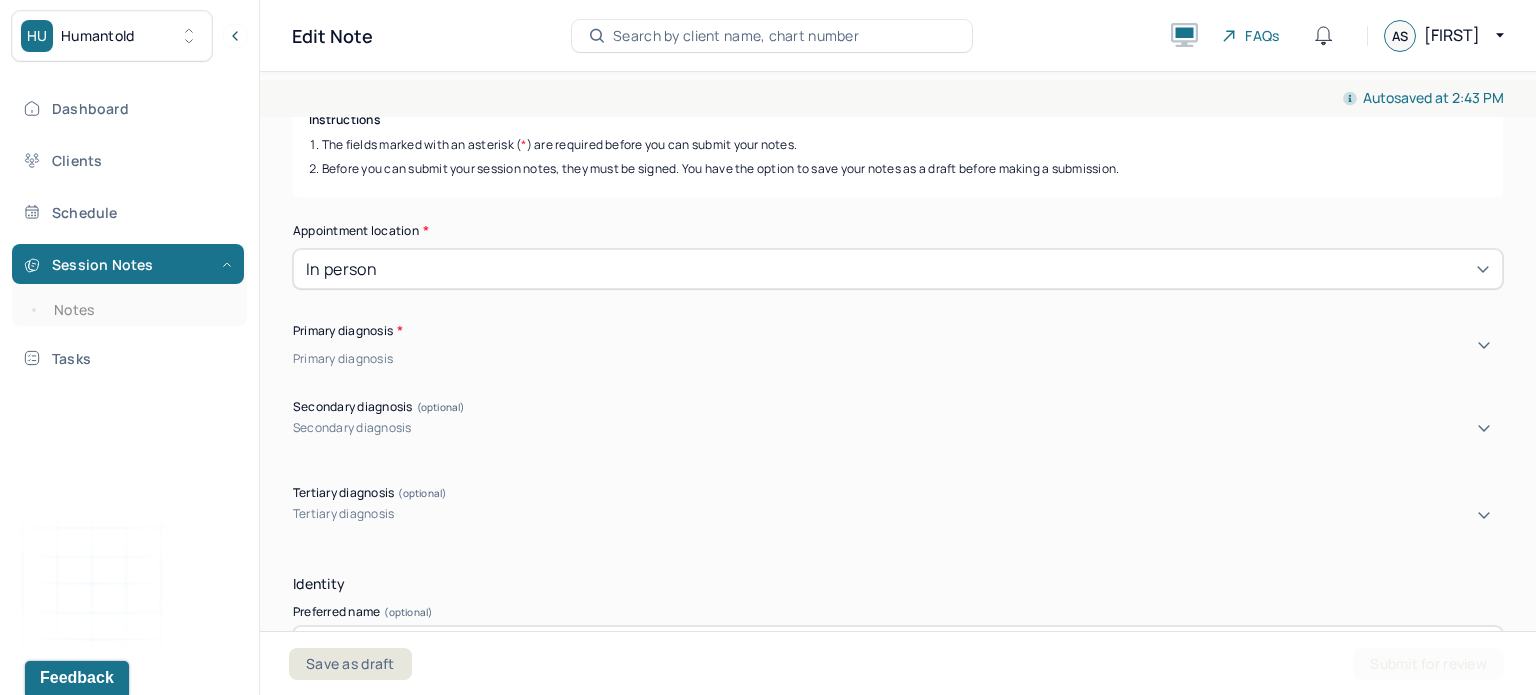 click at bounding box center (950, 359) 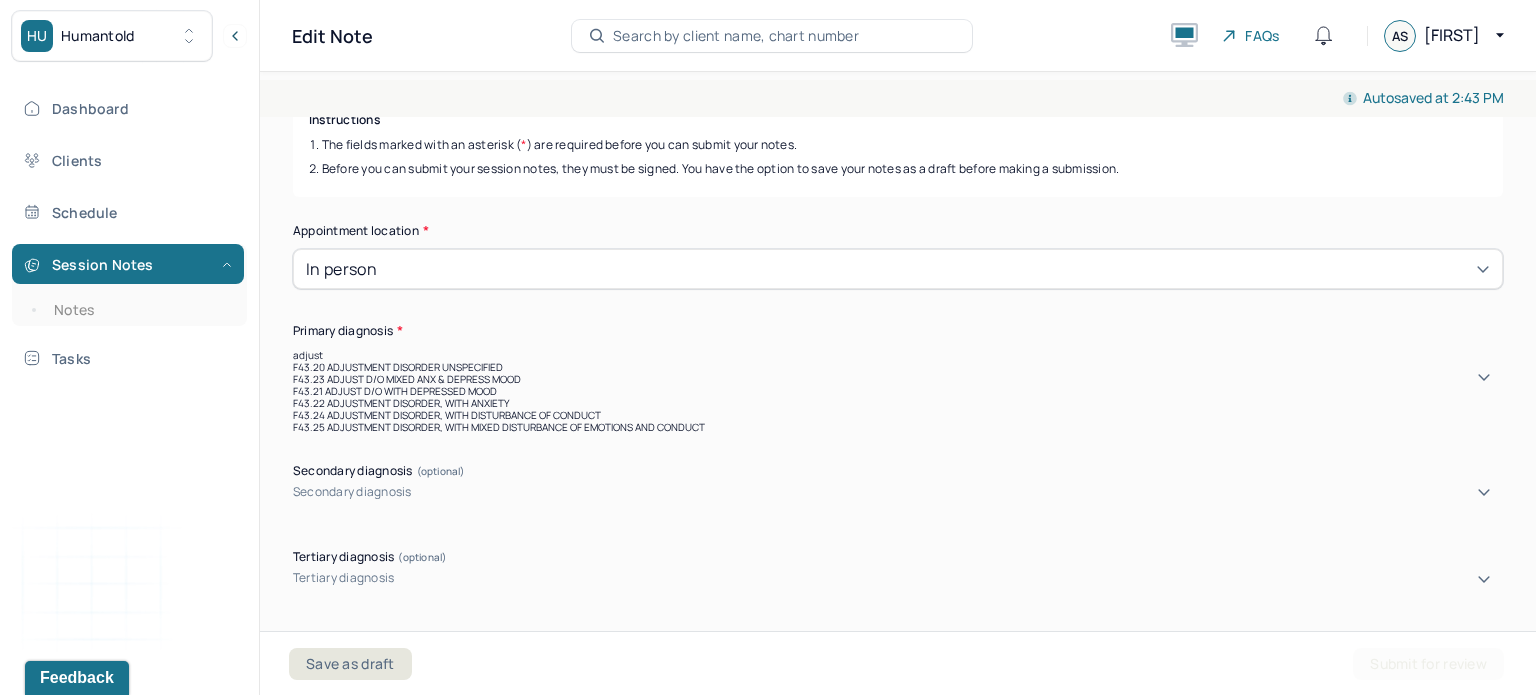 type on "adjustm" 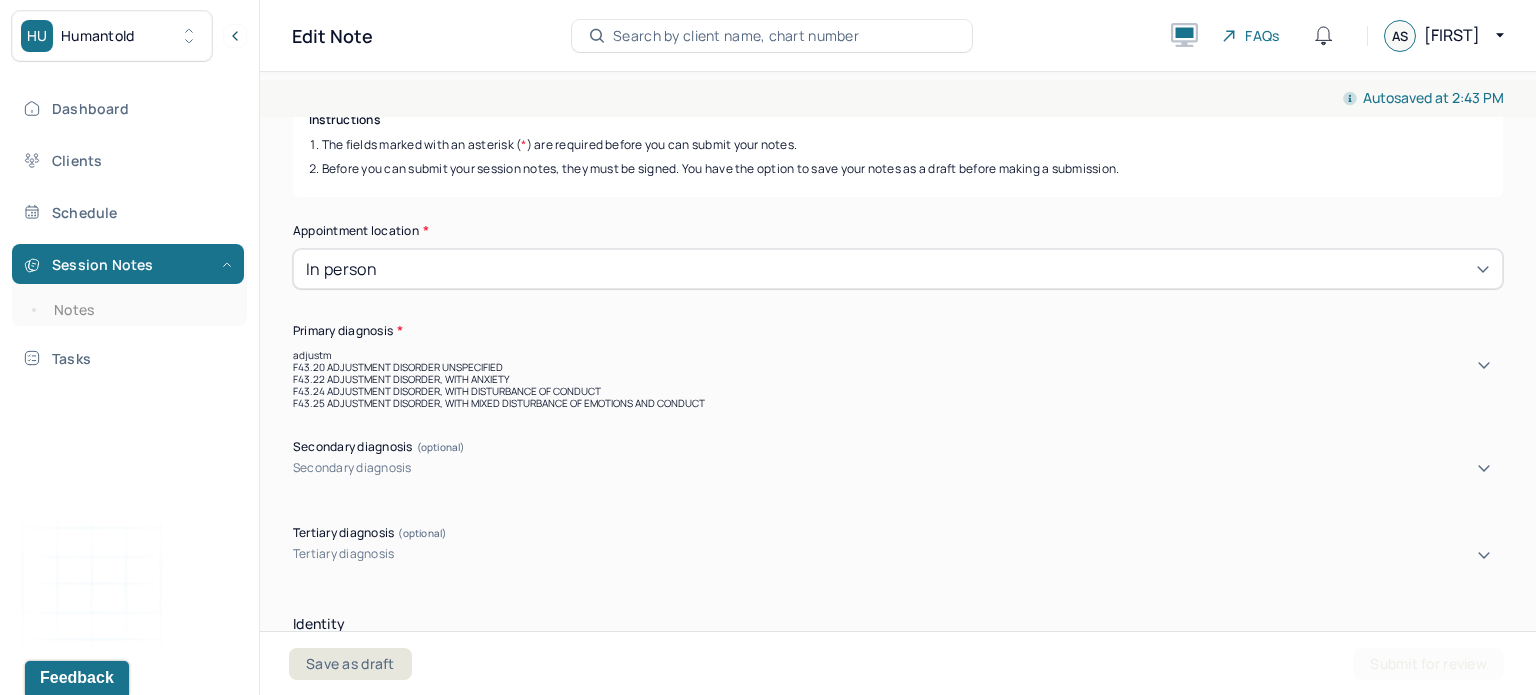 click on "F43.20 ADJUSTMENT DISORDER UNSPECIFIED" at bounding box center (898, 367) 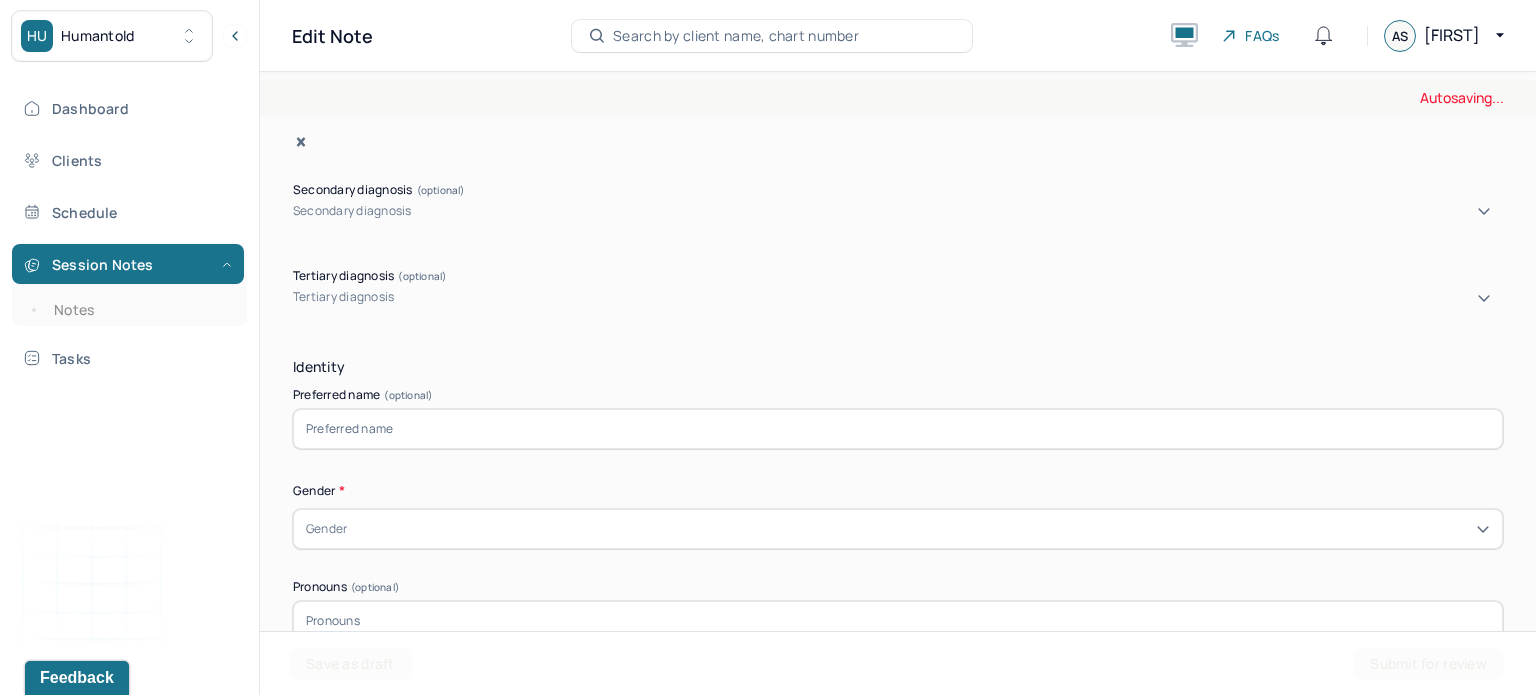 scroll, scrollTop: 563, scrollLeft: 0, axis: vertical 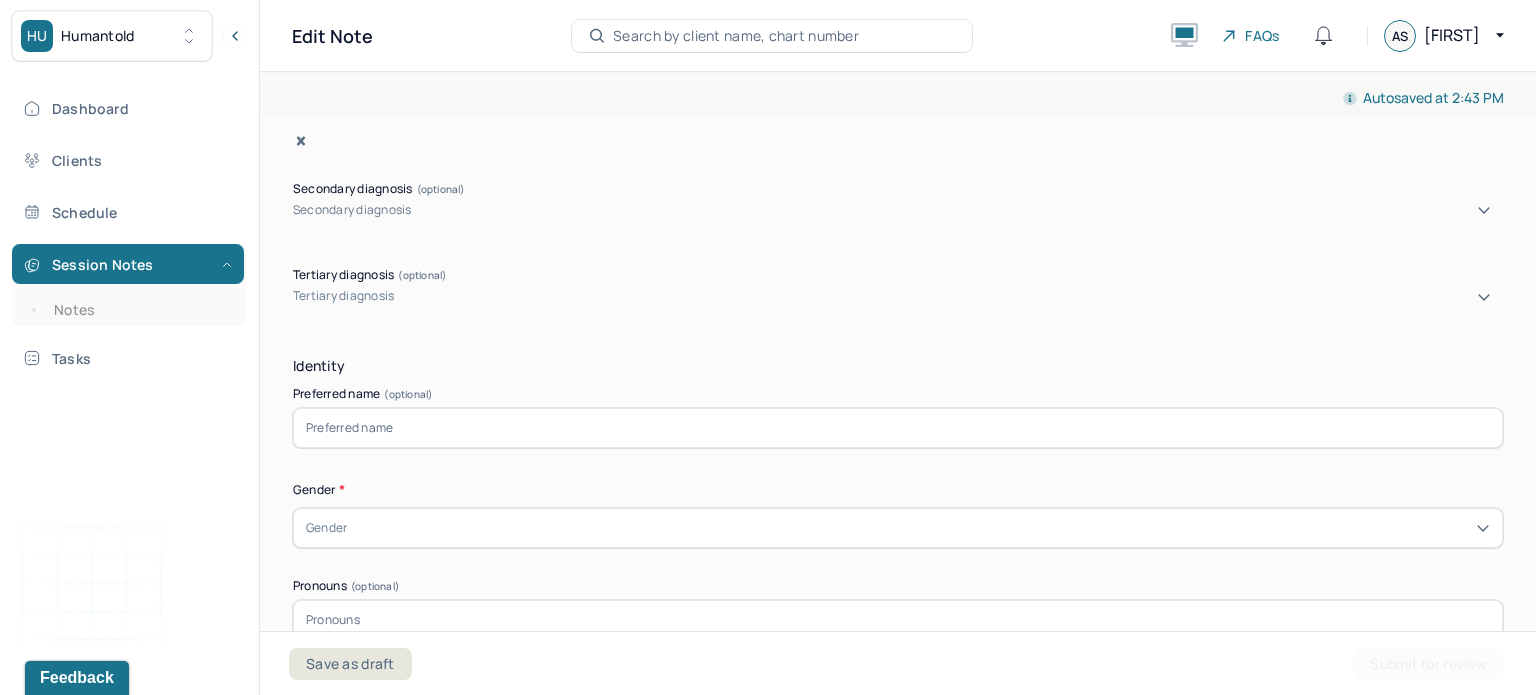 click at bounding box center (898, 428) 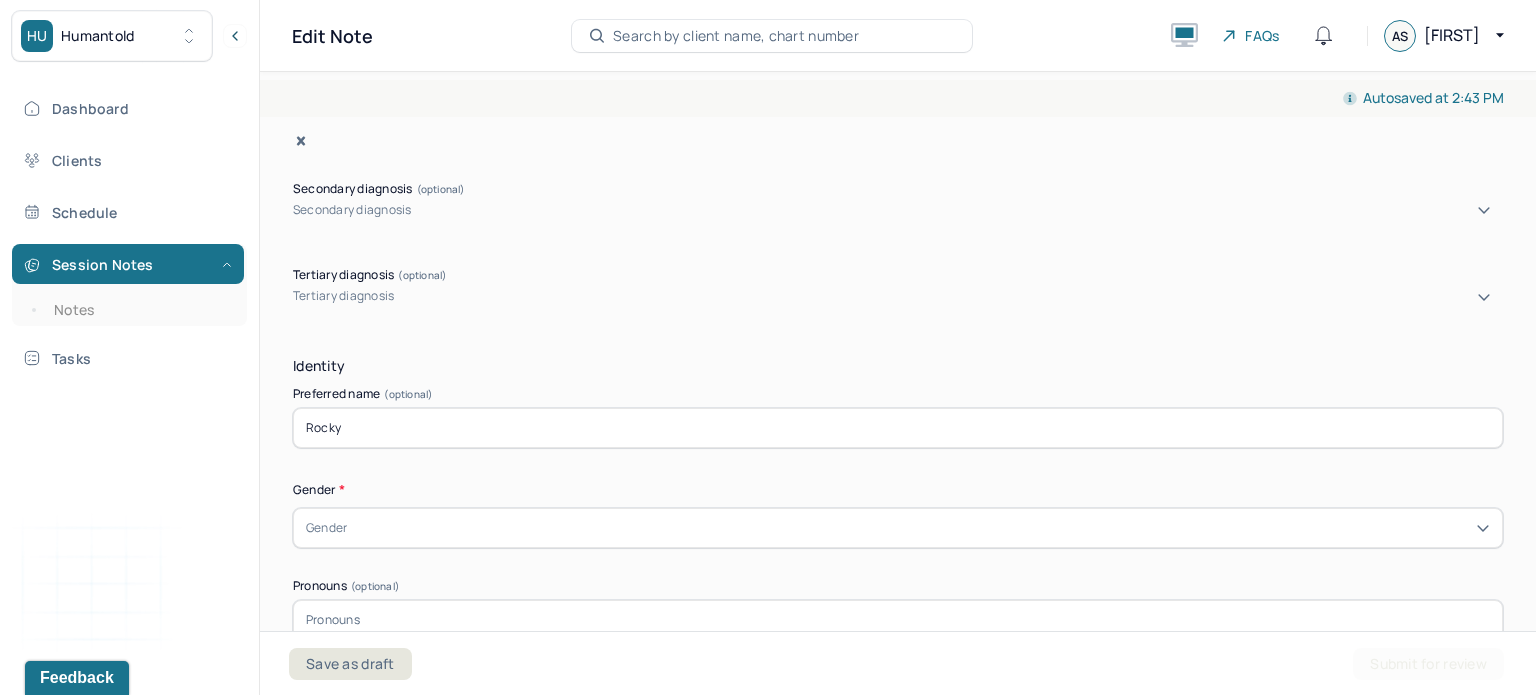 type on "Rocky" 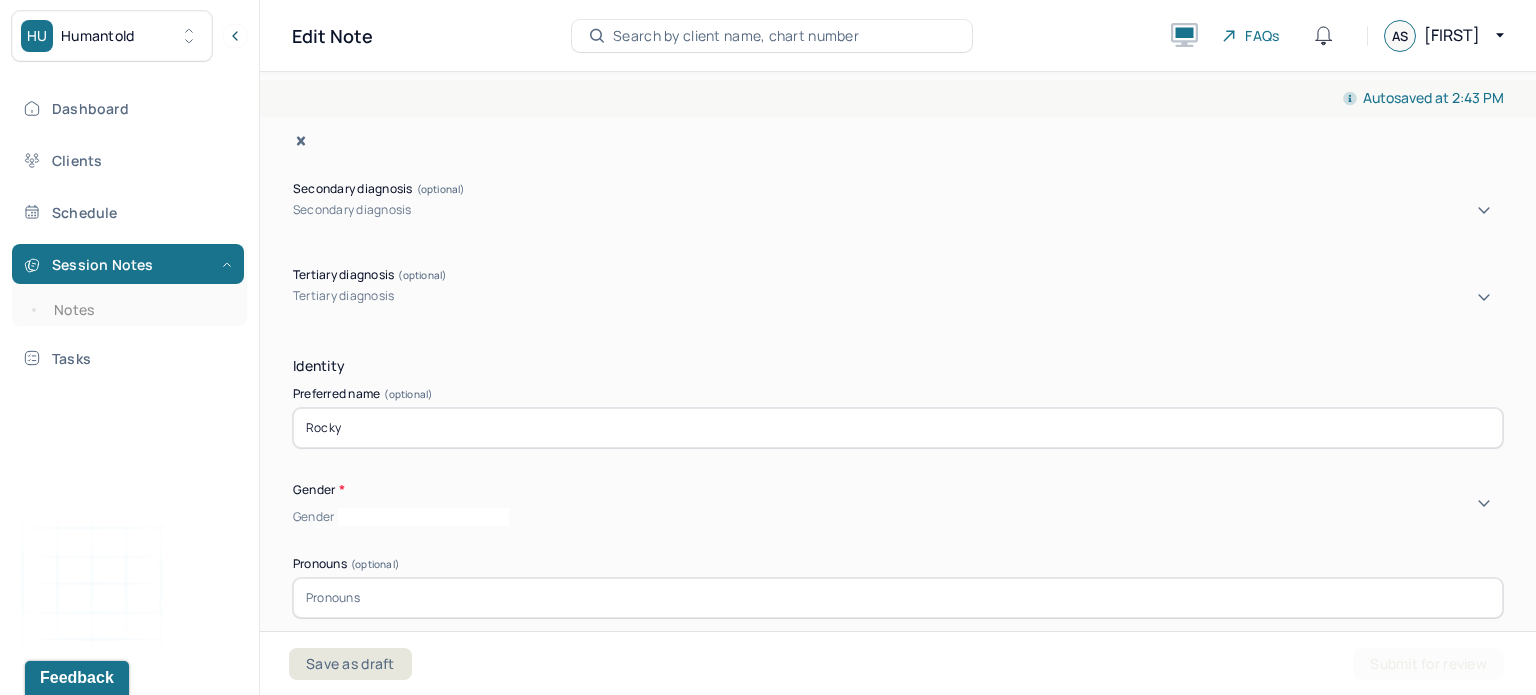 click on "Gender" at bounding box center (313, 517) 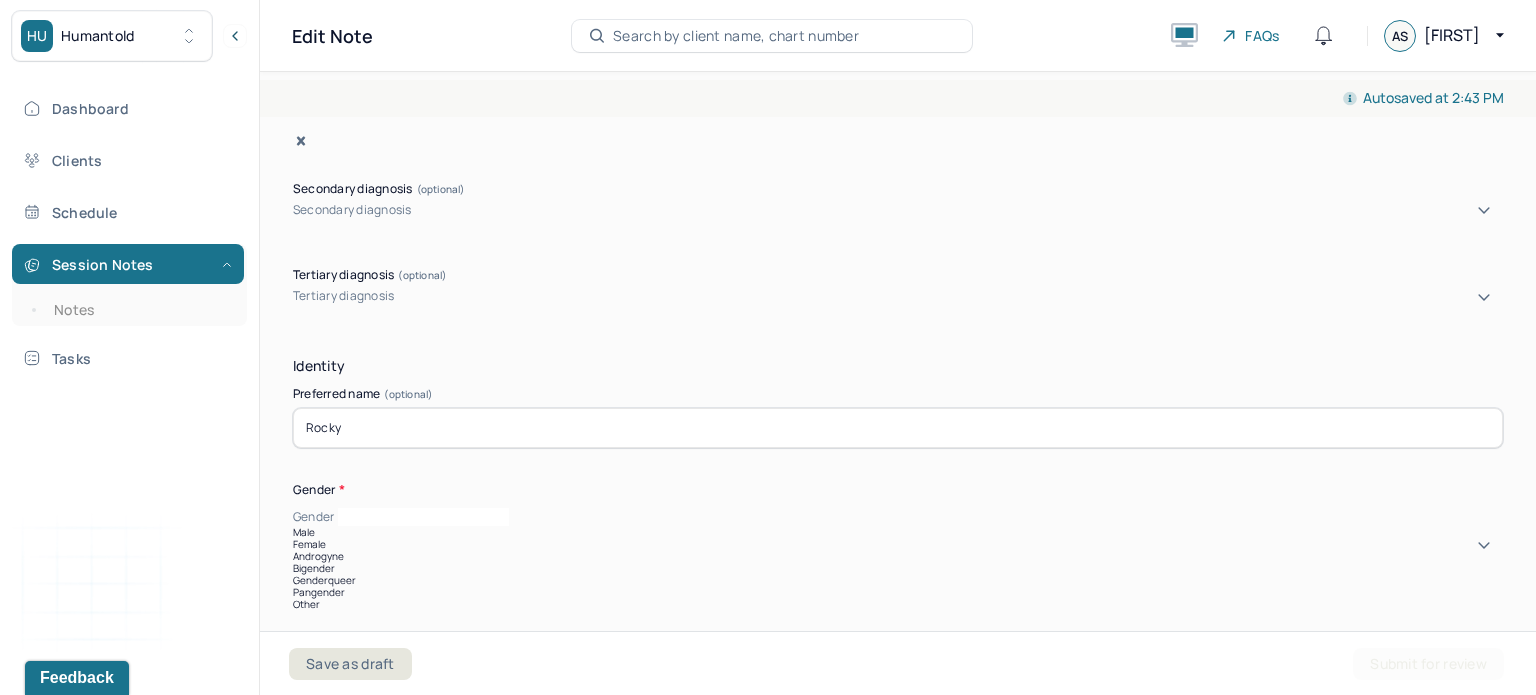 type 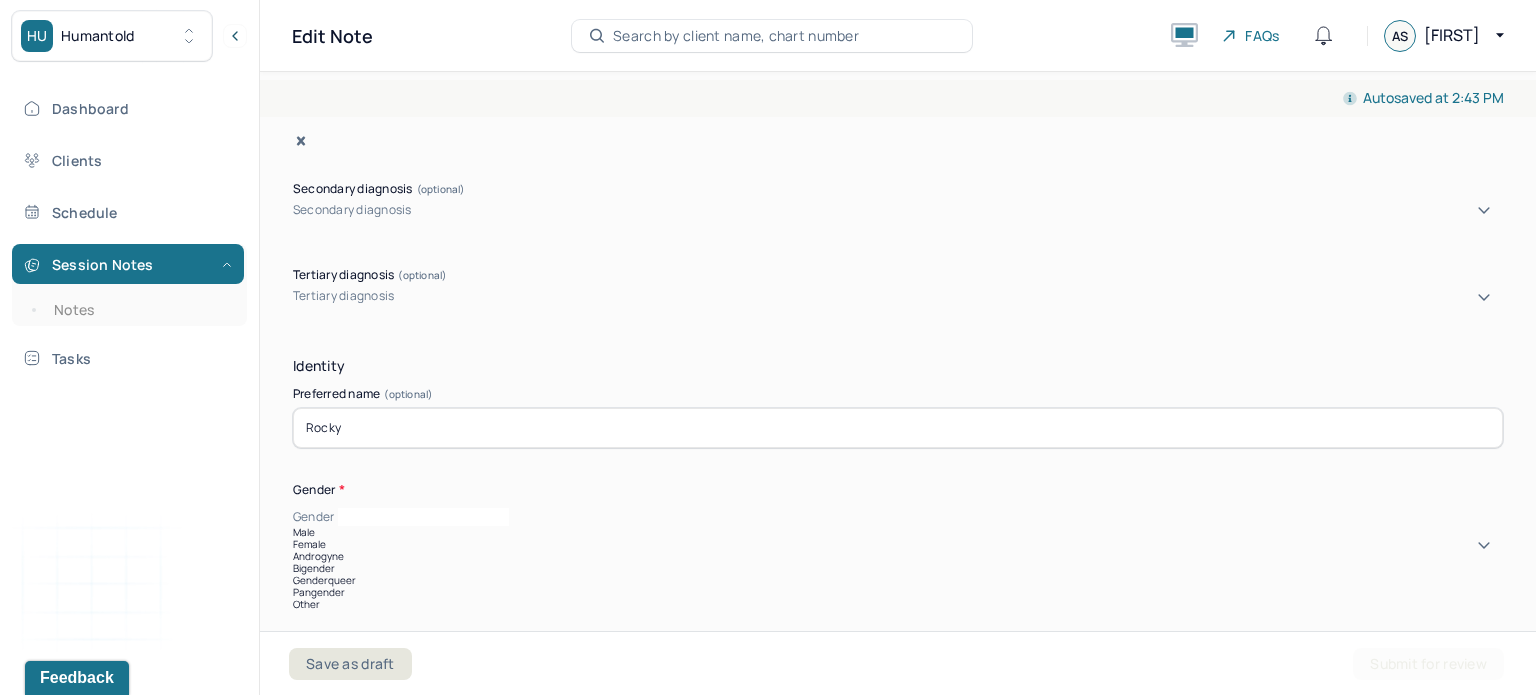 click on "Male" at bounding box center [898, 532] 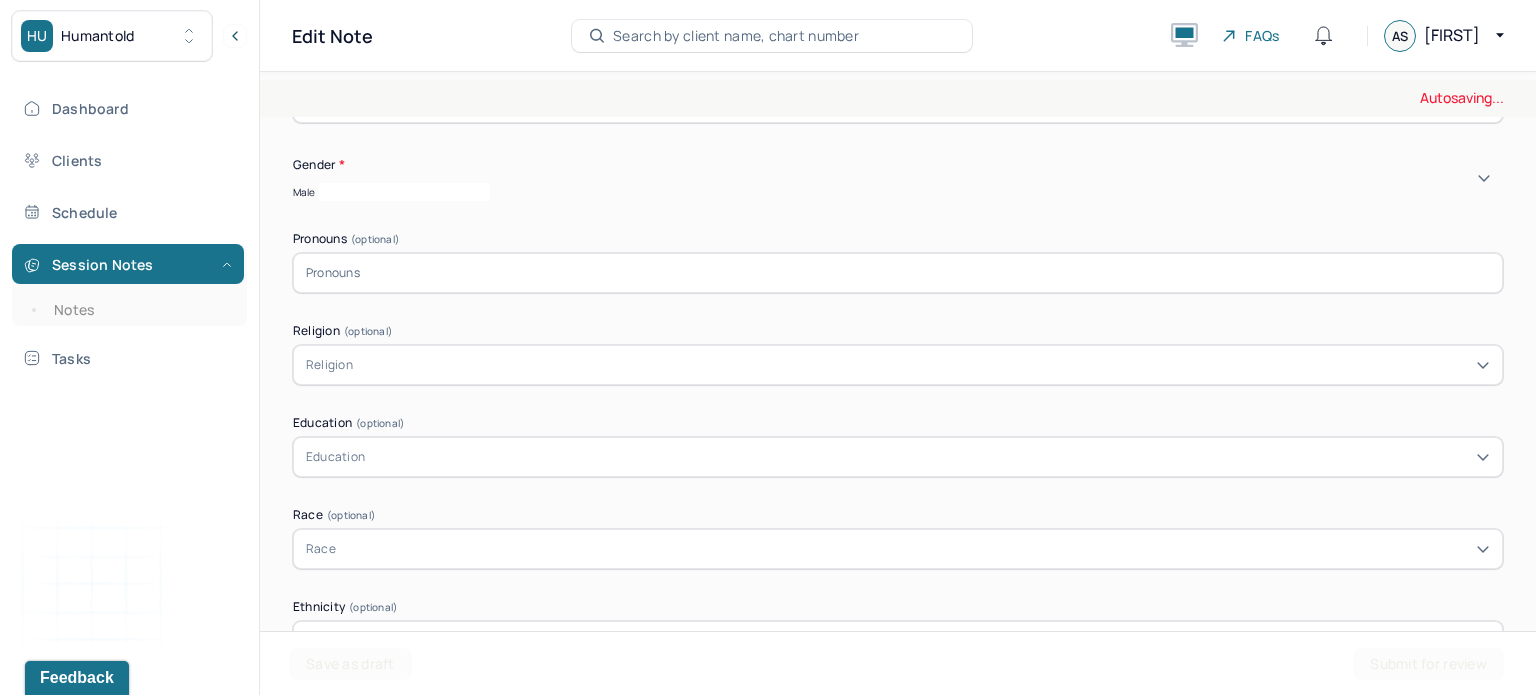 scroll, scrollTop: 892, scrollLeft: 0, axis: vertical 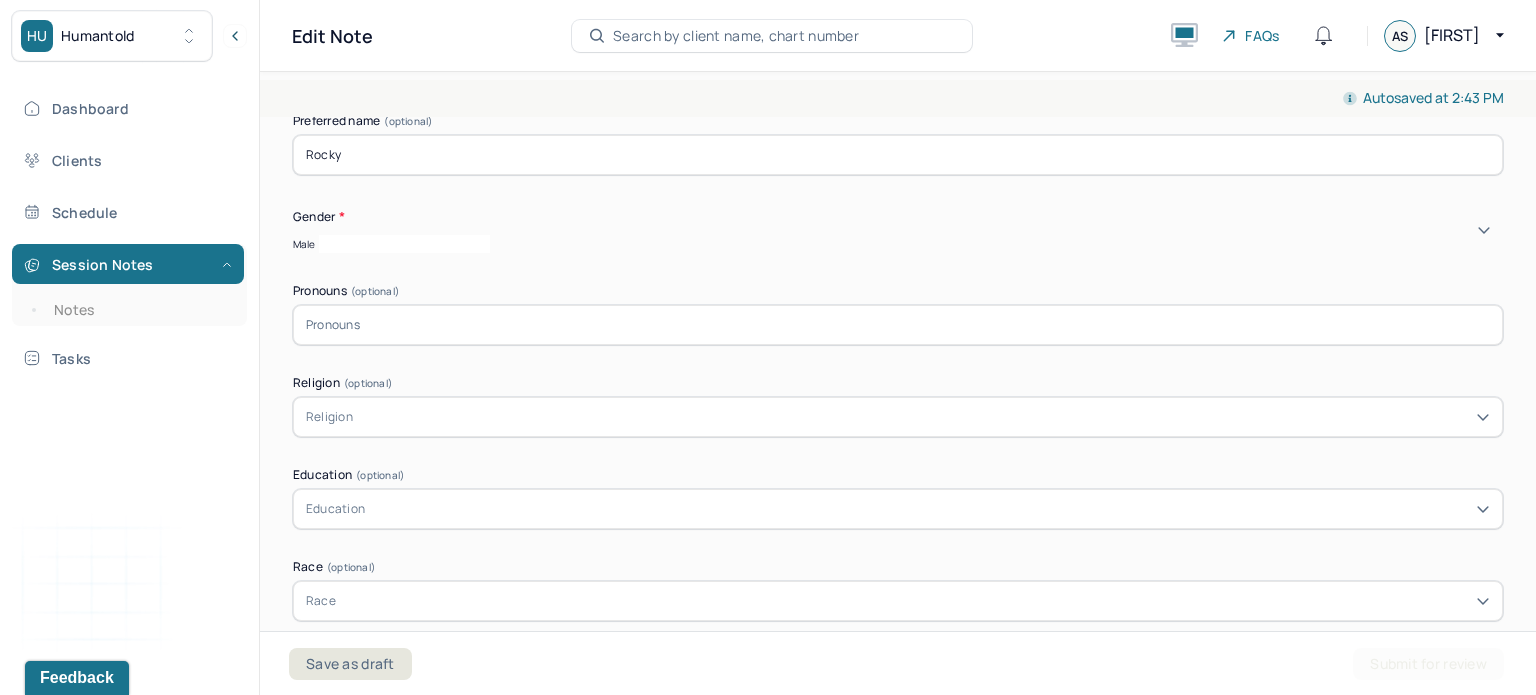 click at bounding box center (898, 325) 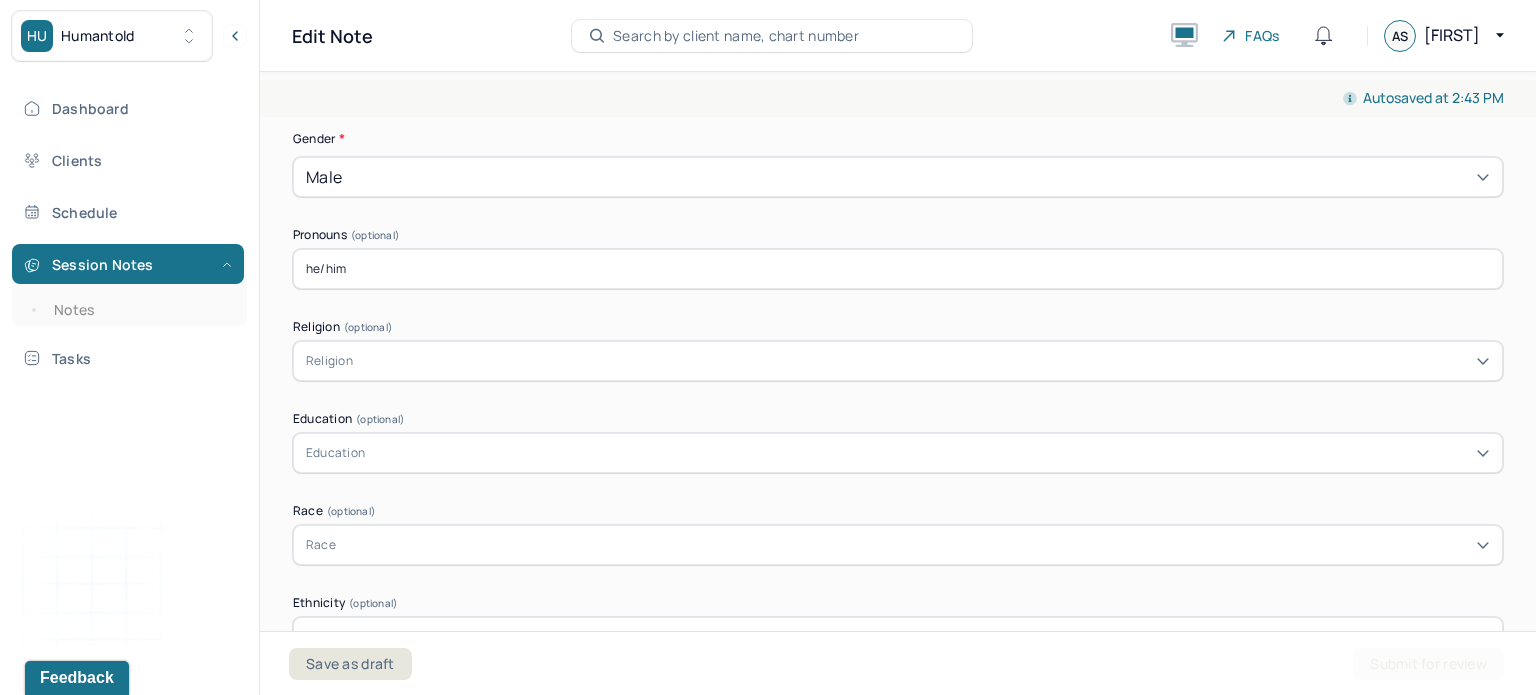 scroll, scrollTop: 915, scrollLeft: 0, axis: vertical 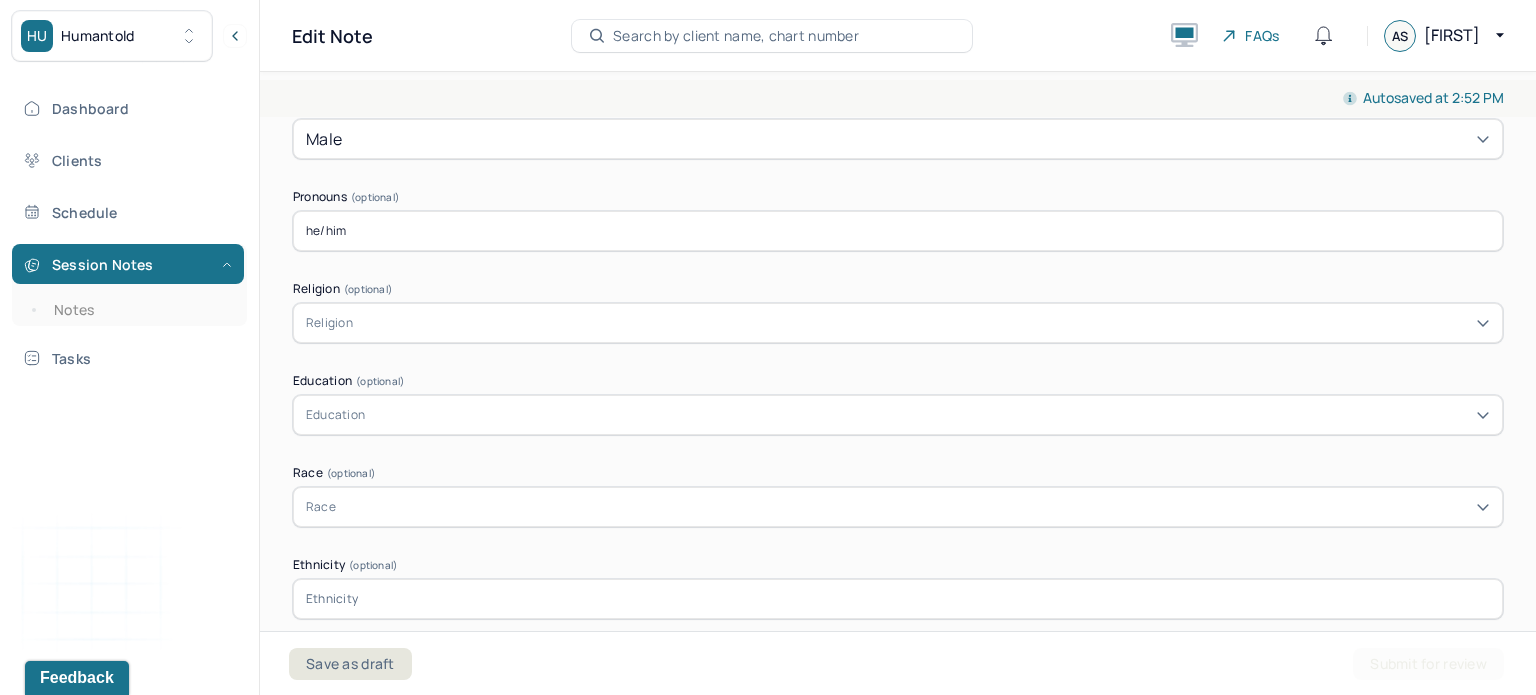 type on "he/him" 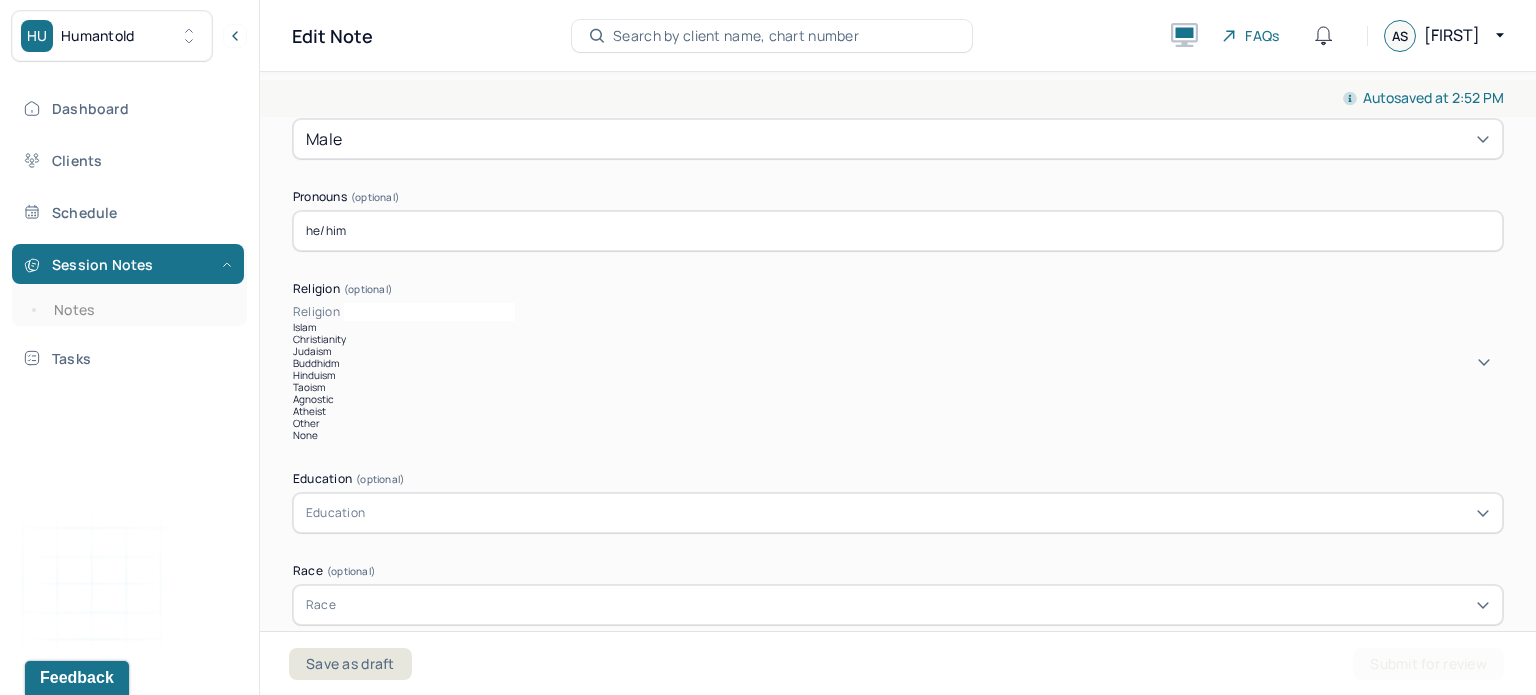 type 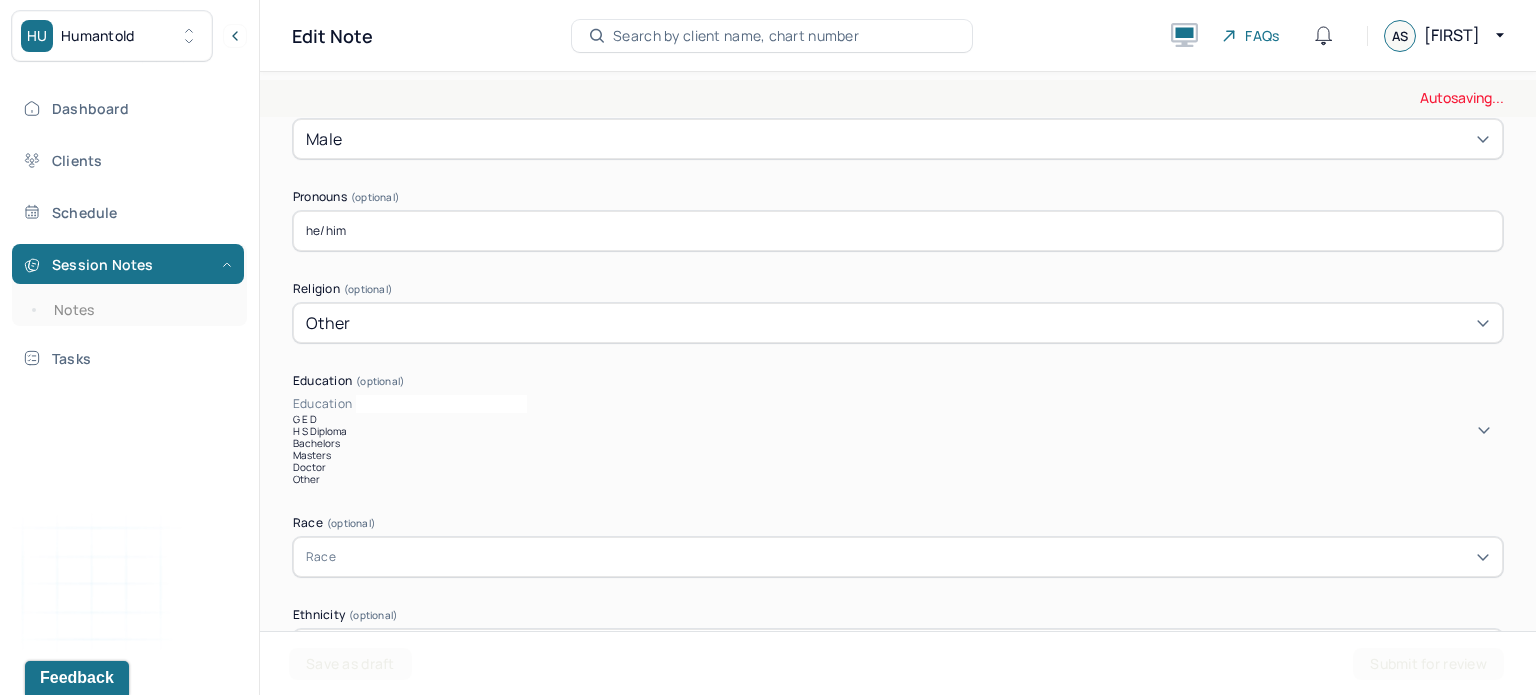 click on "Education" at bounding box center (898, 404) 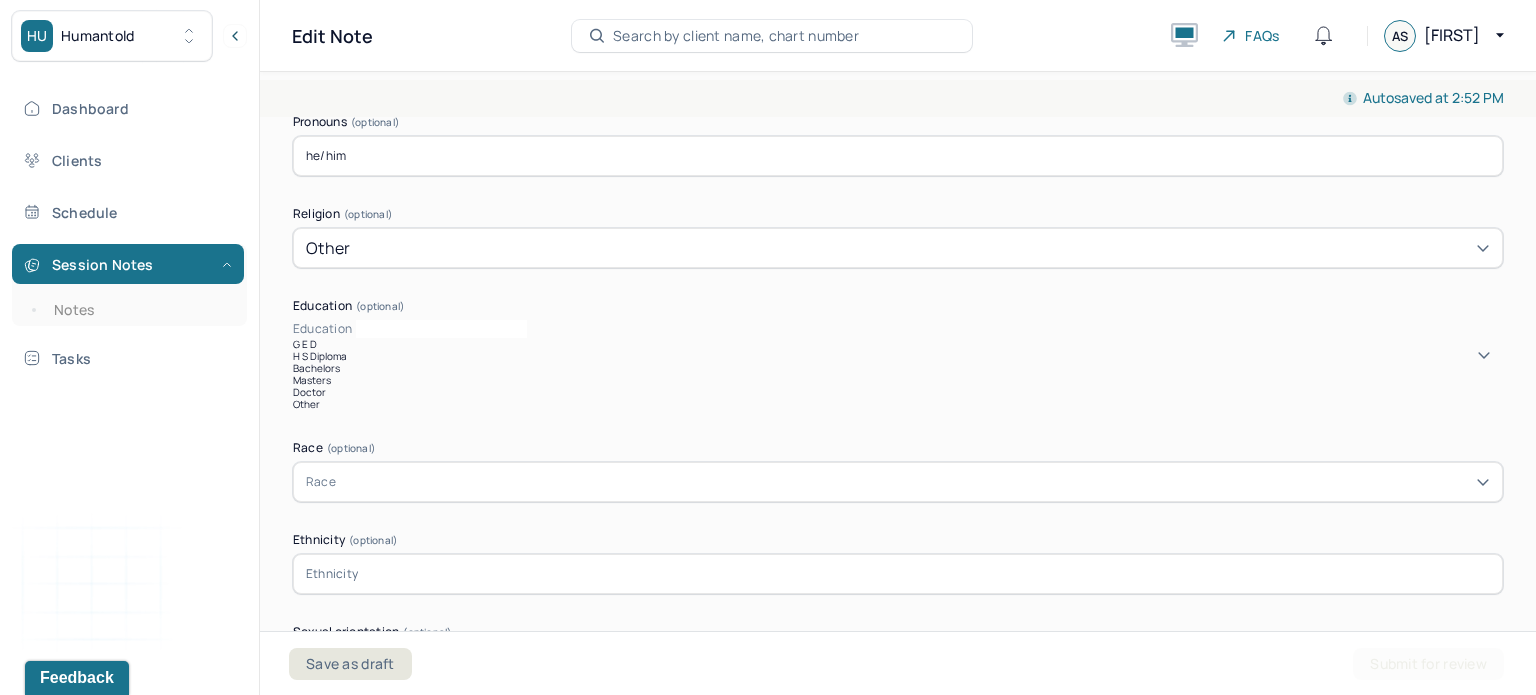 scroll, scrollTop: 1028, scrollLeft: 0, axis: vertical 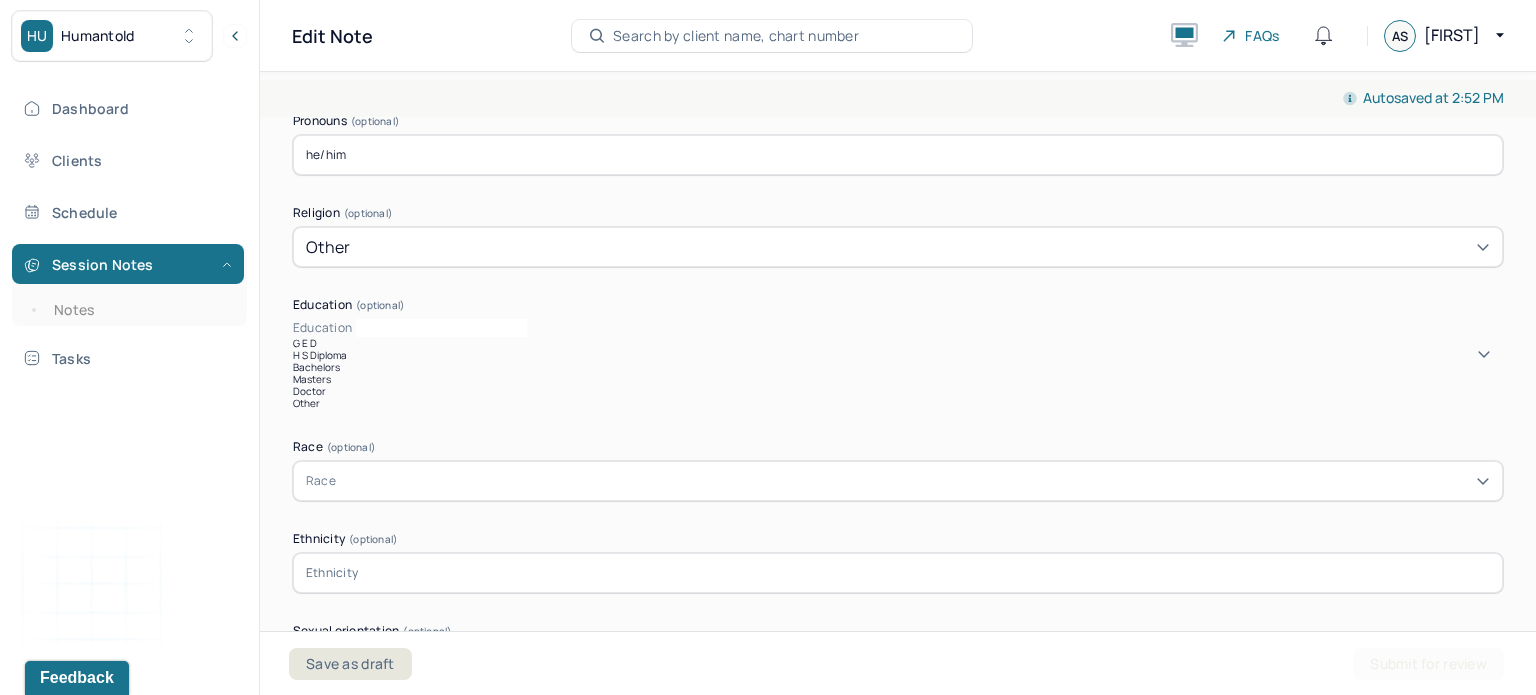 click on "Other" at bounding box center [898, 403] 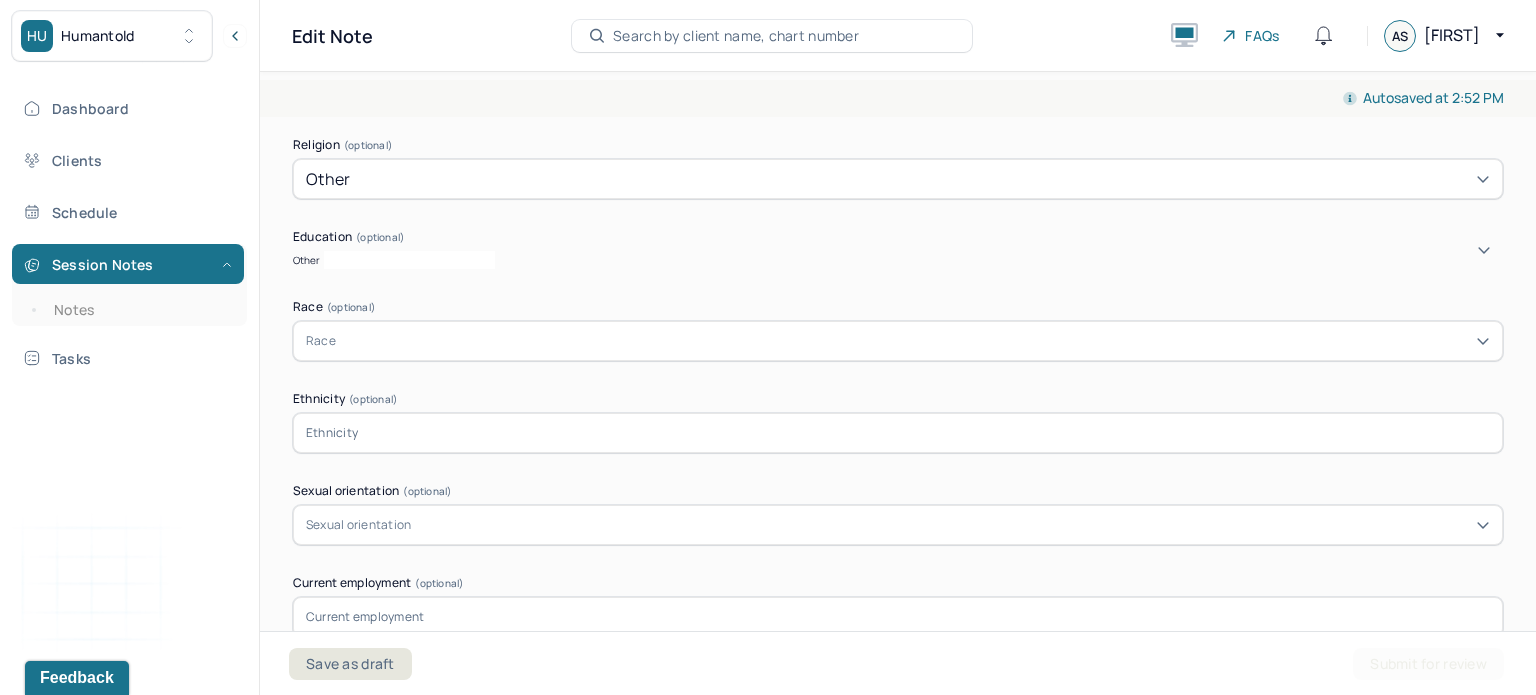 scroll, scrollTop: 1104, scrollLeft: 0, axis: vertical 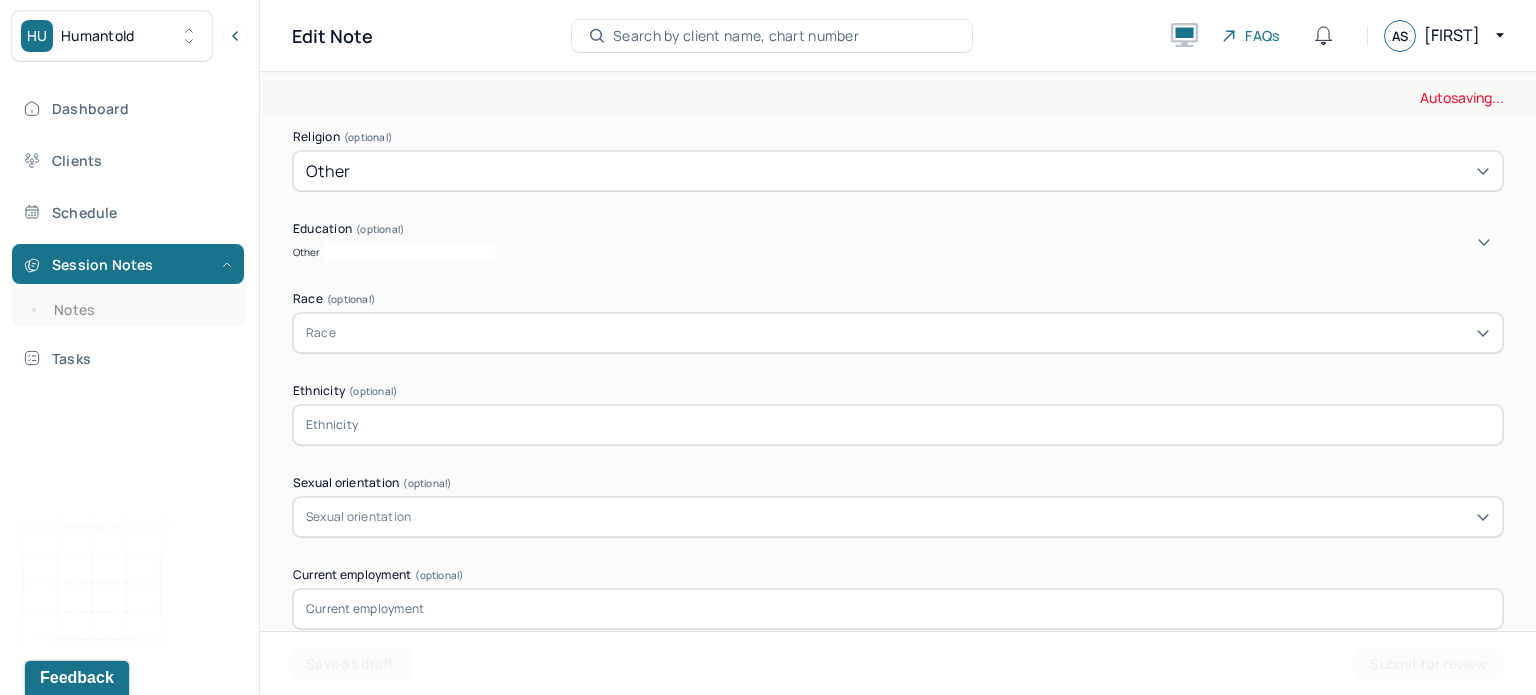 click on "Race" at bounding box center [898, 333] 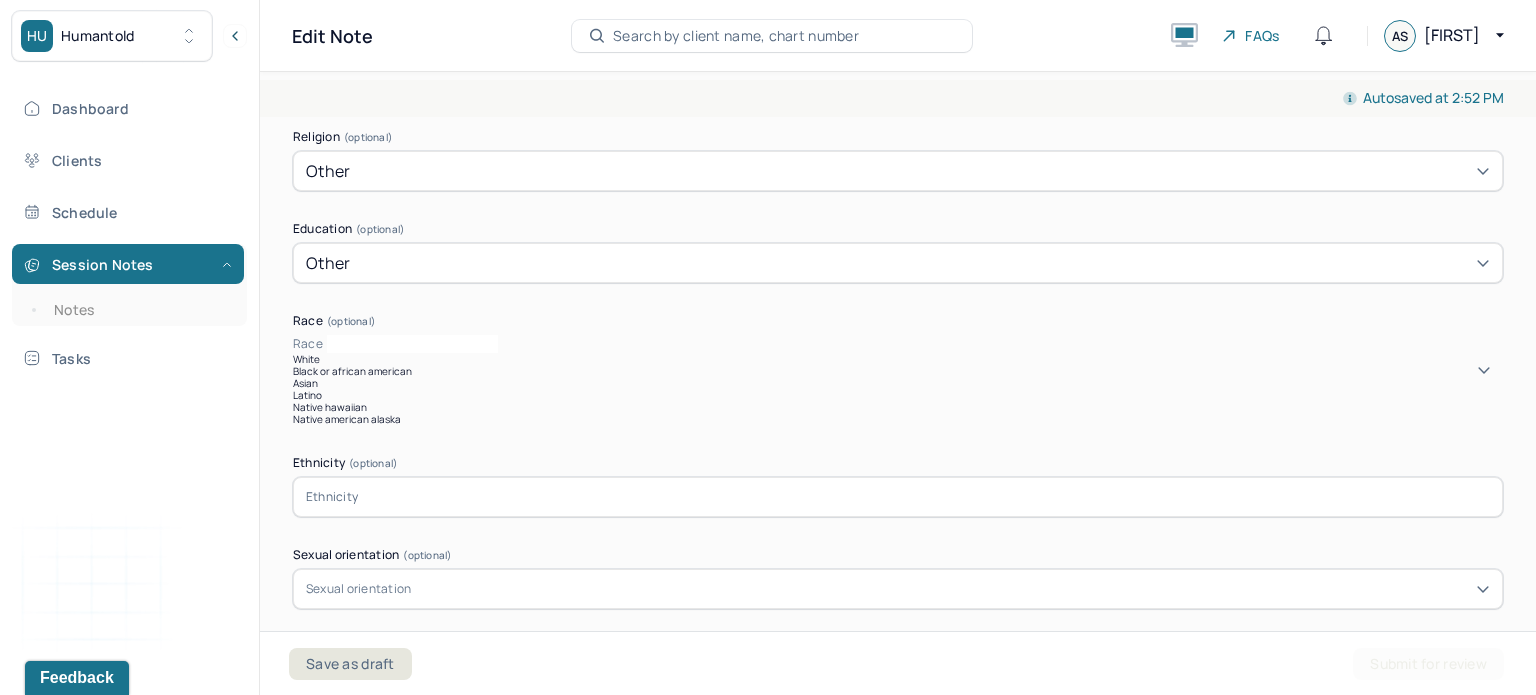 click on "White" at bounding box center [898, 359] 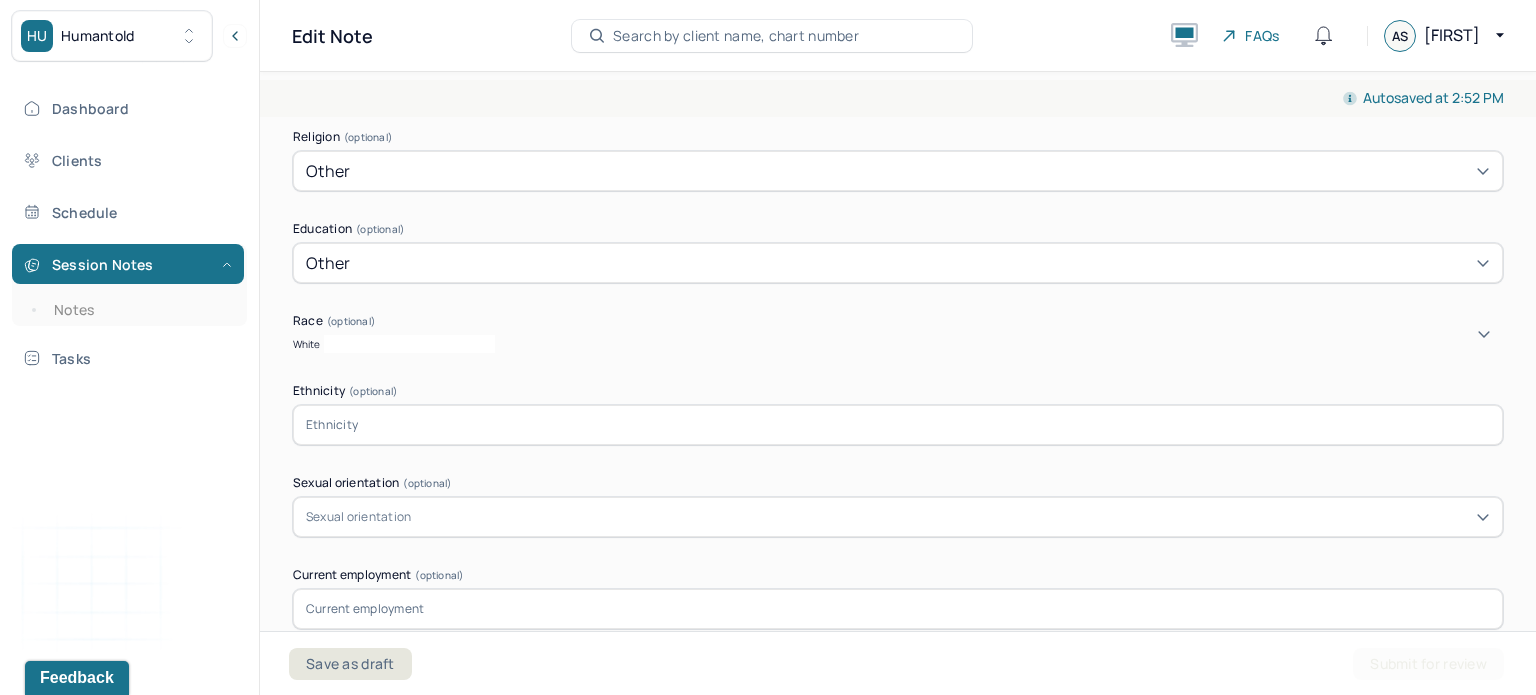 click at bounding box center (898, 425) 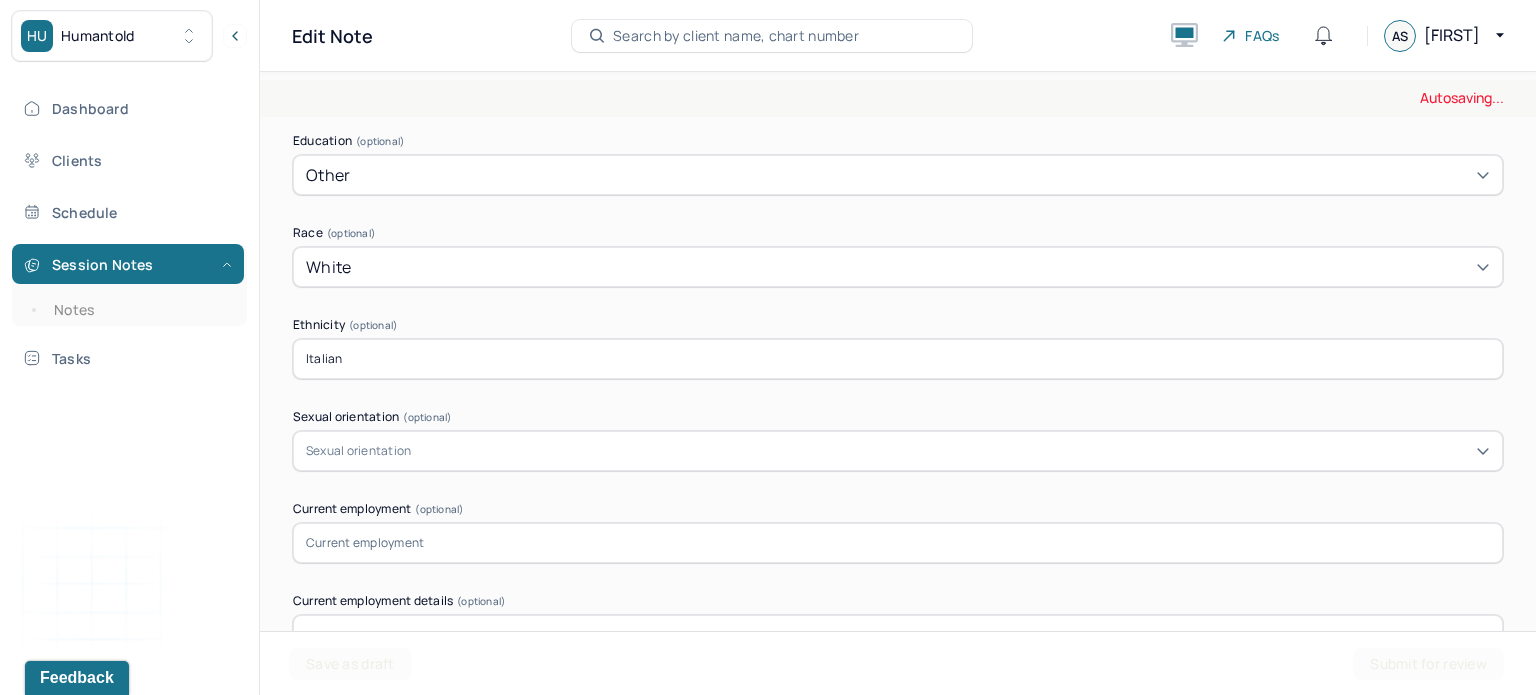 scroll, scrollTop: 1206, scrollLeft: 0, axis: vertical 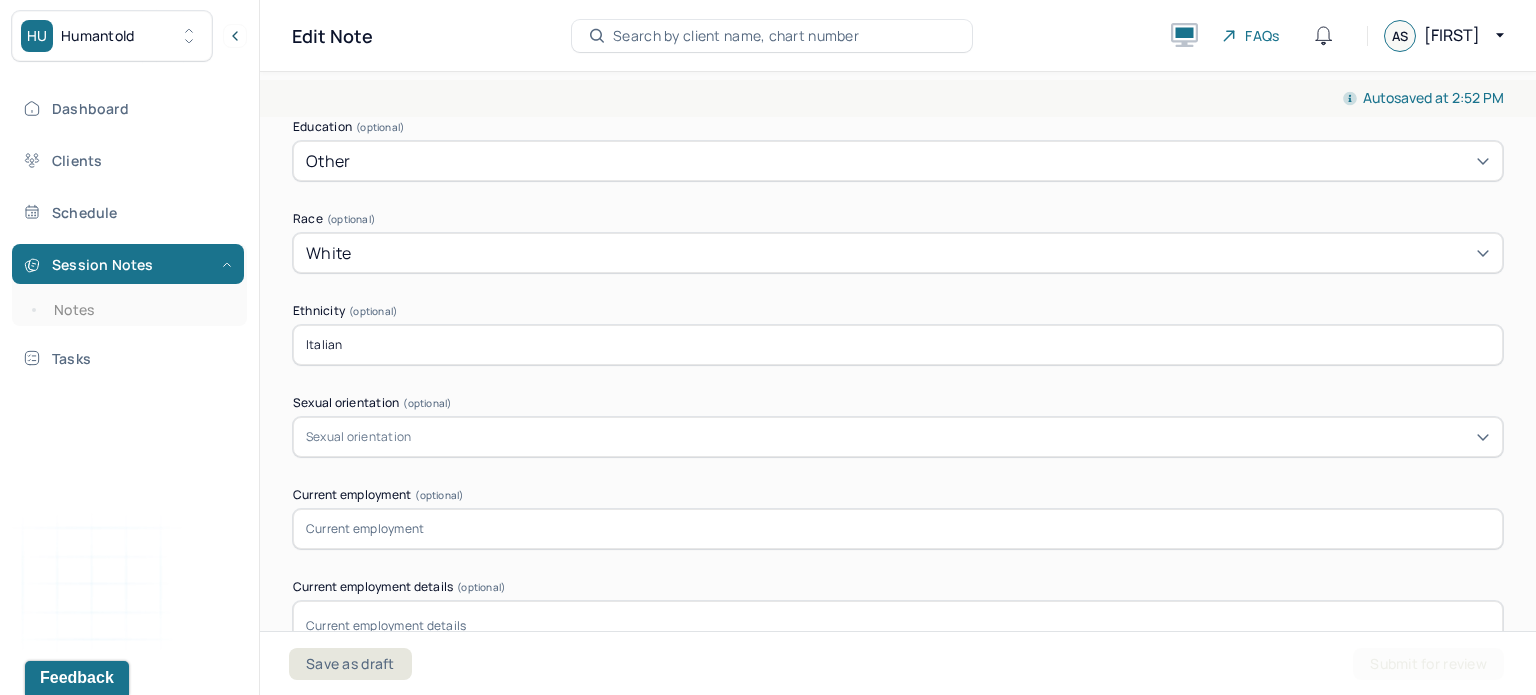 type on "Italian" 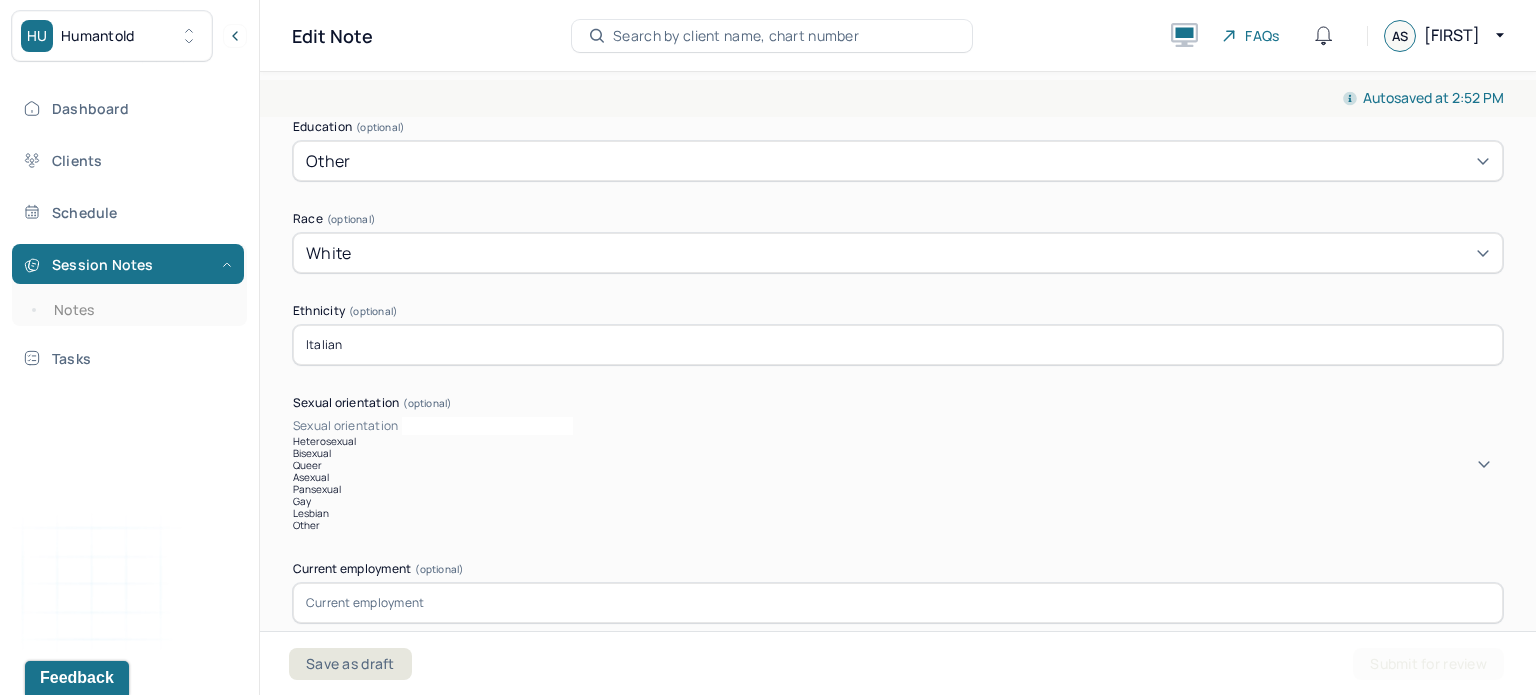 click on "Heterosexual" at bounding box center [898, 441] 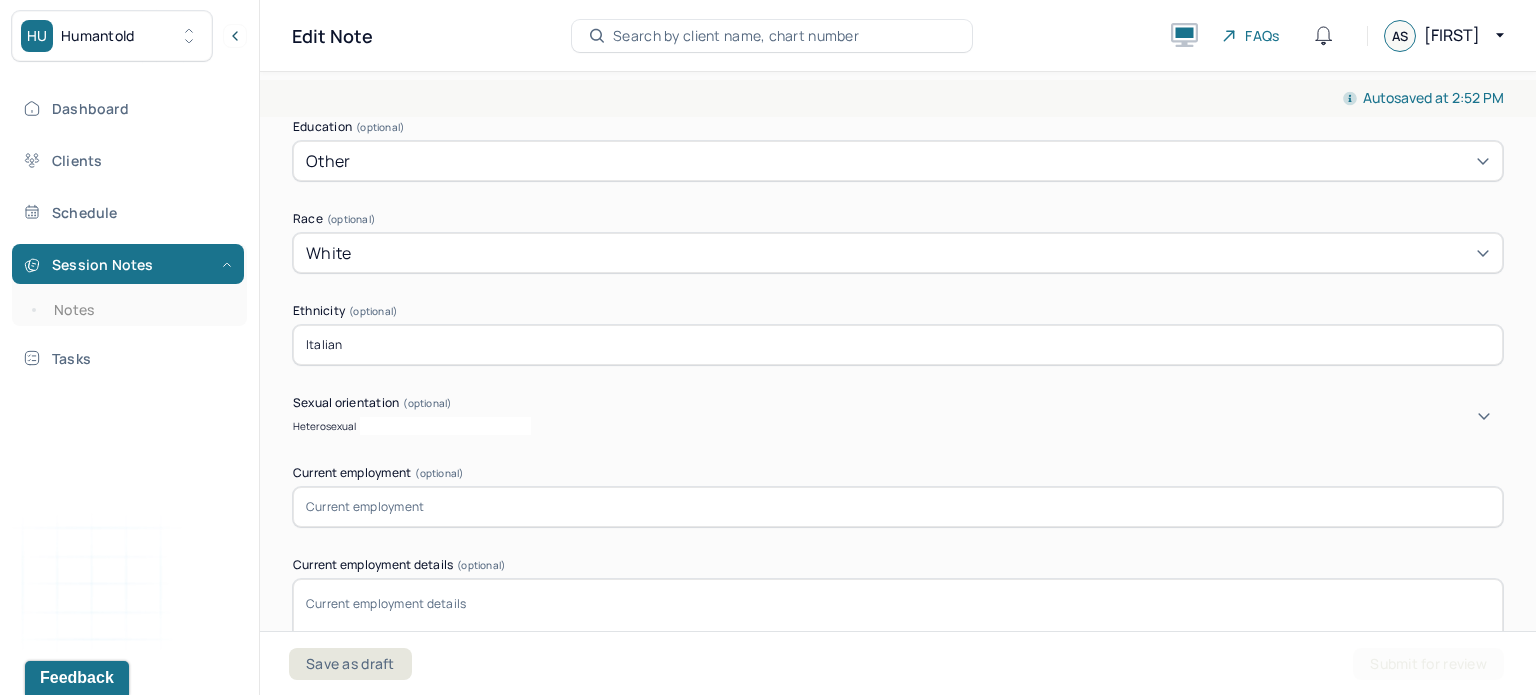 scroll, scrollTop: 1270, scrollLeft: 0, axis: vertical 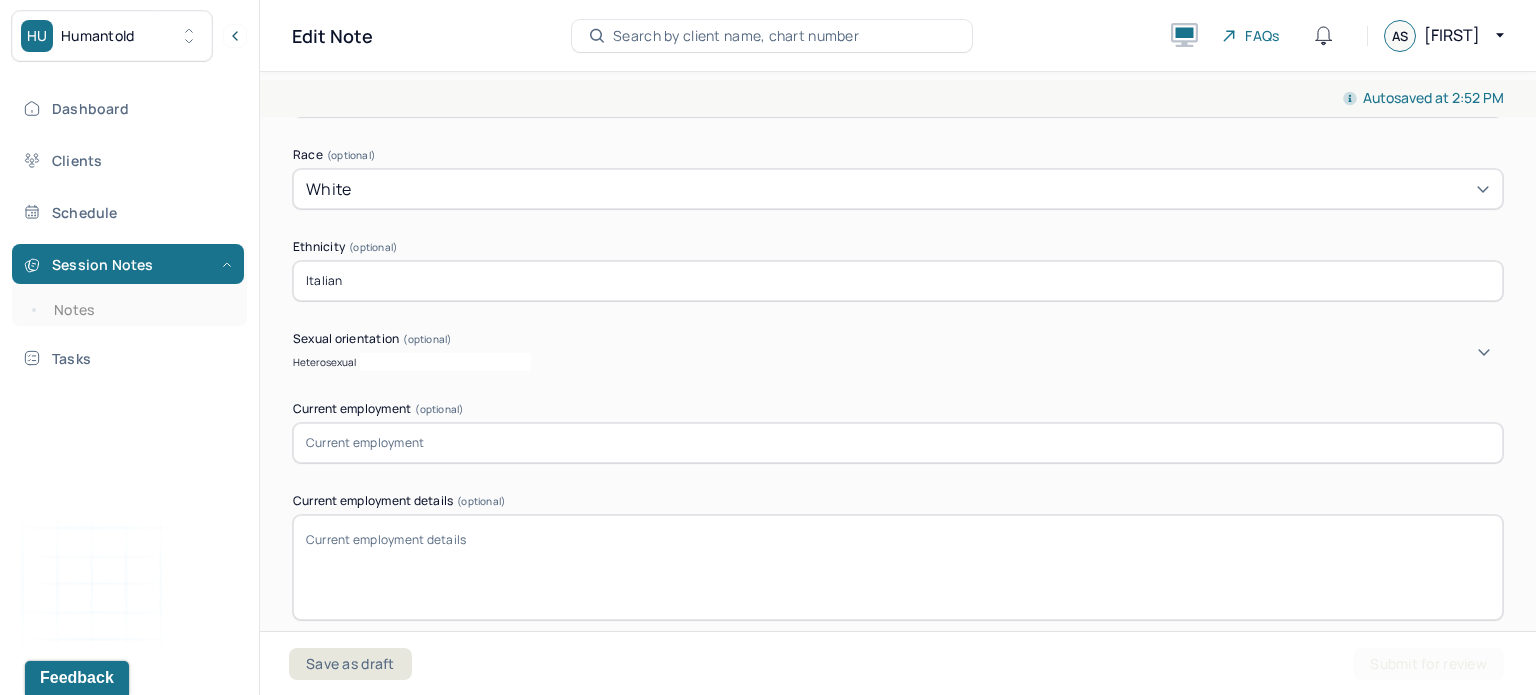 click at bounding box center [898, 443] 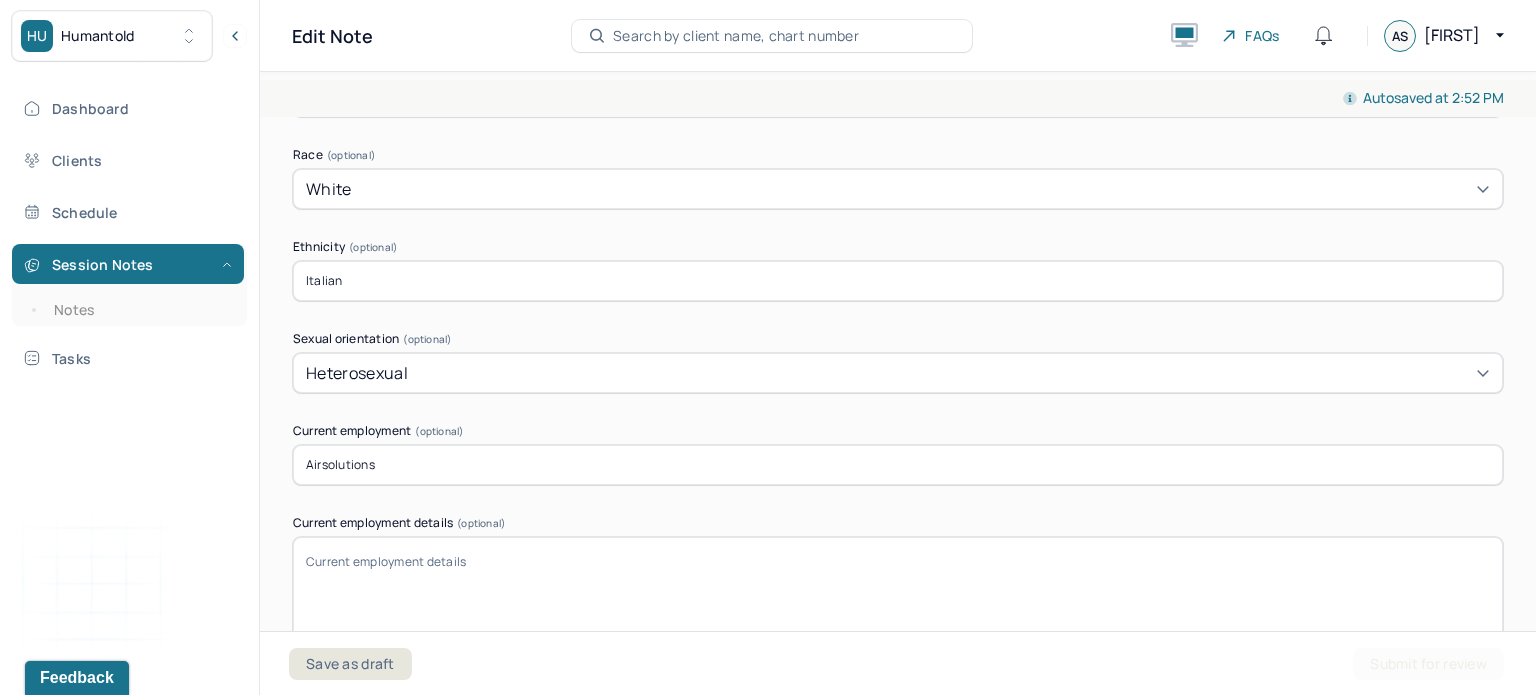 type on "Airsolutions" 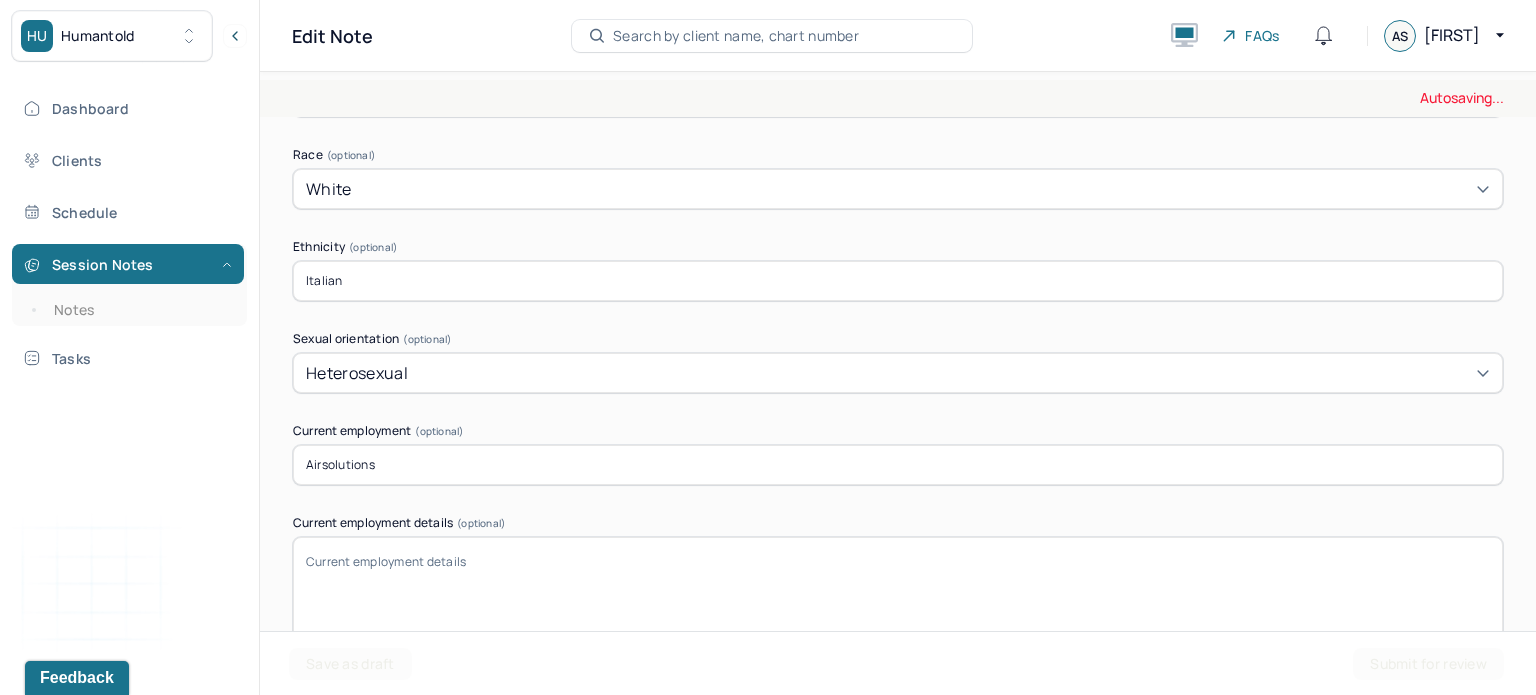 click on "Current employment details (optional)" at bounding box center (898, 589) 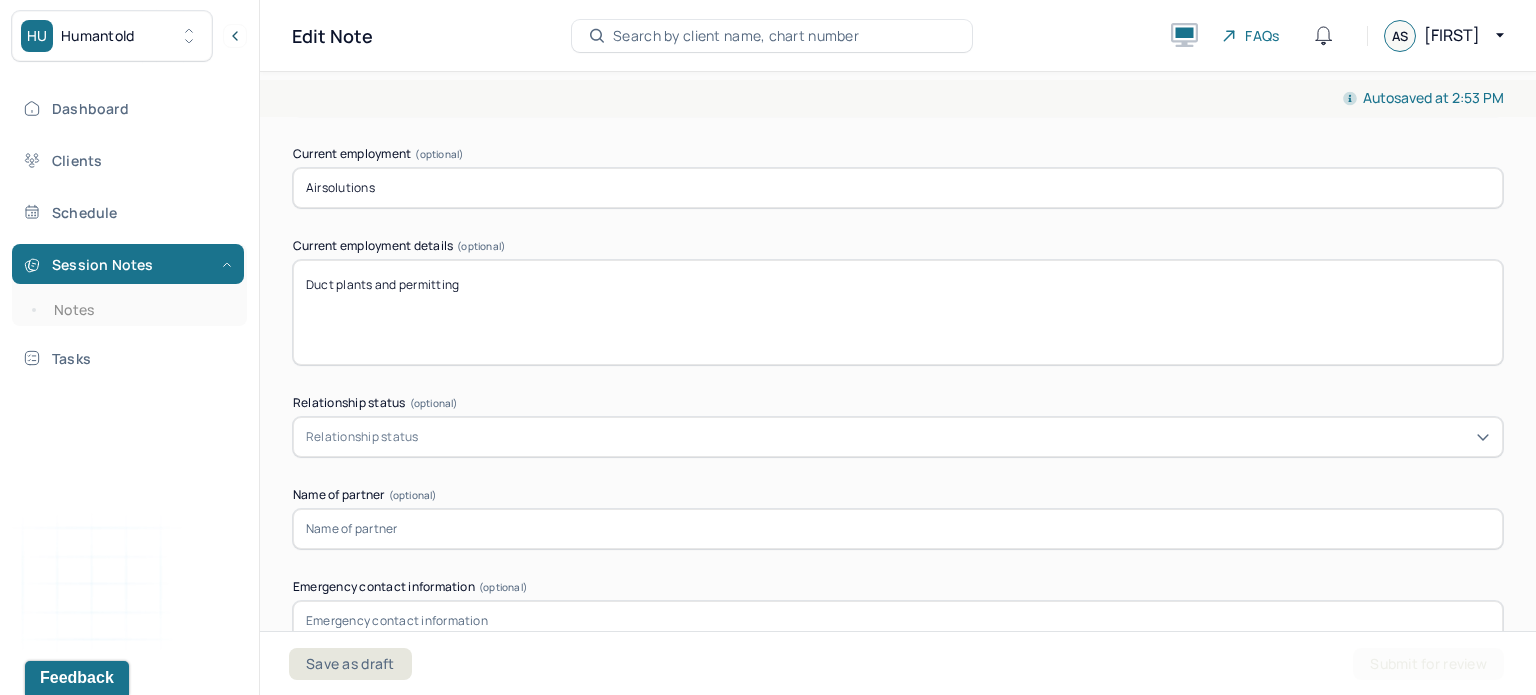 scroll, scrollTop: 1564, scrollLeft: 0, axis: vertical 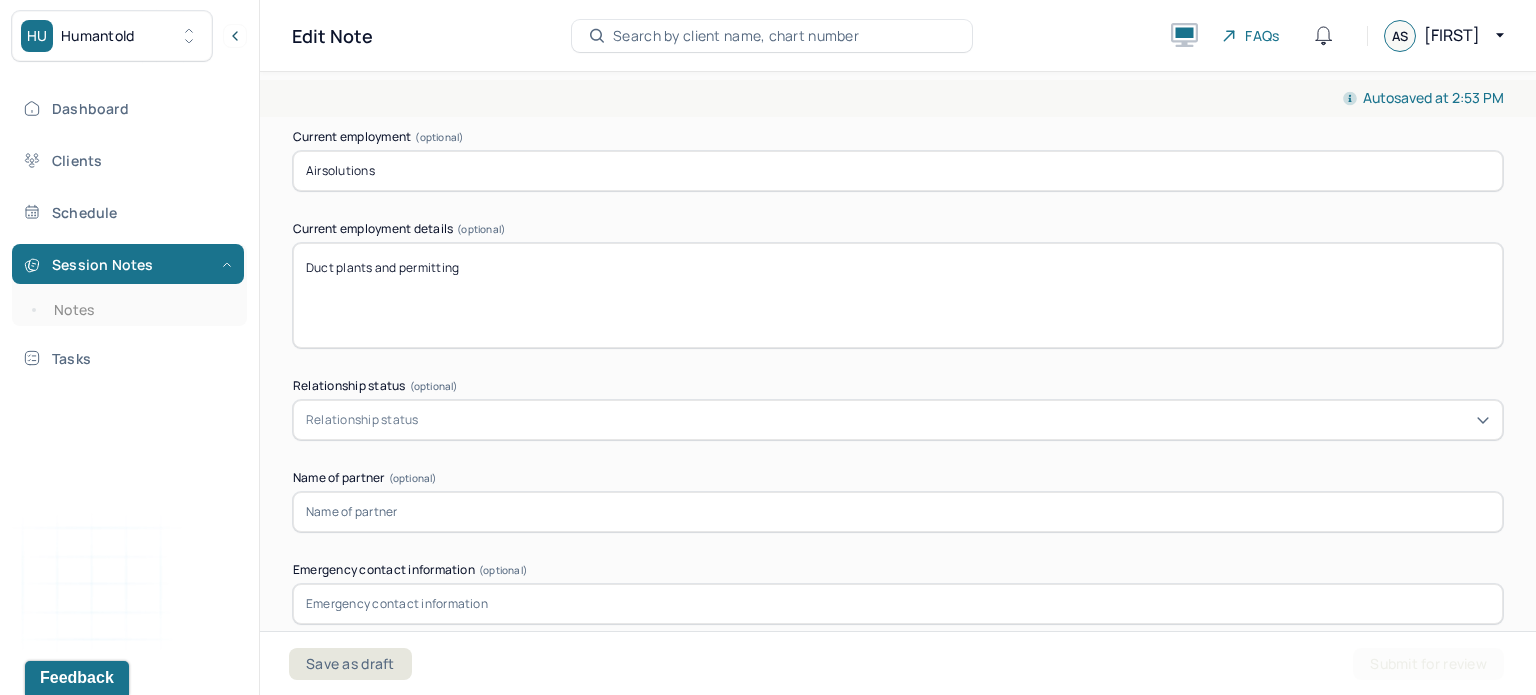 type on "Duct plants and permitting" 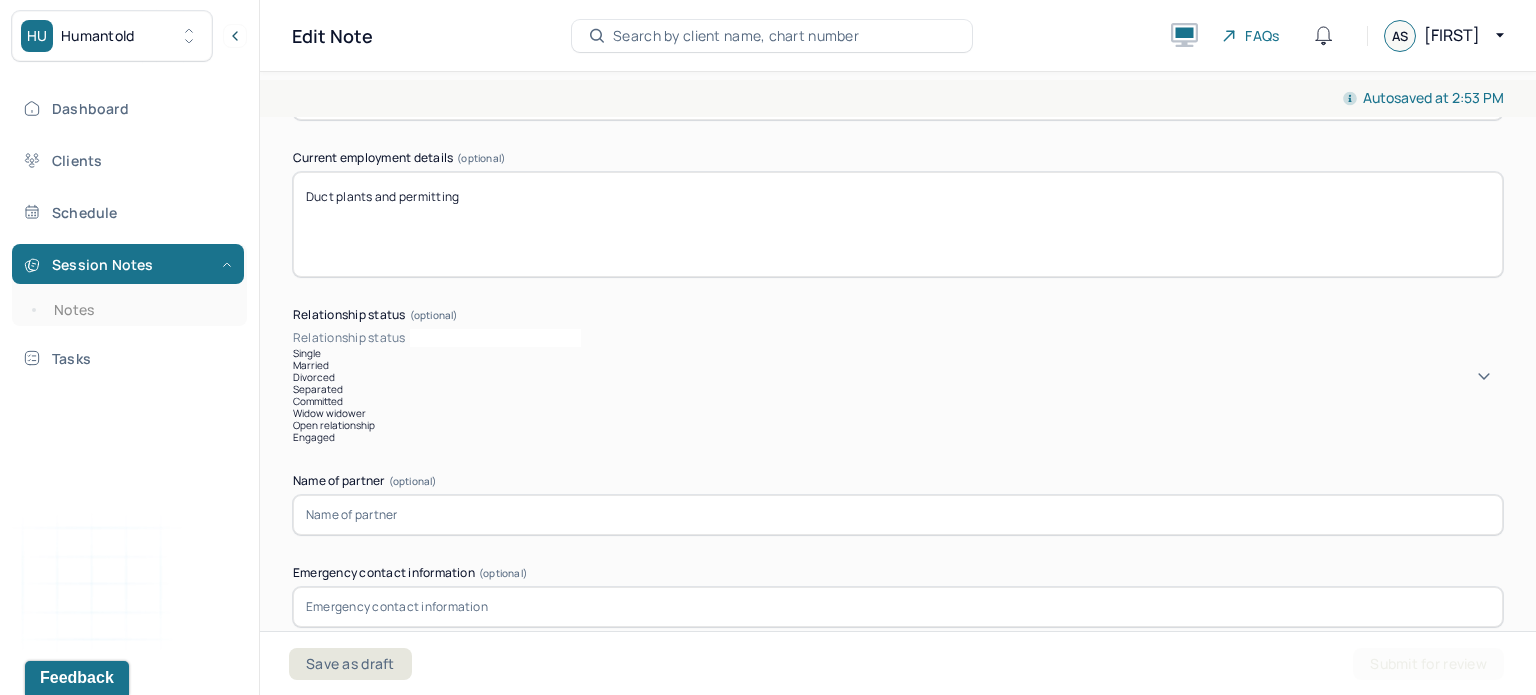 scroll, scrollTop: 1636, scrollLeft: 0, axis: vertical 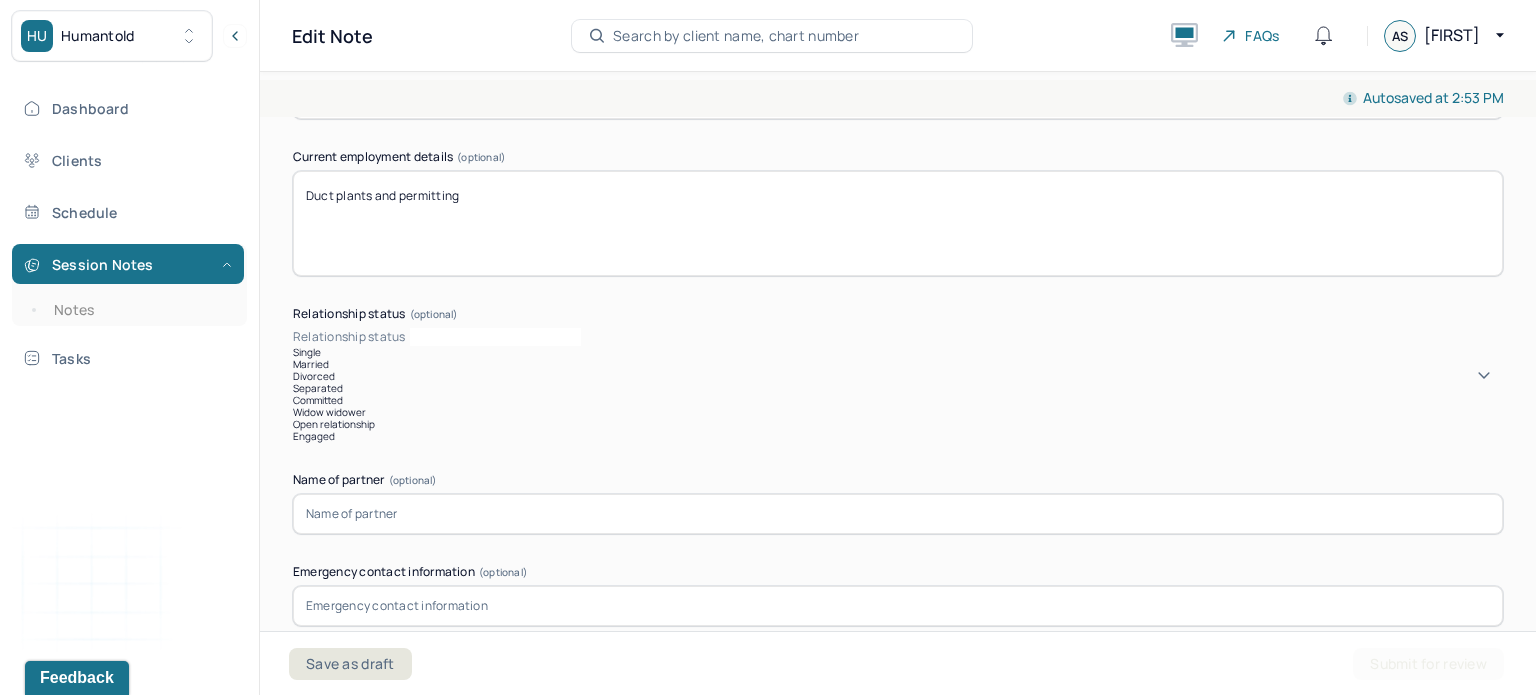 click on "Single" at bounding box center (898, 352) 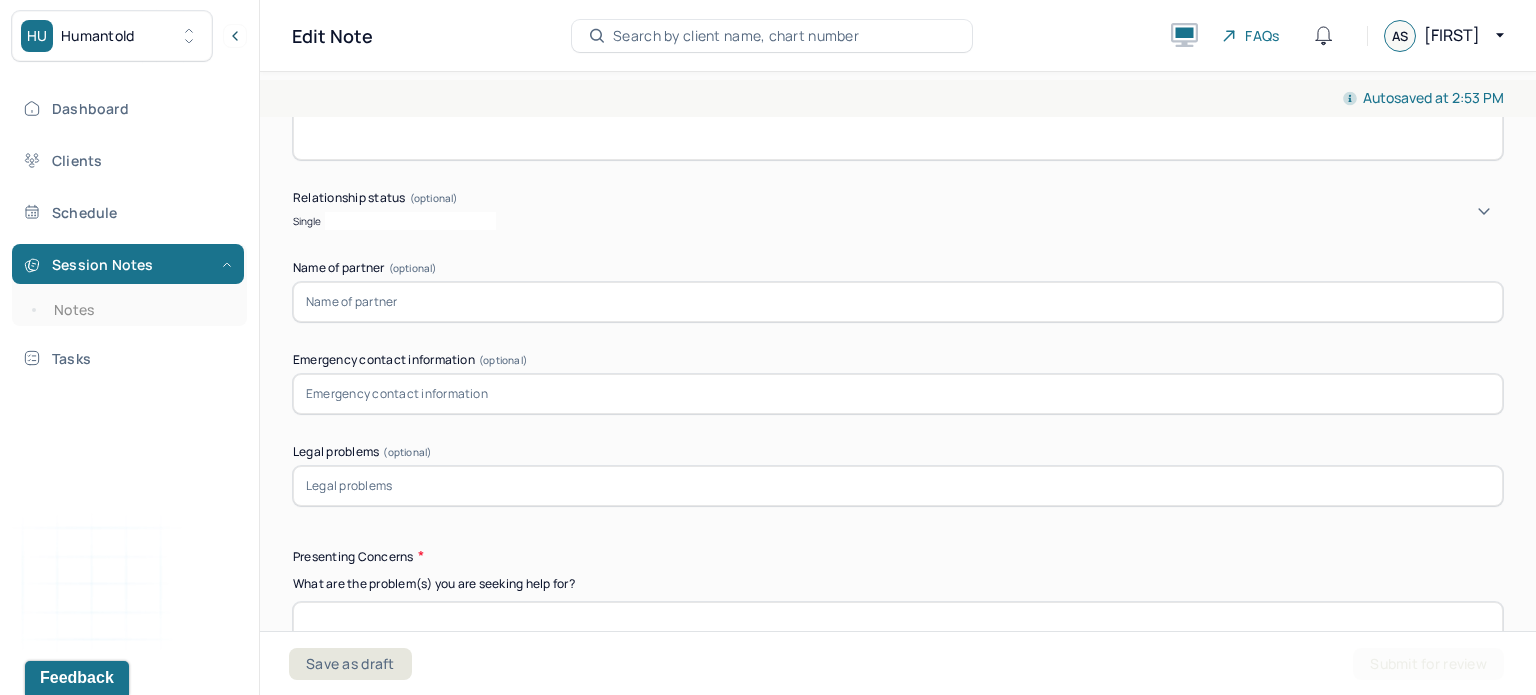 scroll, scrollTop: 1754, scrollLeft: 0, axis: vertical 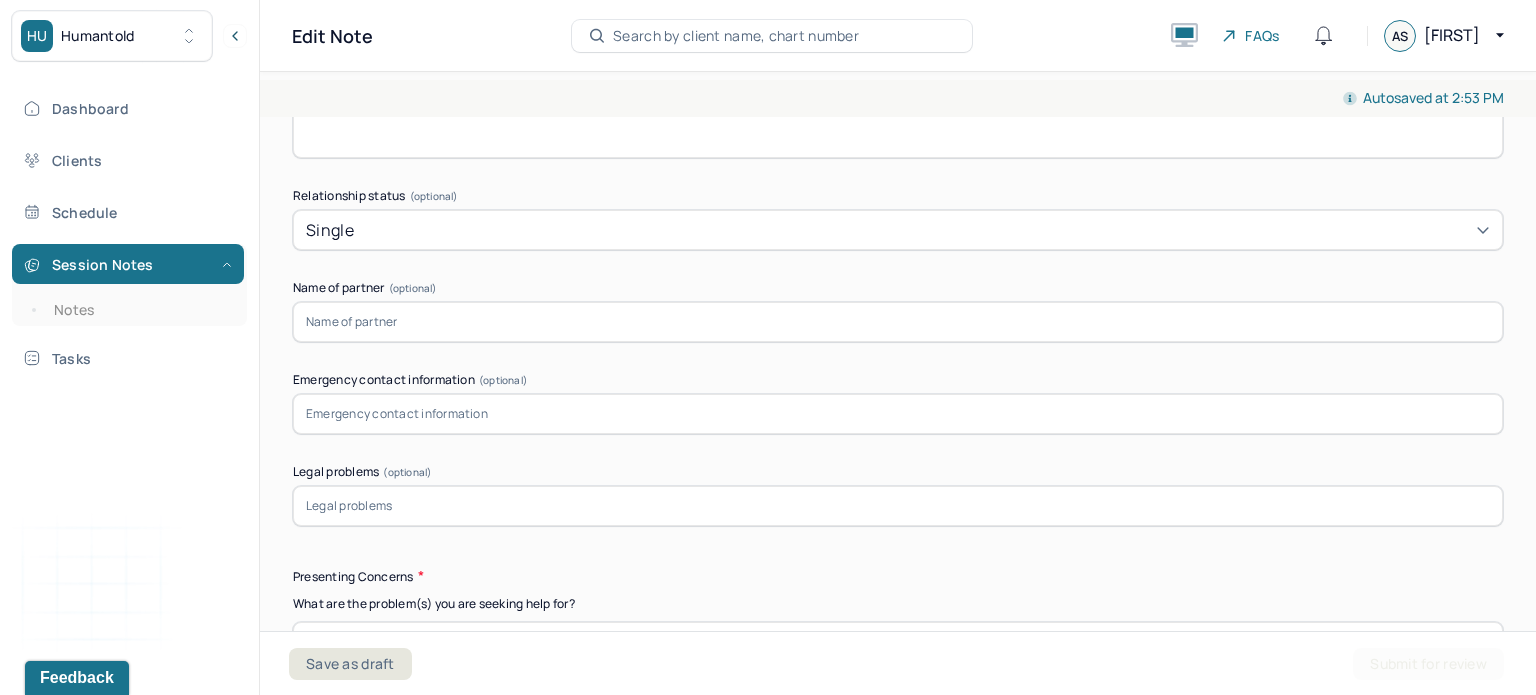 click at bounding box center (898, 414) 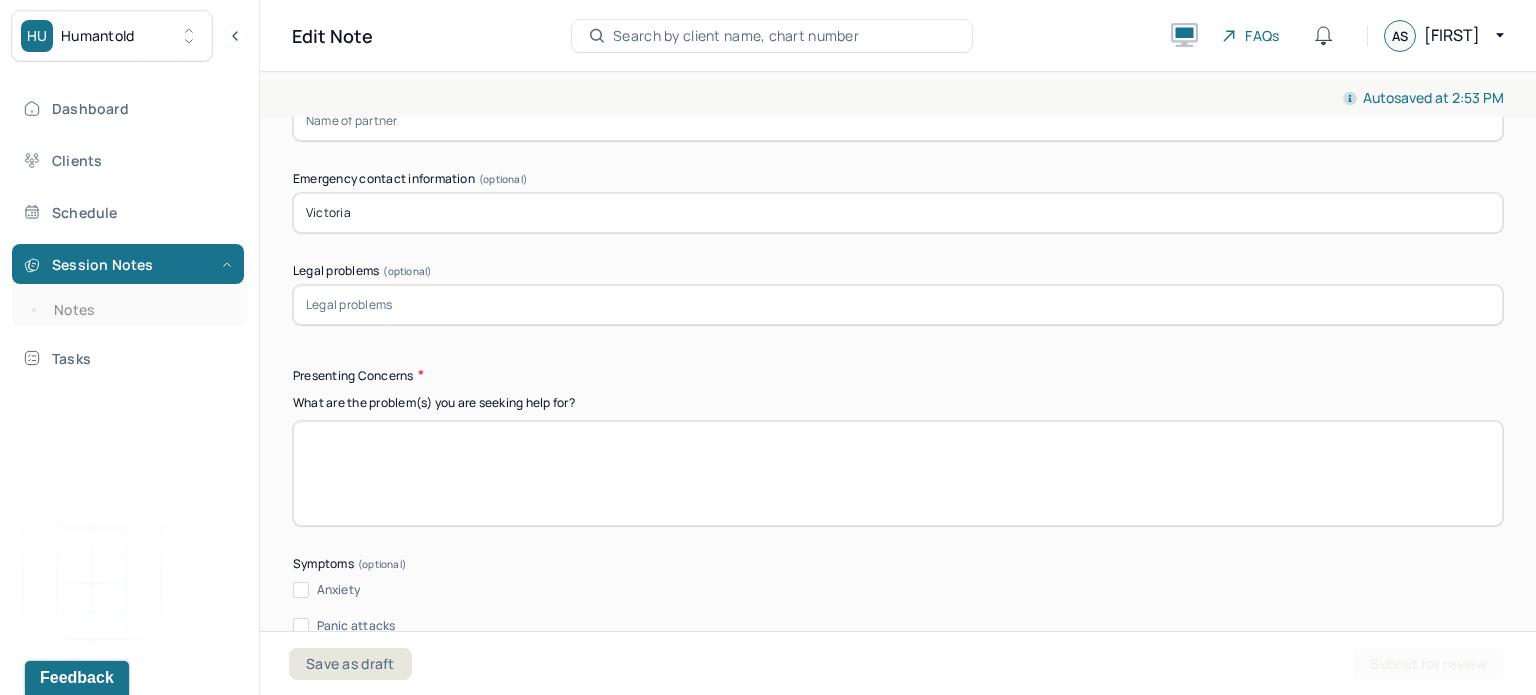 scroll, scrollTop: 1954, scrollLeft: 0, axis: vertical 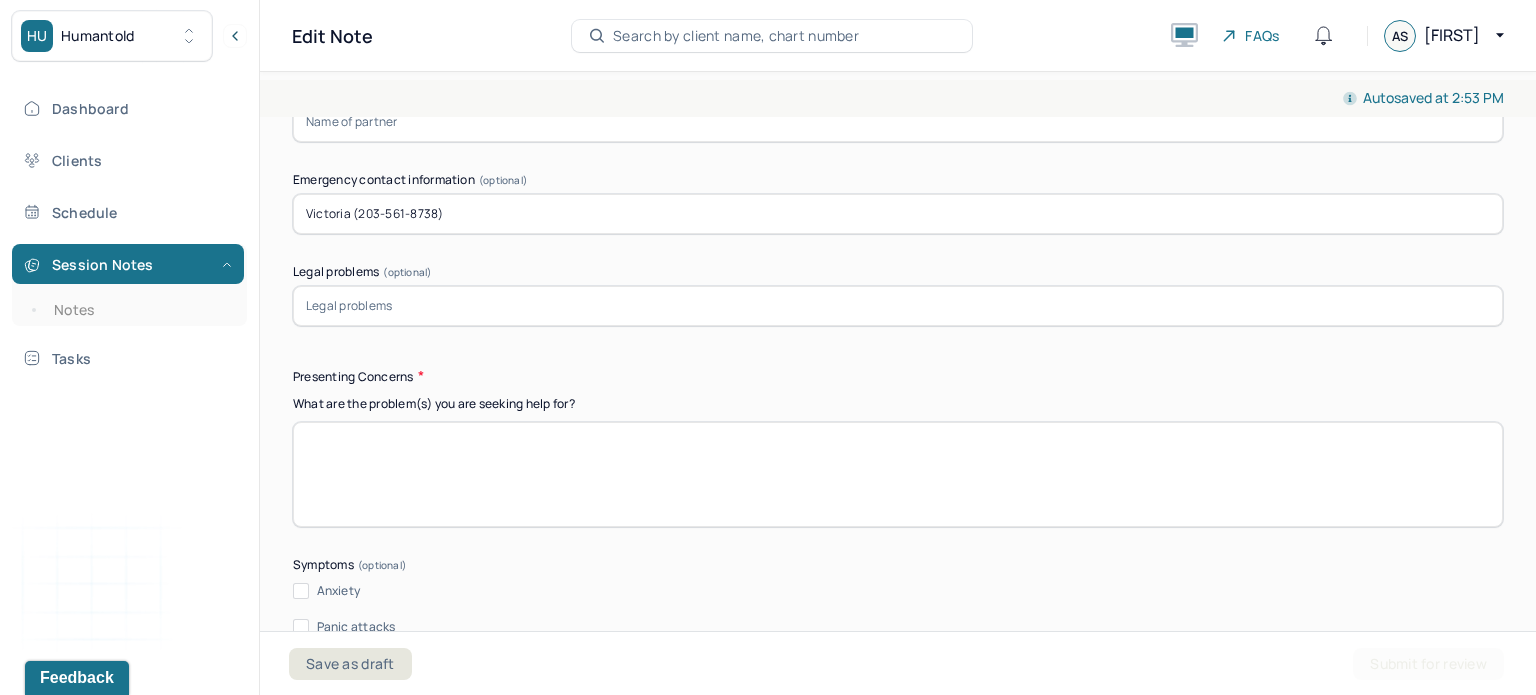 type on "Victoria (203-561-8738)" 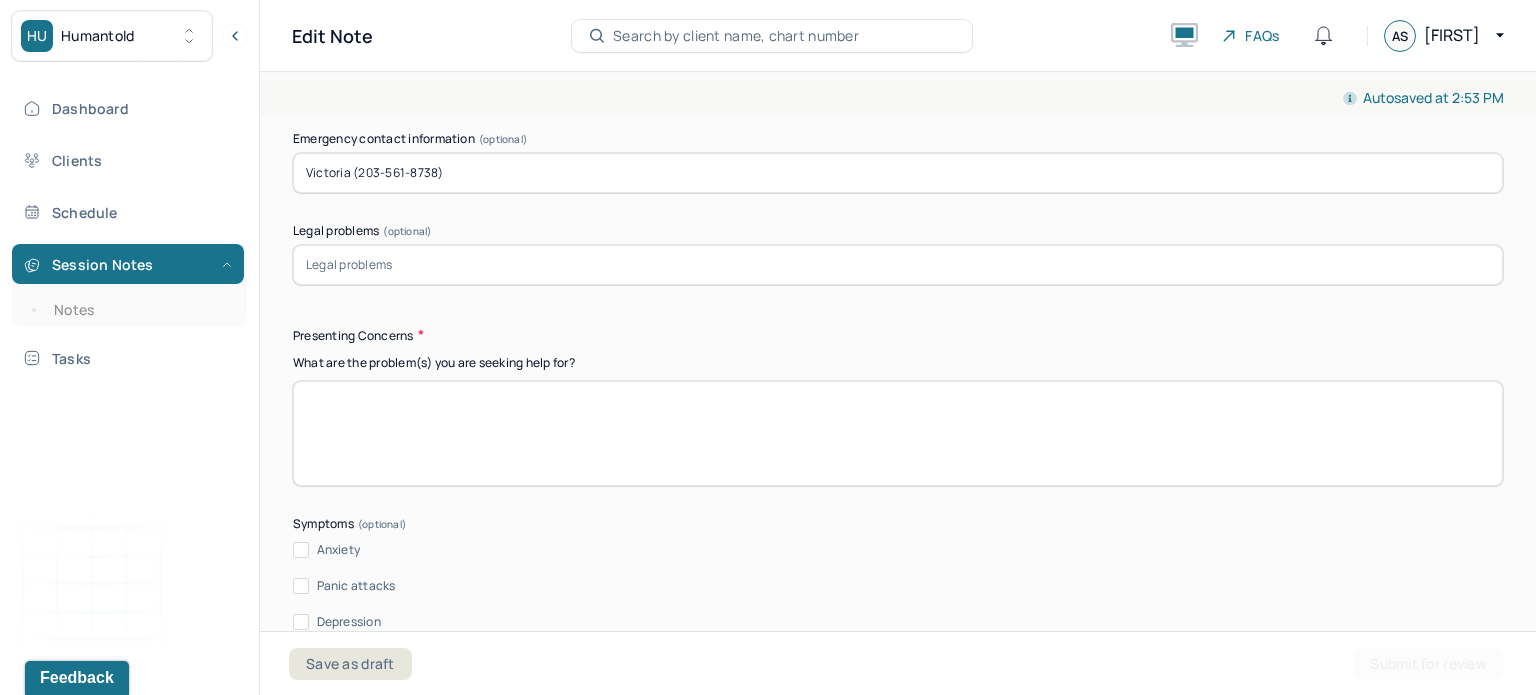 scroll, scrollTop: 1996, scrollLeft: 0, axis: vertical 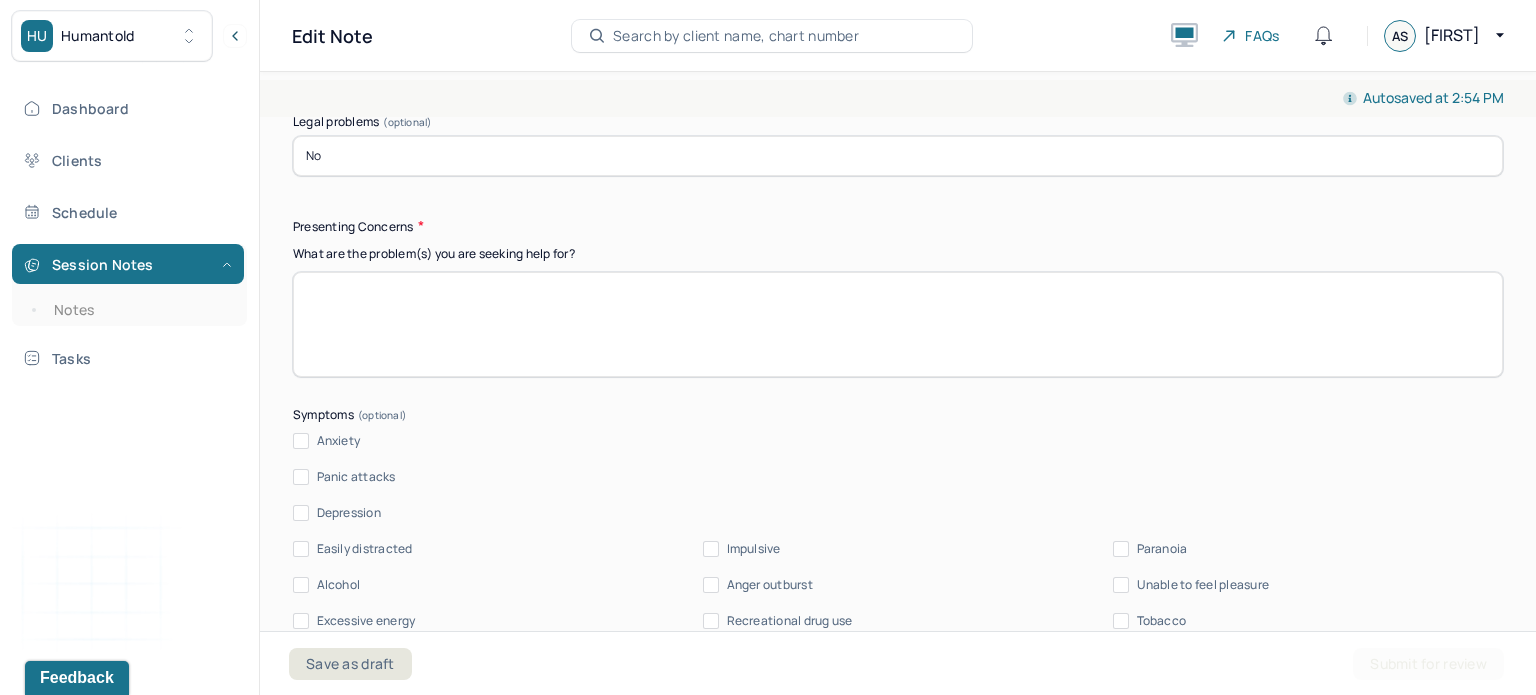 type on "No" 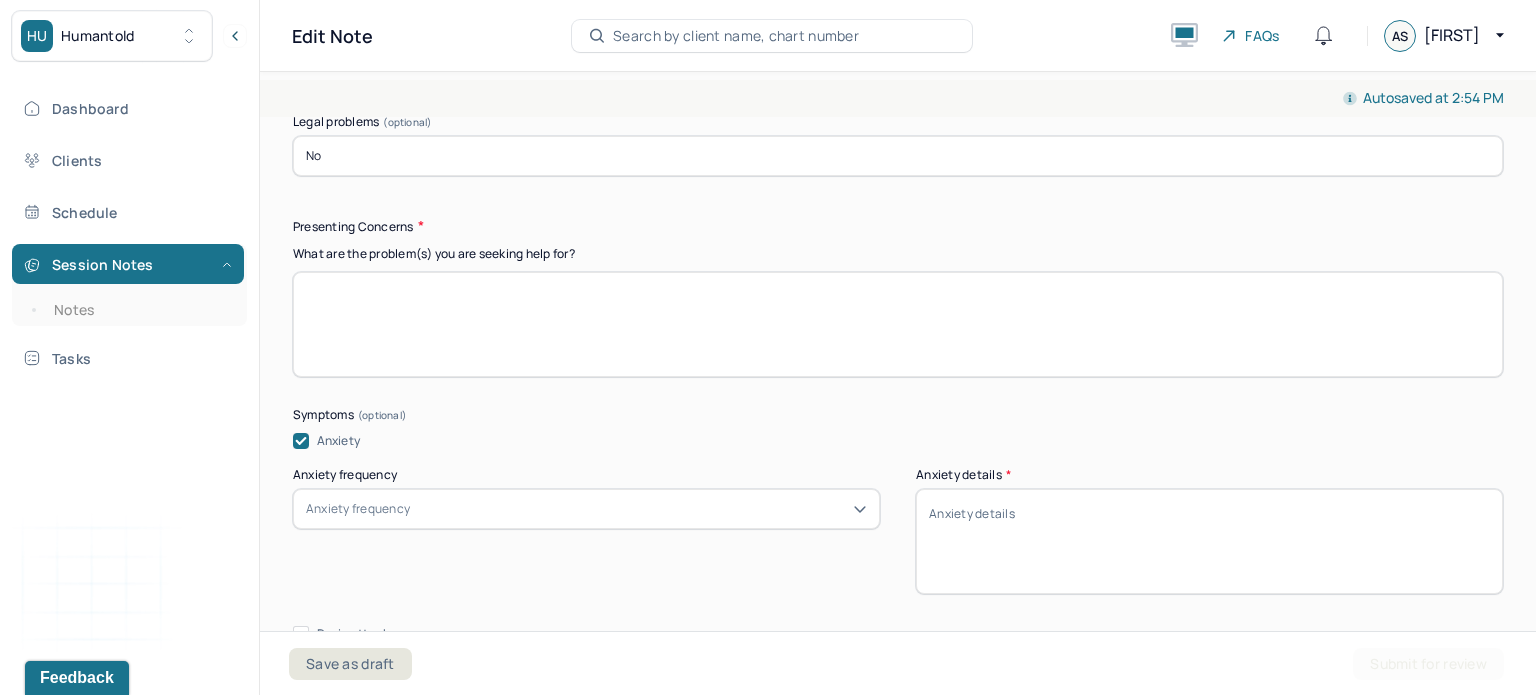 click on "Anxiety frequency" at bounding box center (586, 509) 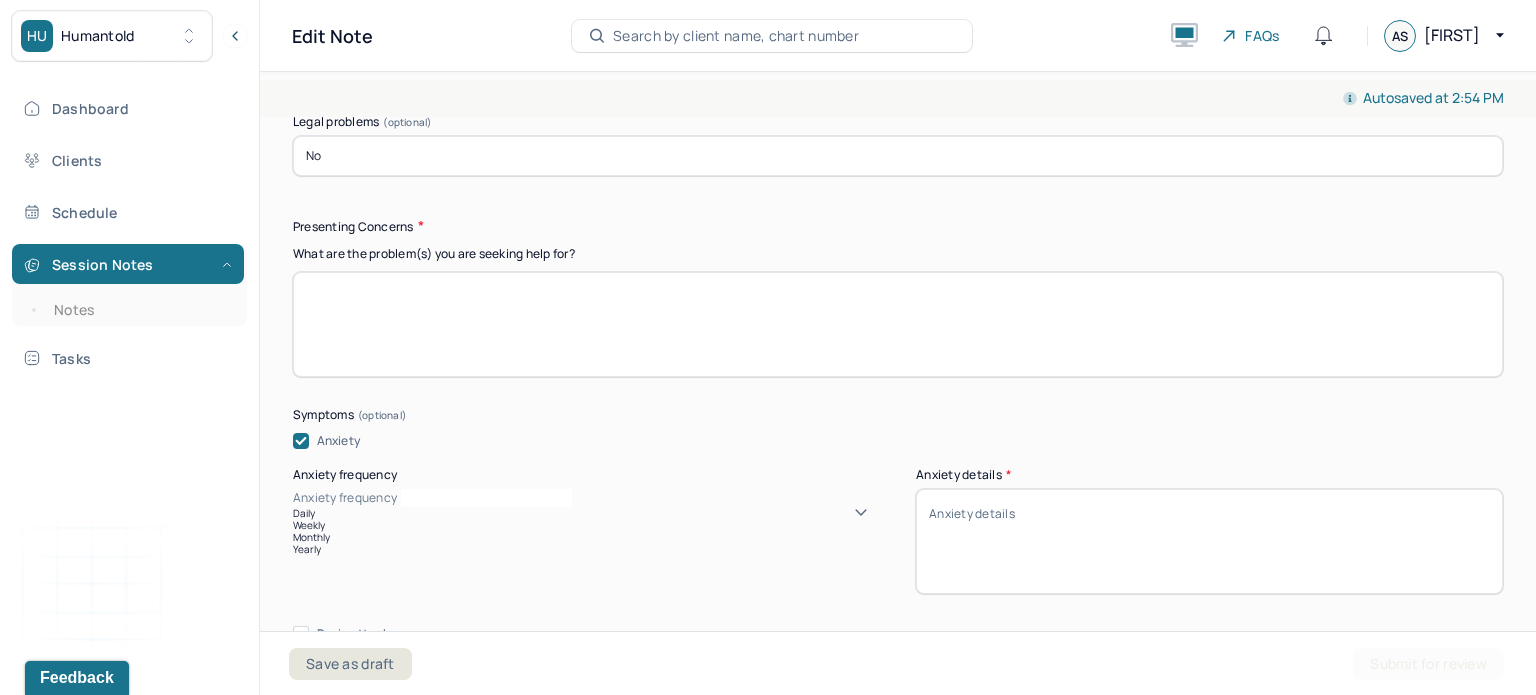 click on "Daily" at bounding box center (586, 513) 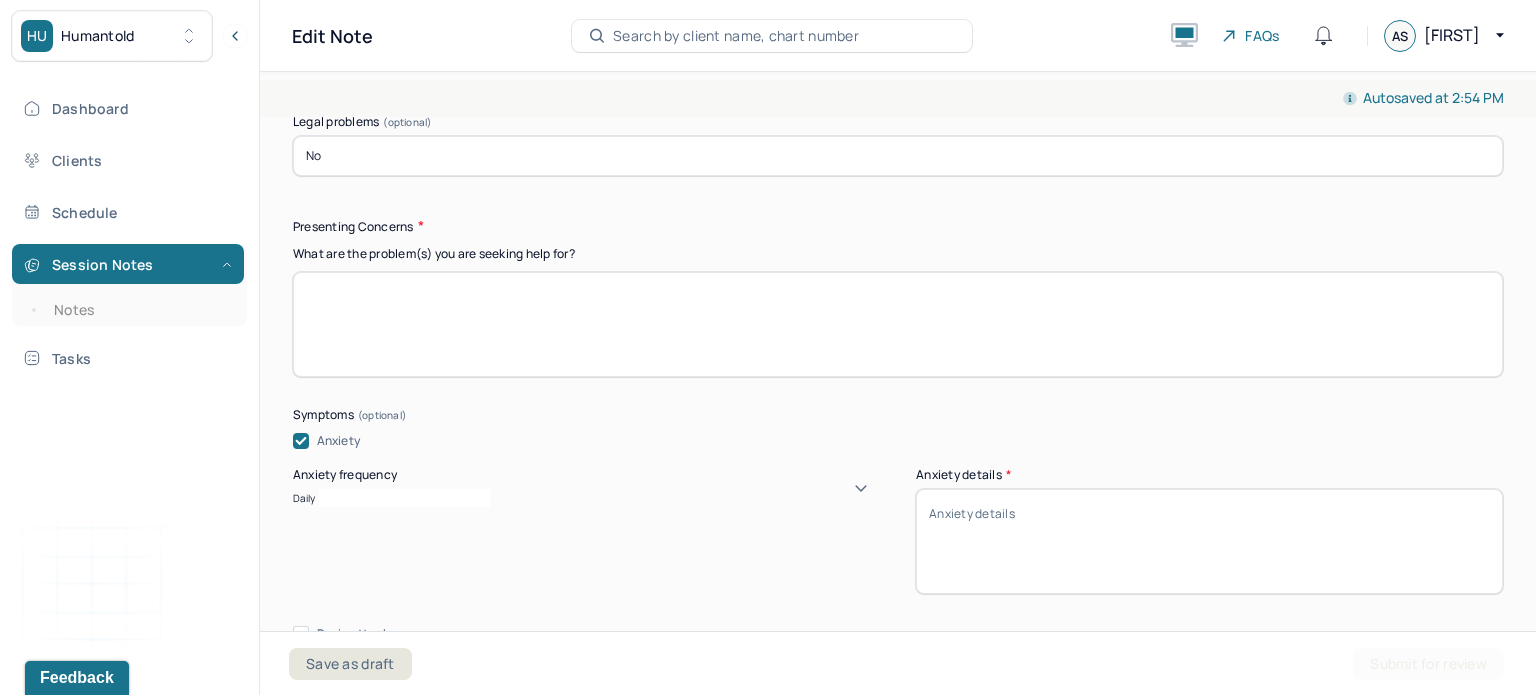 click on "Anxiety details *" at bounding box center (1209, 541) 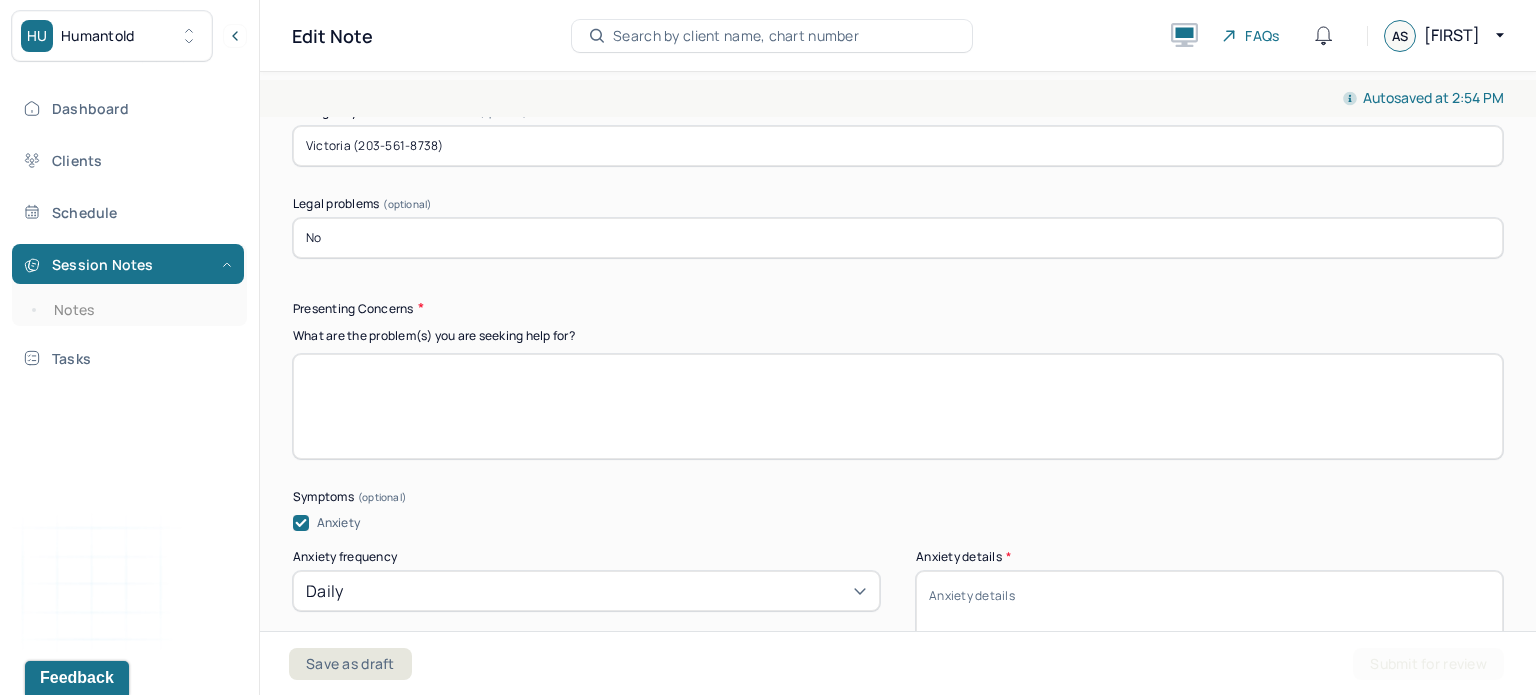 scroll, scrollTop: 2020, scrollLeft: 0, axis: vertical 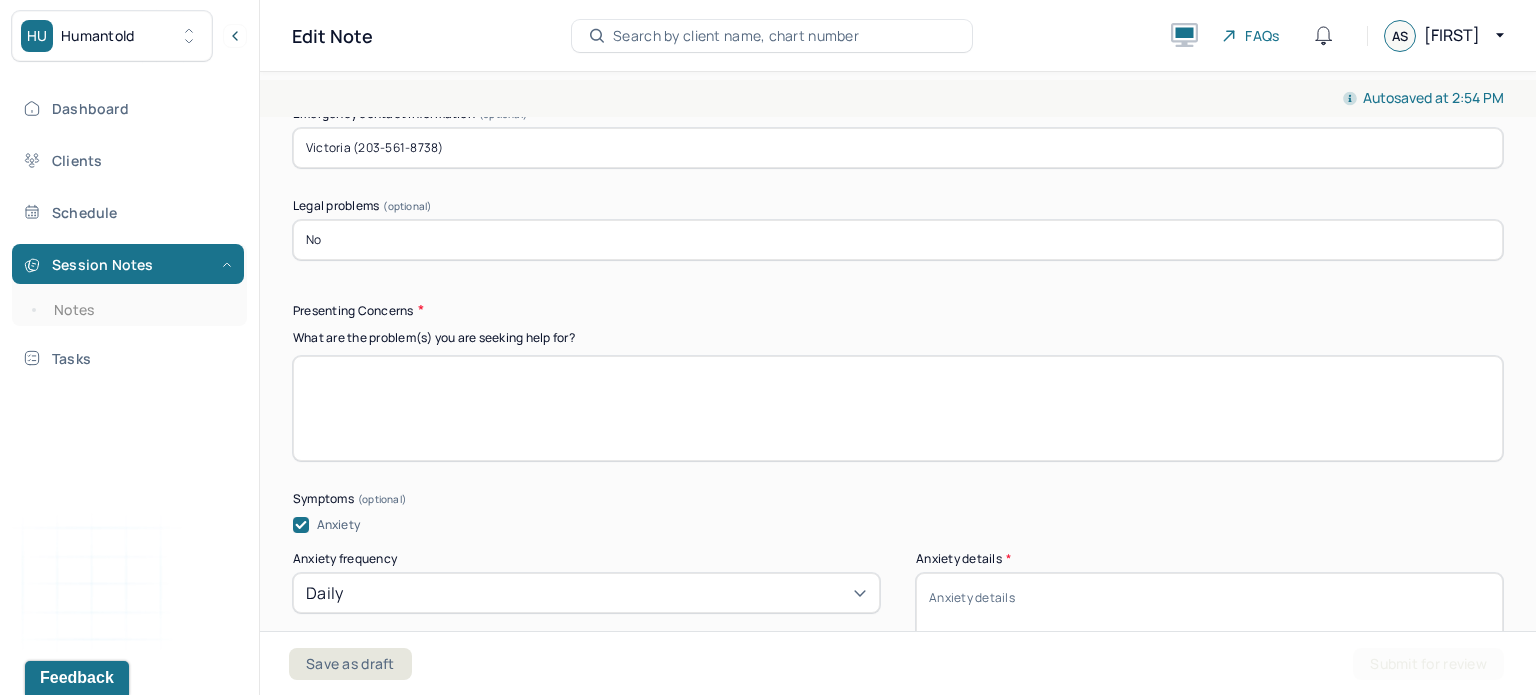 click at bounding box center [898, 408] 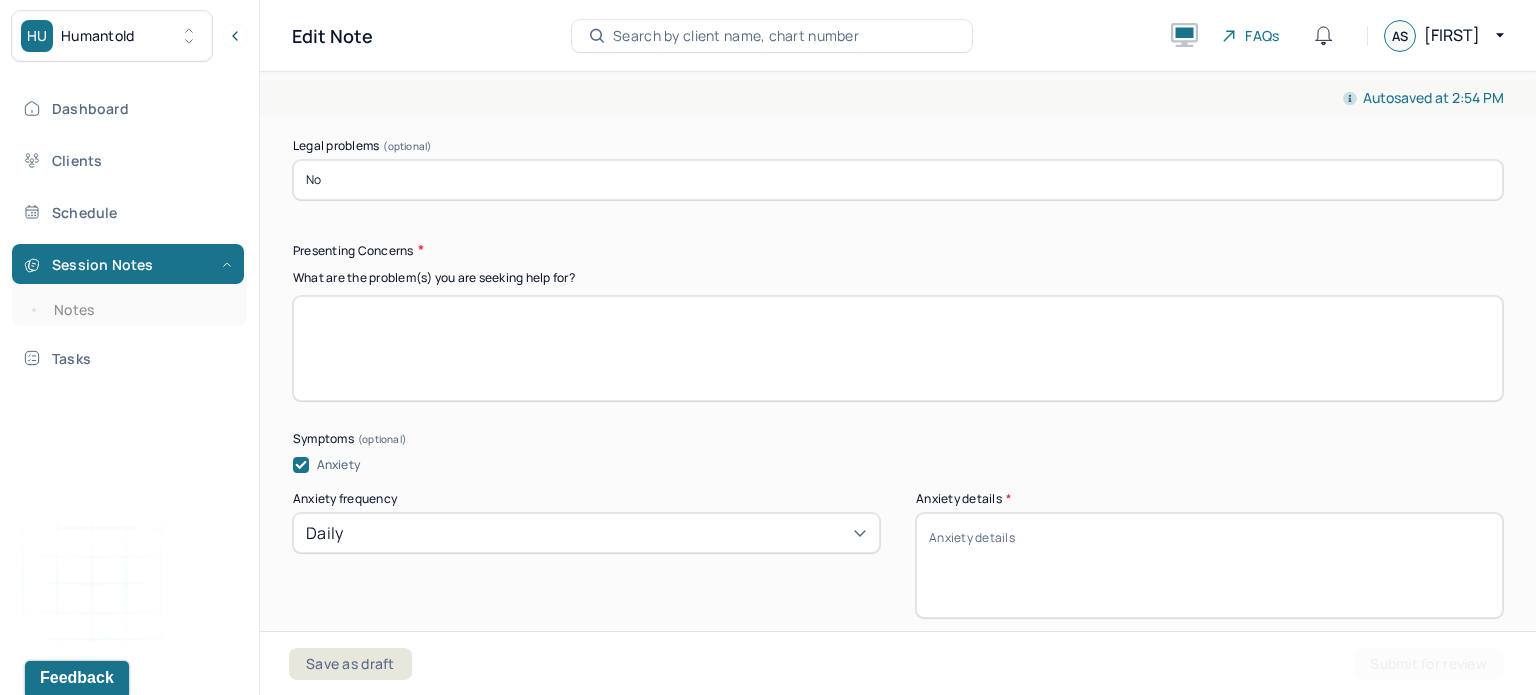 scroll, scrollTop: 2068, scrollLeft: 0, axis: vertical 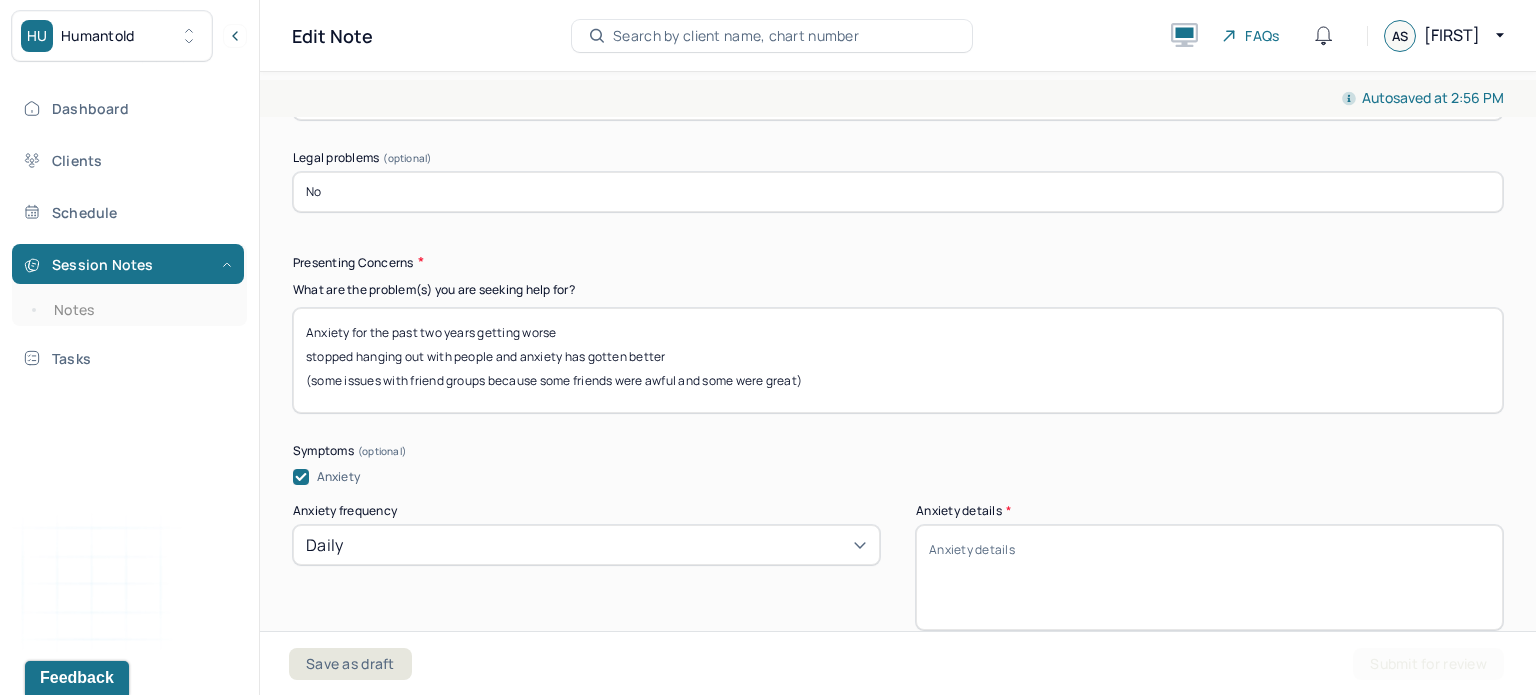 click on "Anxiety for the past two years getting worse
stopped hanging out with people and anxiety has gotten better
(some issues with friend groups because some friends were awful and some were great)" at bounding box center [898, 360] 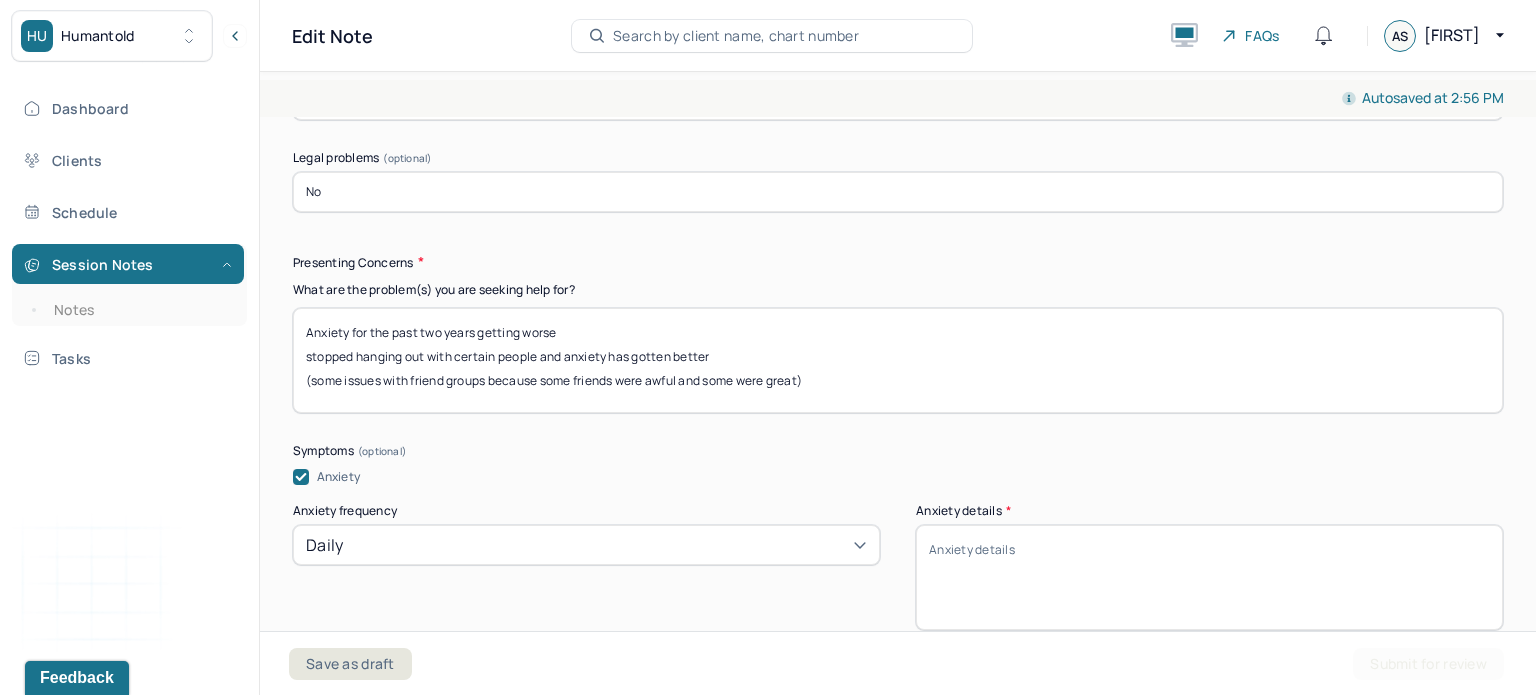 scroll, scrollTop: 0, scrollLeft: 0, axis: both 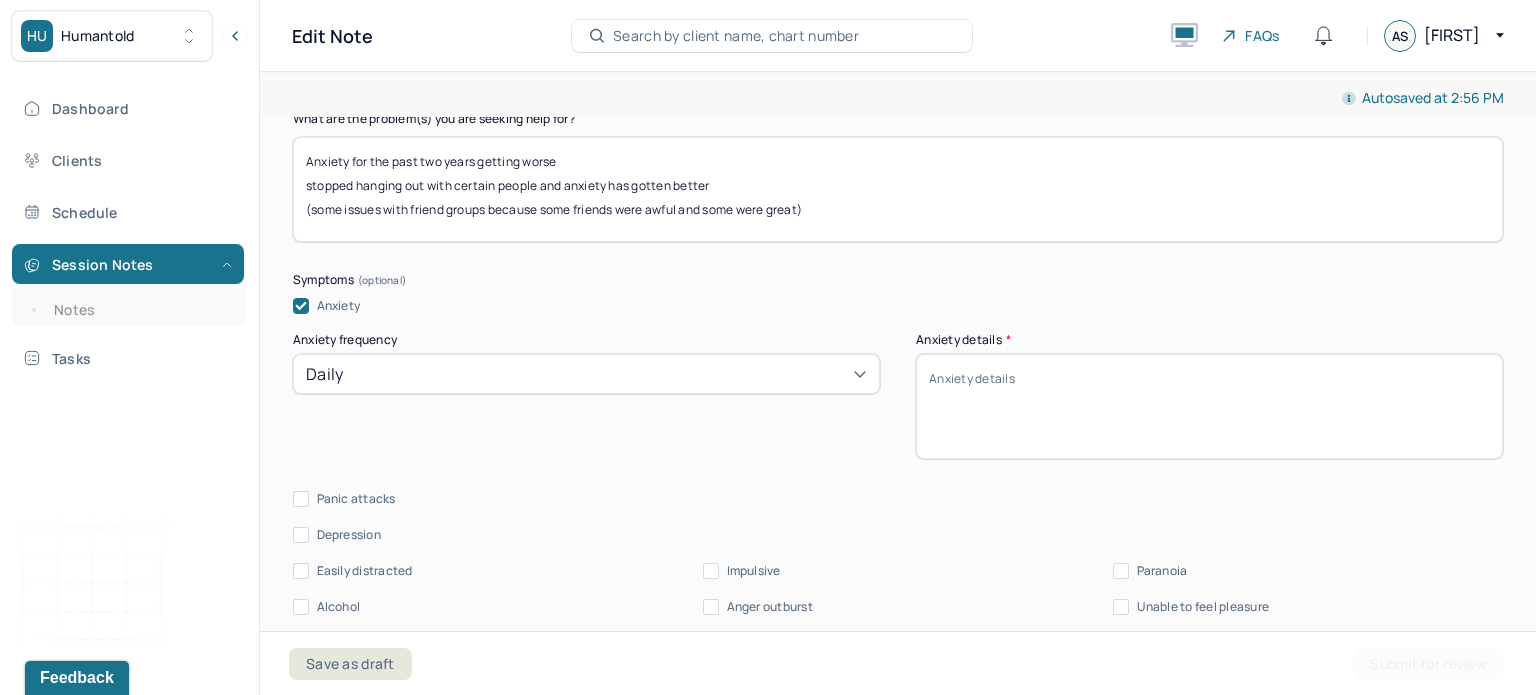 type on "Anxiety for the past two years getting worse
stopped hanging out with certain people and anxiety has gotten better
(some issues with friend groups because some friends were awful and some were great)" 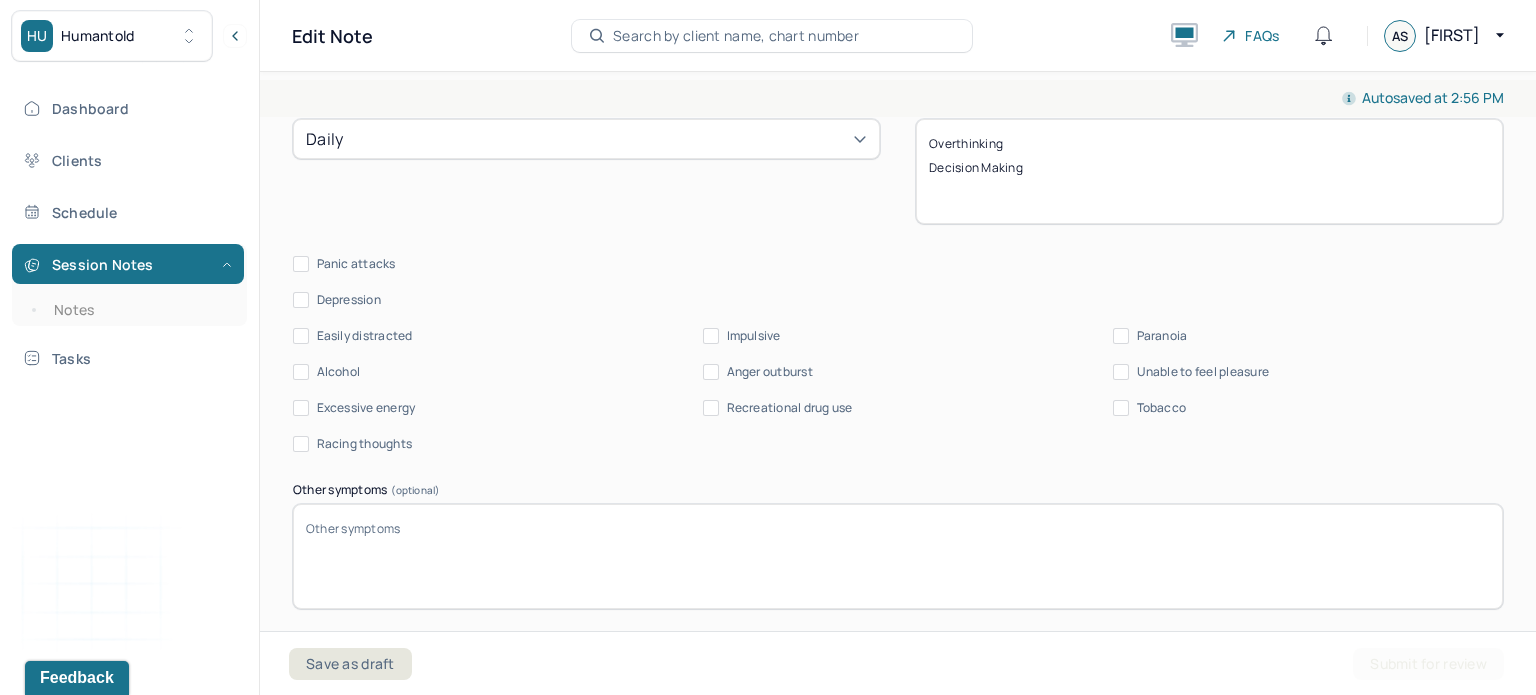 scroll, scrollTop: 2443, scrollLeft: 0, axis: vertical 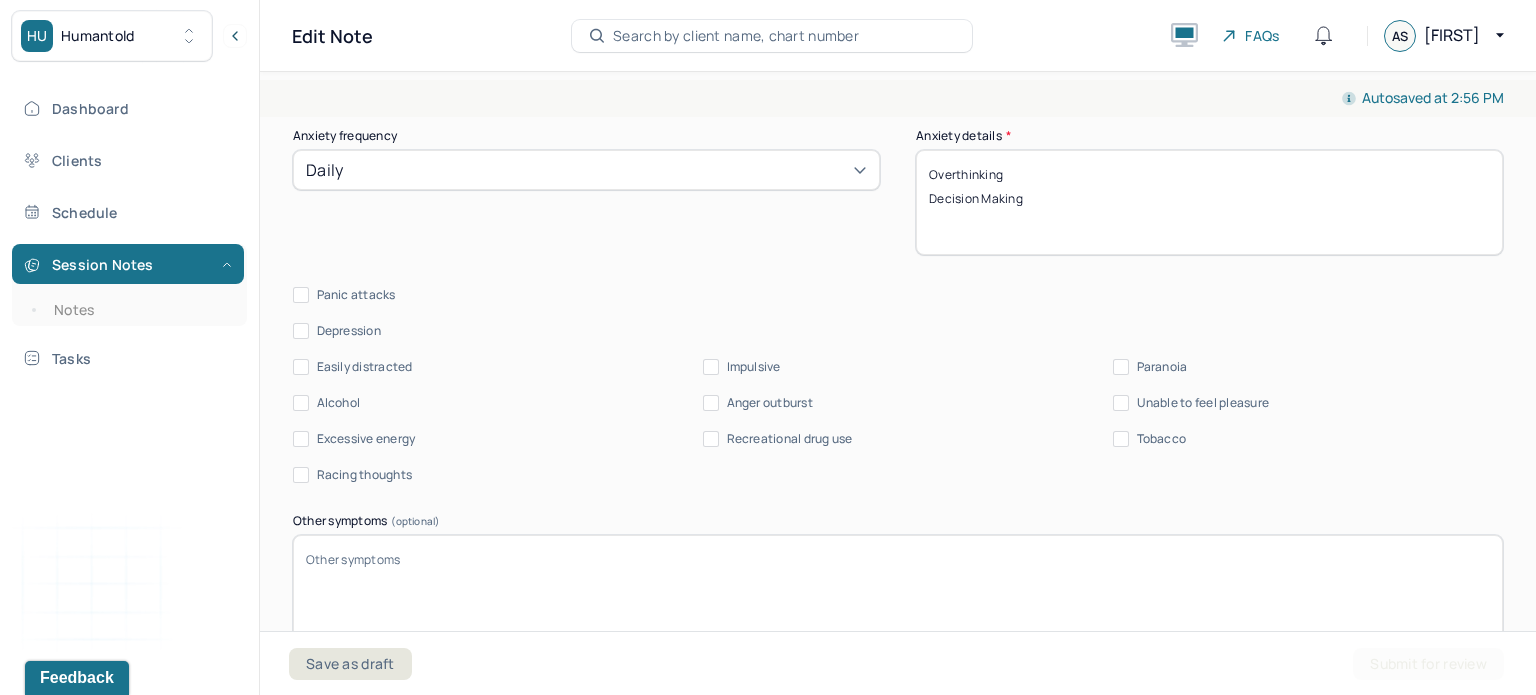 type on "Overthinking
Decision Making" 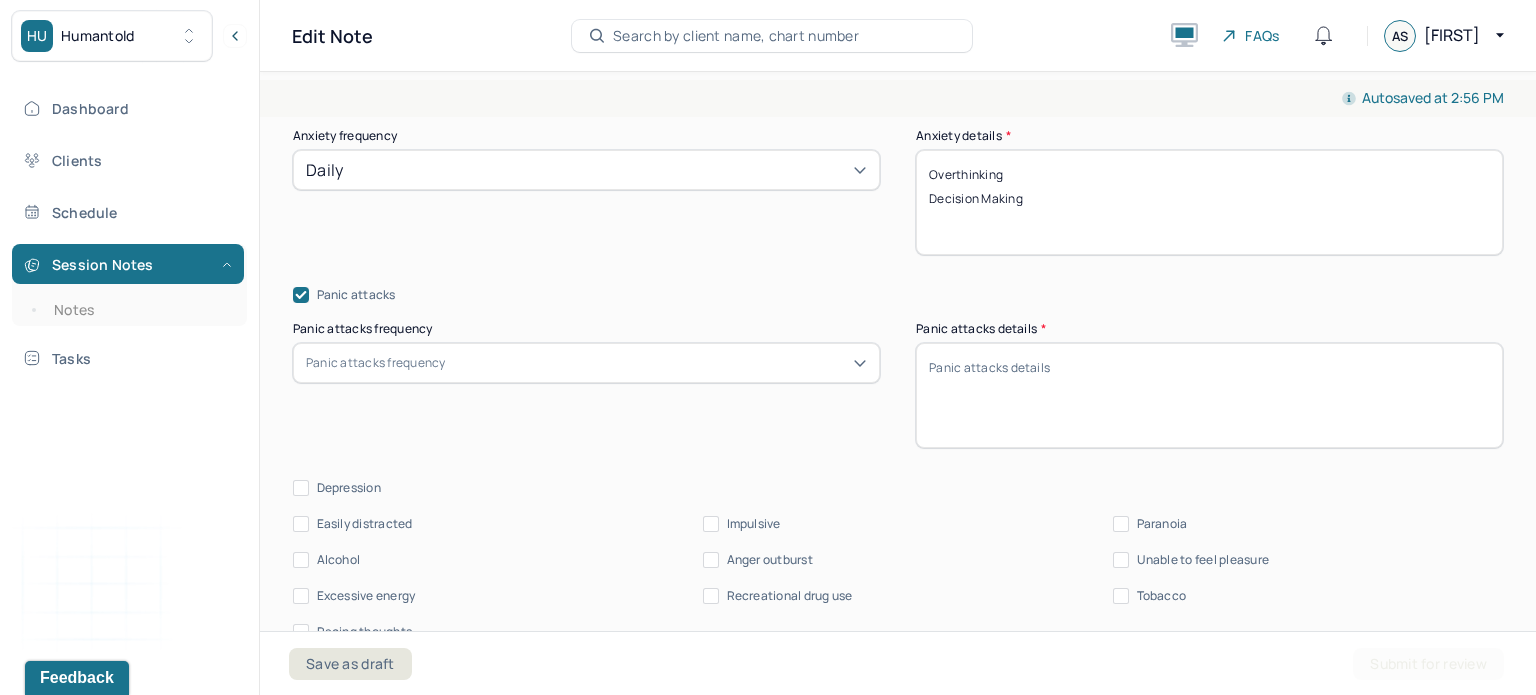 click on "Panic attacks frequency" at bounding box center [586, 363] 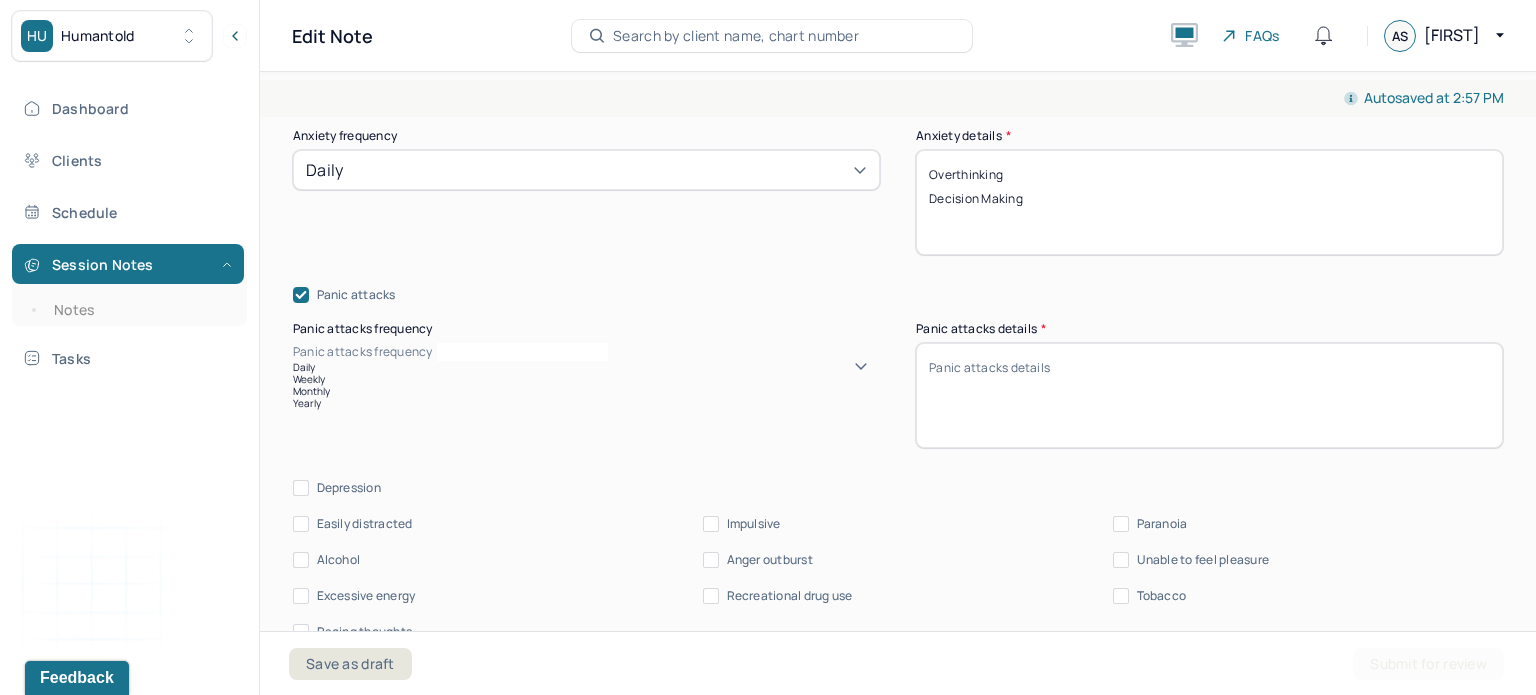 click on "Panic attacks details *" at bounding box center [1209, 395] 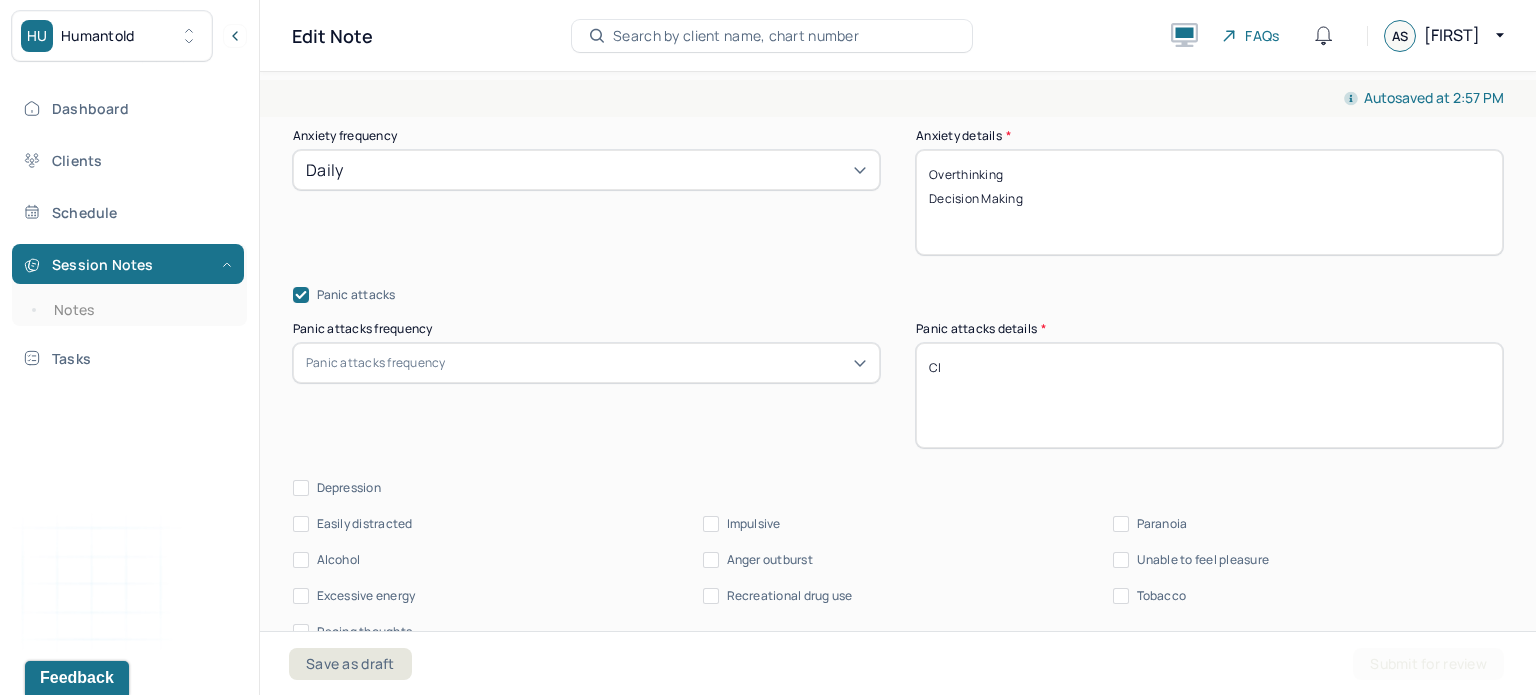 type on "C" 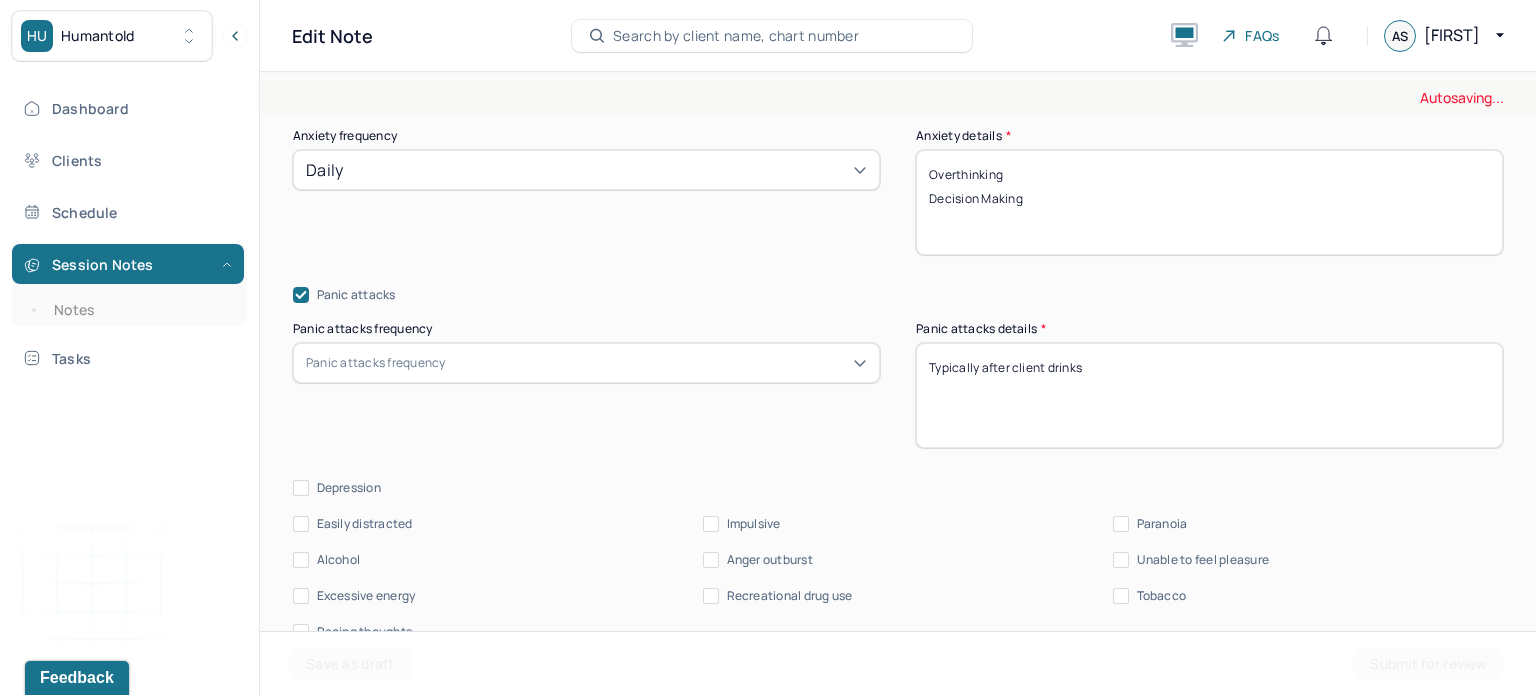 click on "Panic attacks frequency Panic attacks frequency" at bounding box center (586, 385) 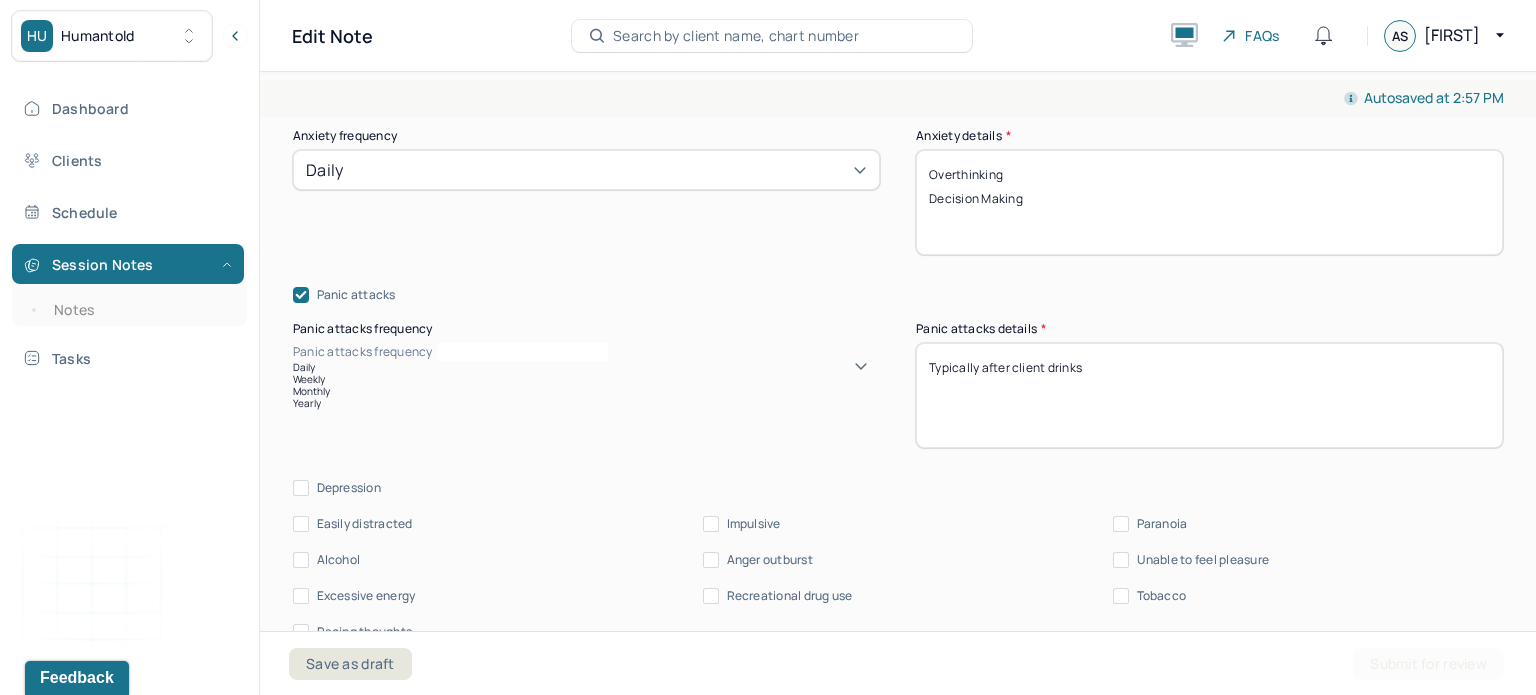 click on "Panic attacks frequency" at bounding box center [586, 352] 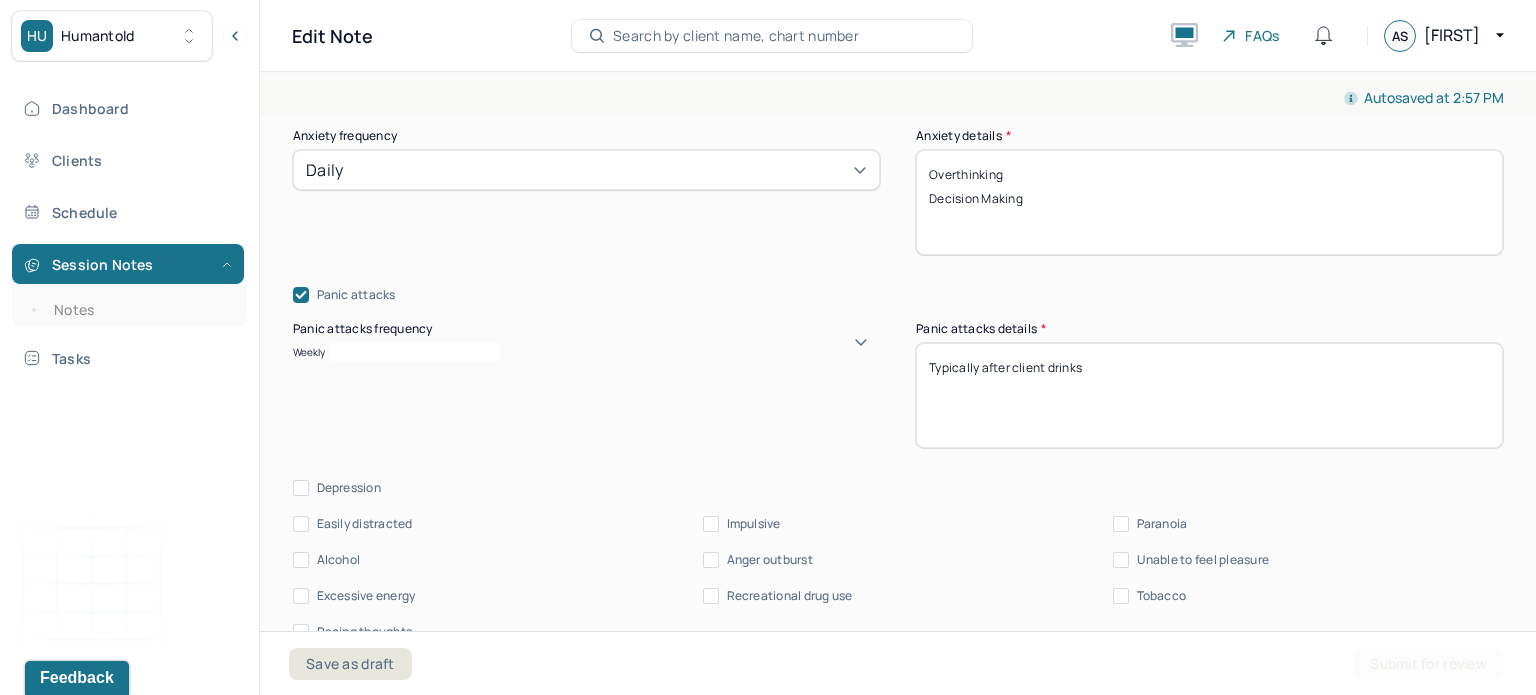 click on "Typically after client drinks" at bounding box center (1209, 395) 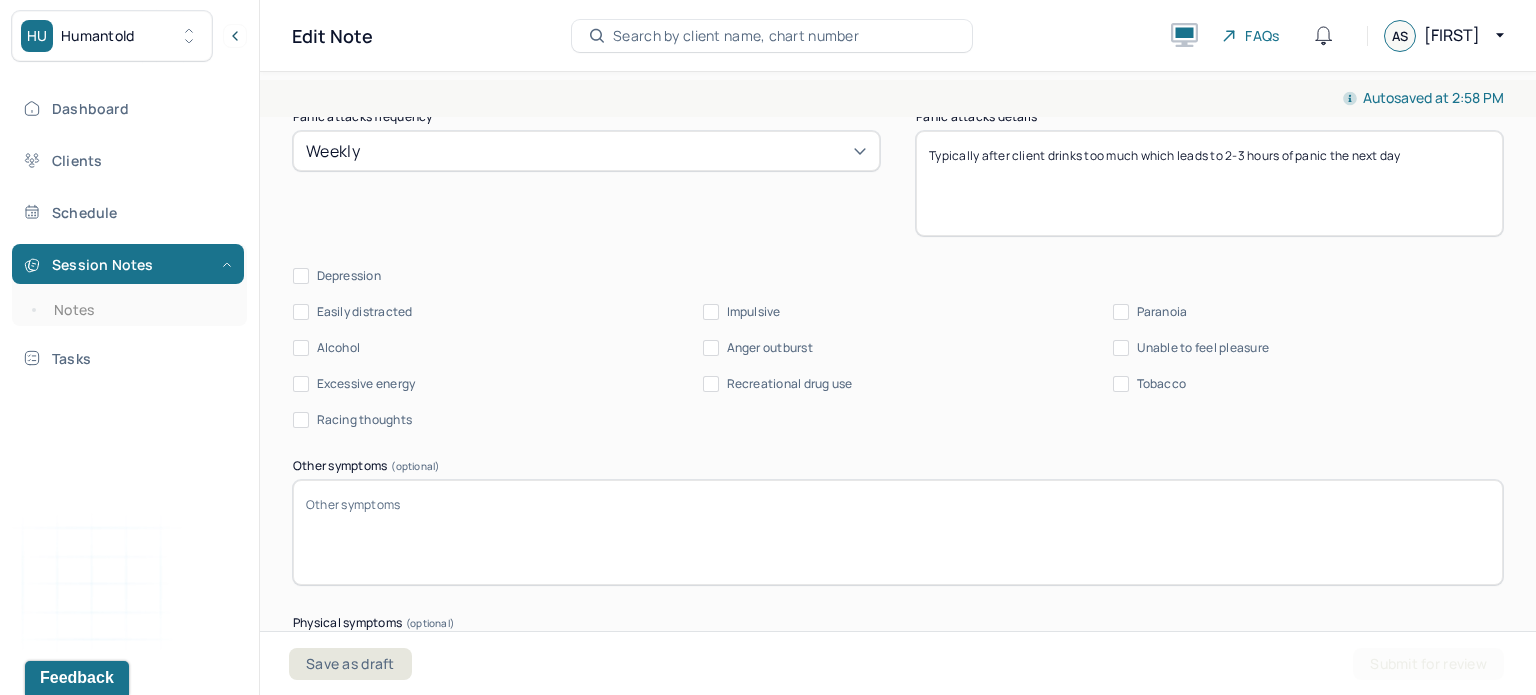 scroll, scrollTop: 2656, scrollLeft: 0, axis: vertical 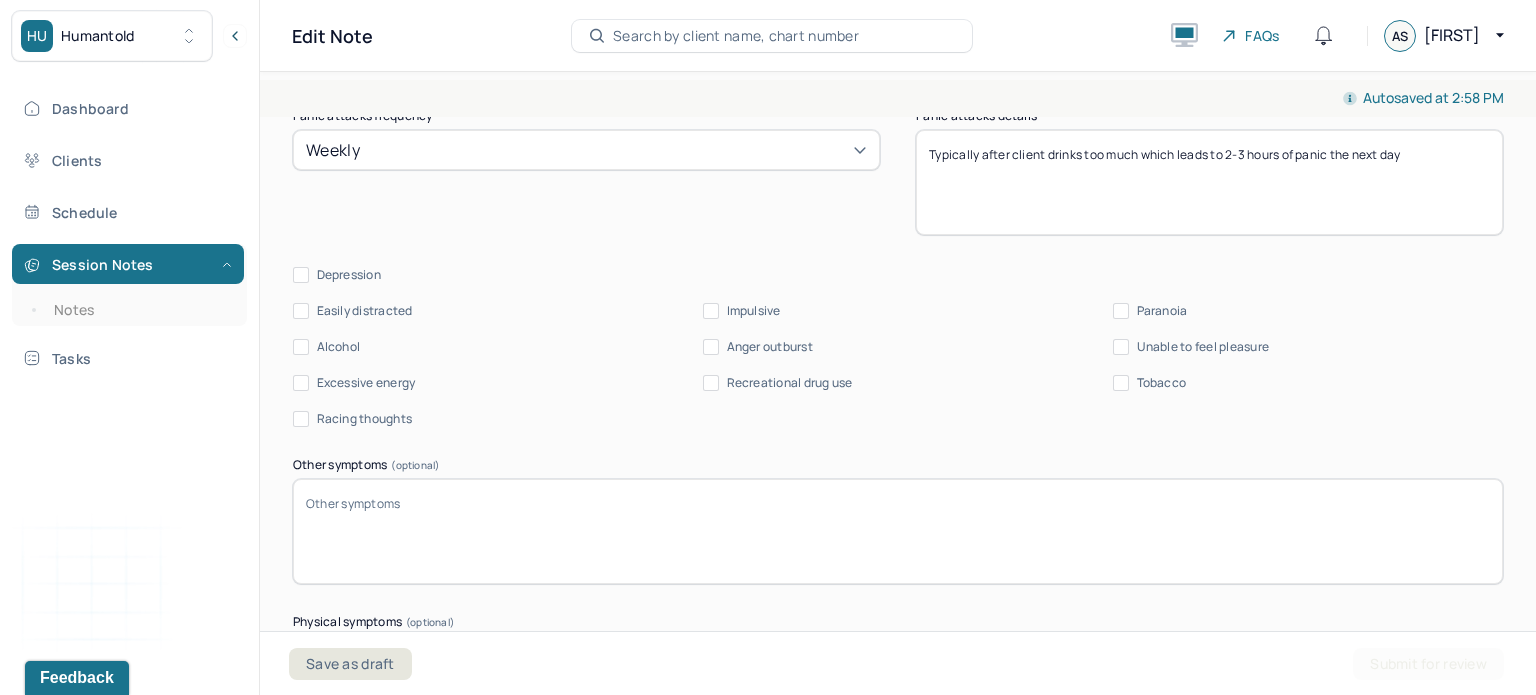 type on "Typically after client drinks too much which leads to 2-3 hours of panic the next day" 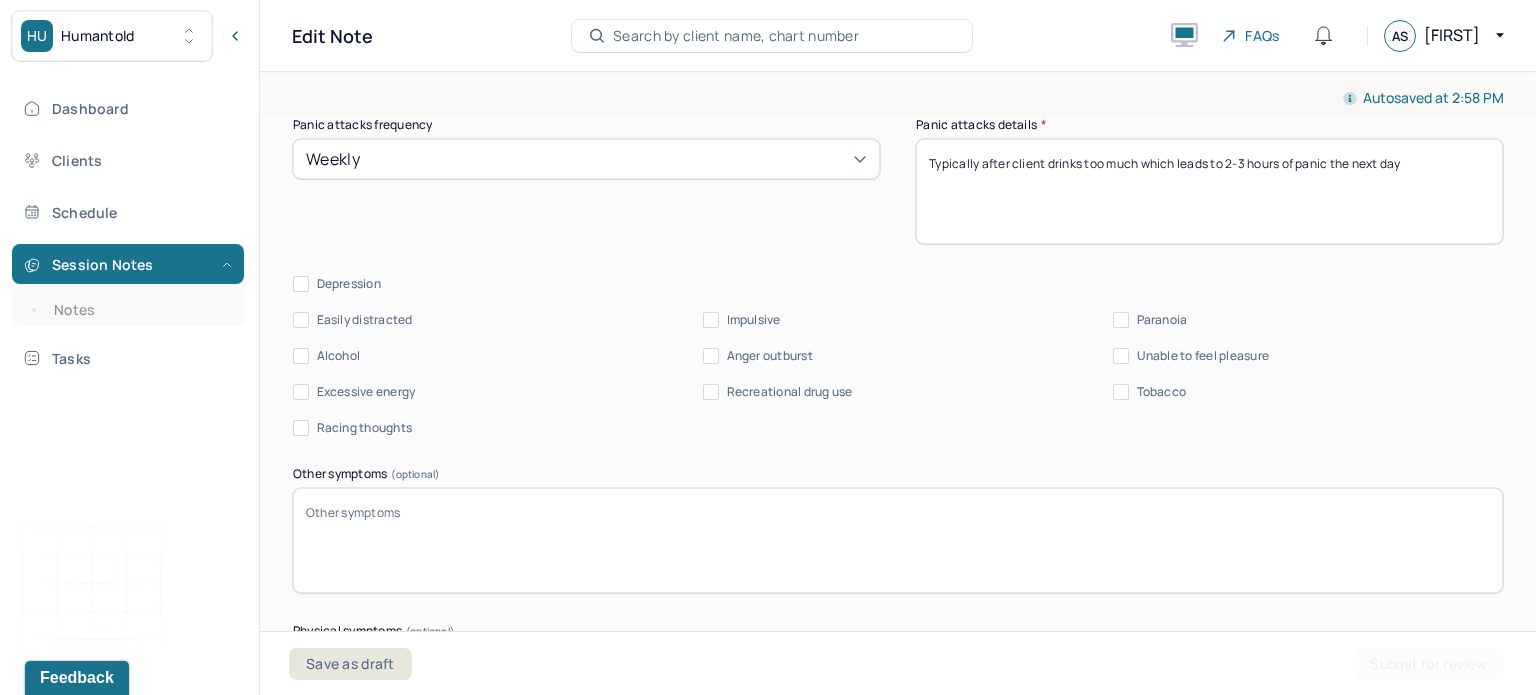 scroll, scrollTop: 2647, scrollLeft: 0, axis: vertical 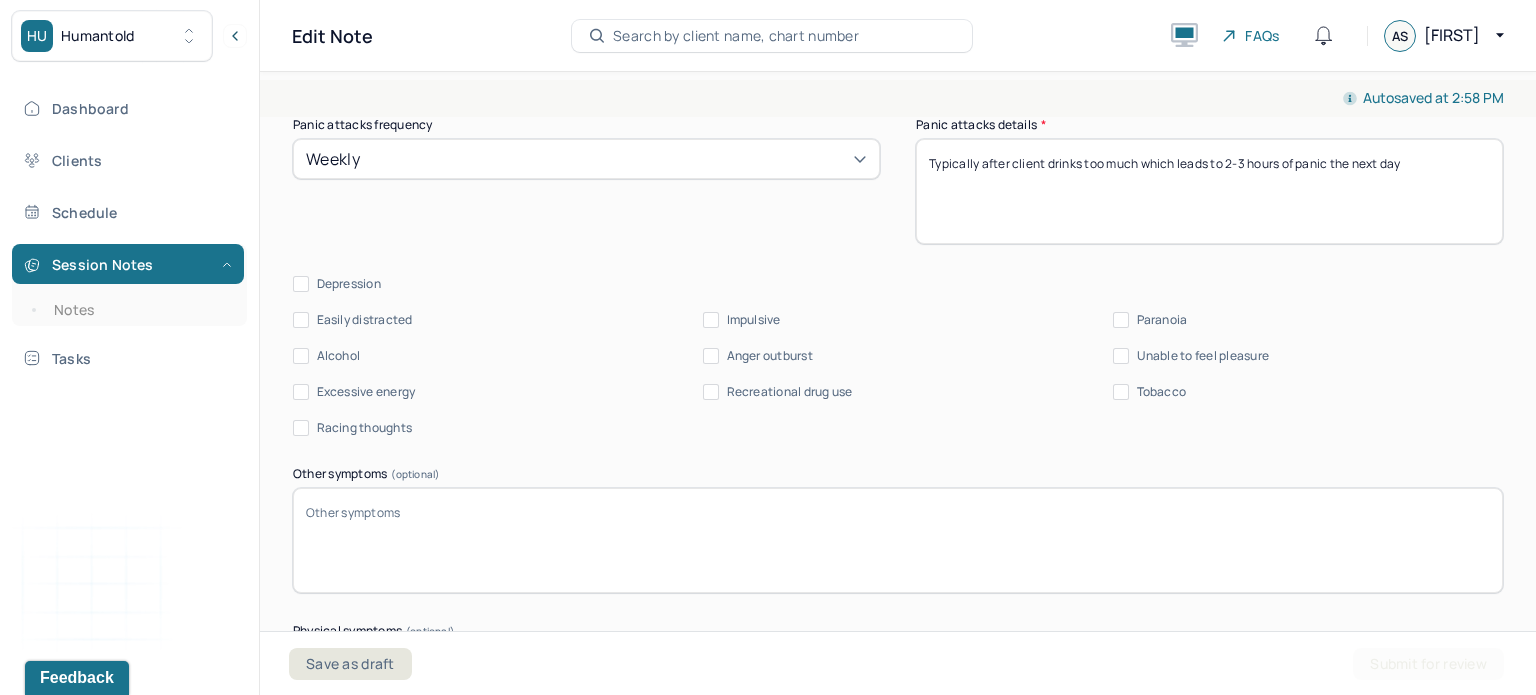 click on "Easily distracted" at bounding box center (365, 320) 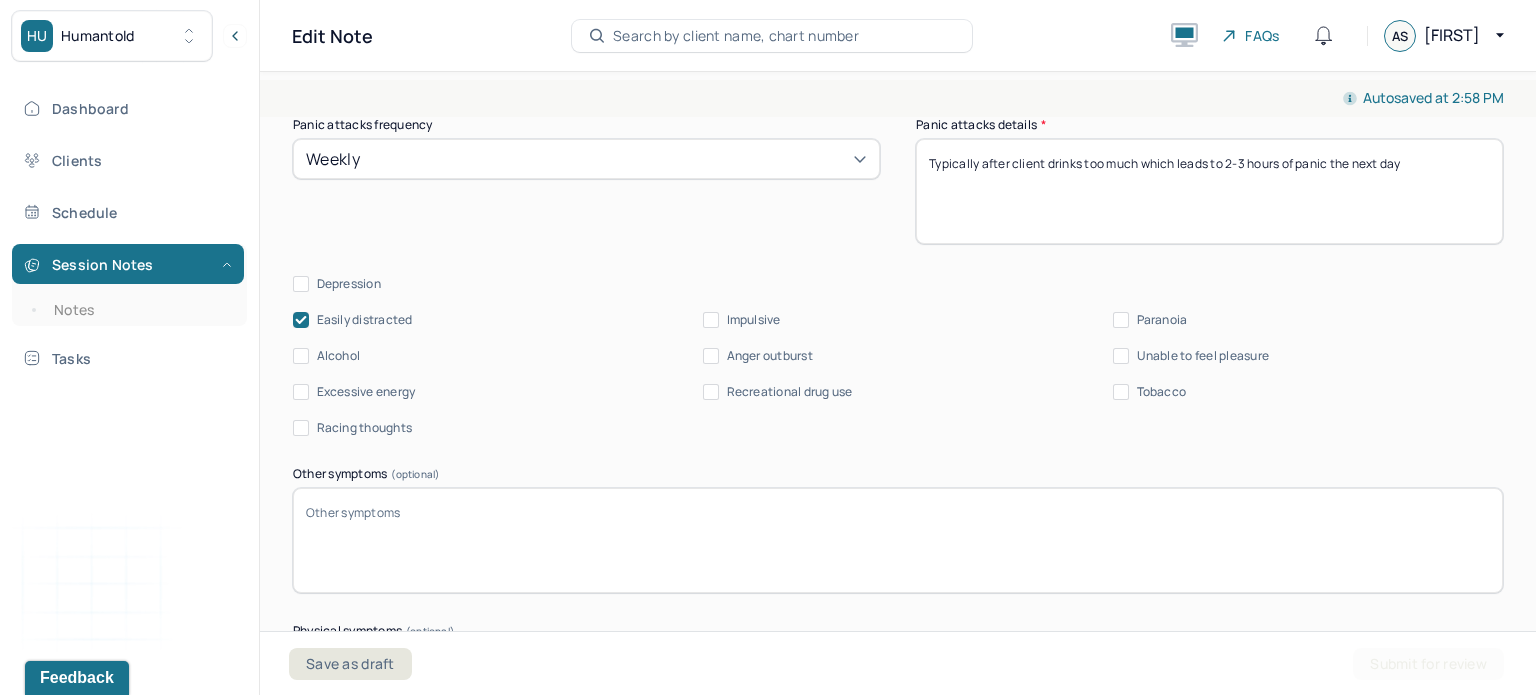 click on "Excessive energy" at bounding box center [366, 392] 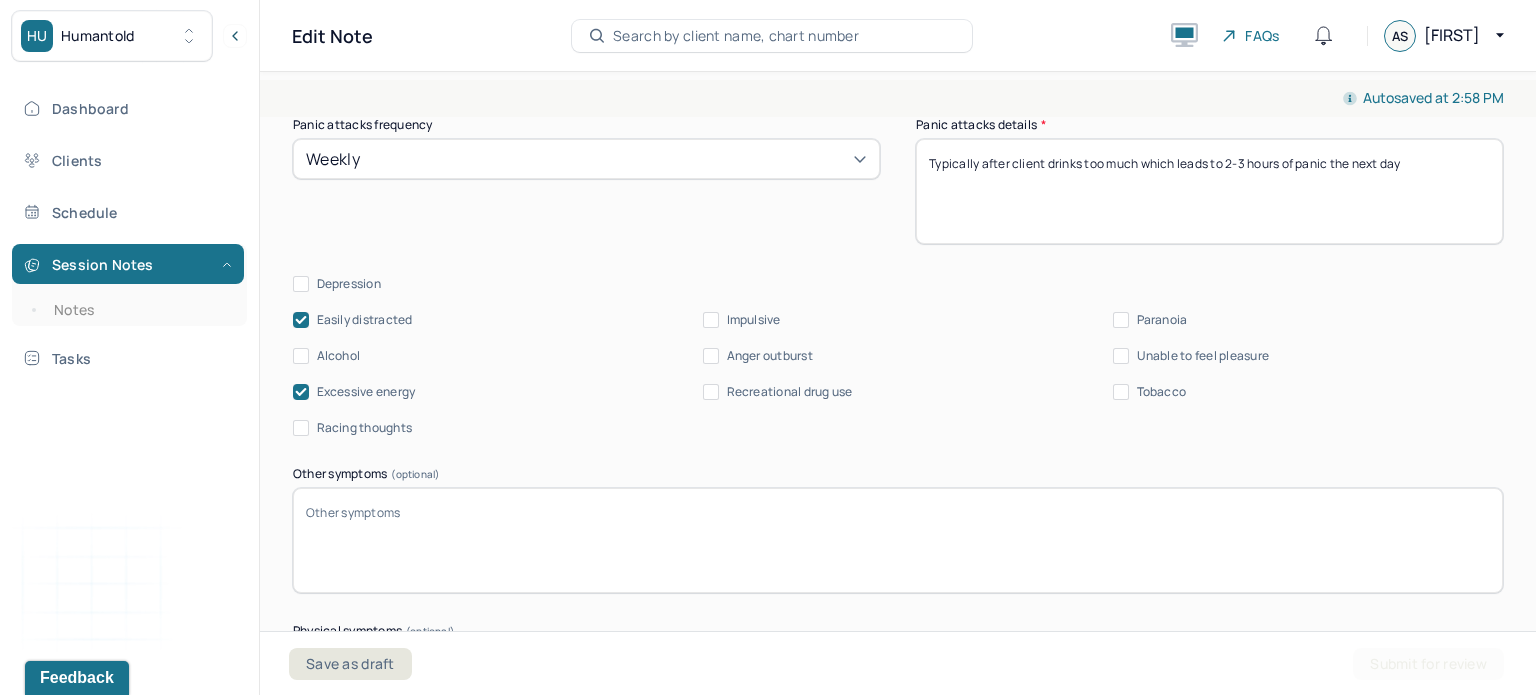 click on "Presenting Concerns What are the problem(s) you are seeking help for? Anxiety for the past two years getting worse
stopped hanging out with certain people and anxiety has gotten better
(some issues with friend groups because some friends were awful and some were great)  Symptoms Anxiety Anxiety frequency Daily Anxiety details * Overthinking
Decision Making  Panic attacks Panic attacks frequency Weekly Panic attacks details * Typically after client drinks too much which leads to 2-3 hours of panic the next day  Depression Easily distracted Impulsive Paranoia Alcohol Anger outburst Unable to feel pleasure Excessive energy Recreational drug use Tobacco Racing thoughts Other symptoms (optional) Physical symptoms (optional) Medication physical/psychiatric (optional) Sleeping habits and concerns (optional) Difficulties with appetite or eating patterns (optional)" at bounding box center (898, 447) 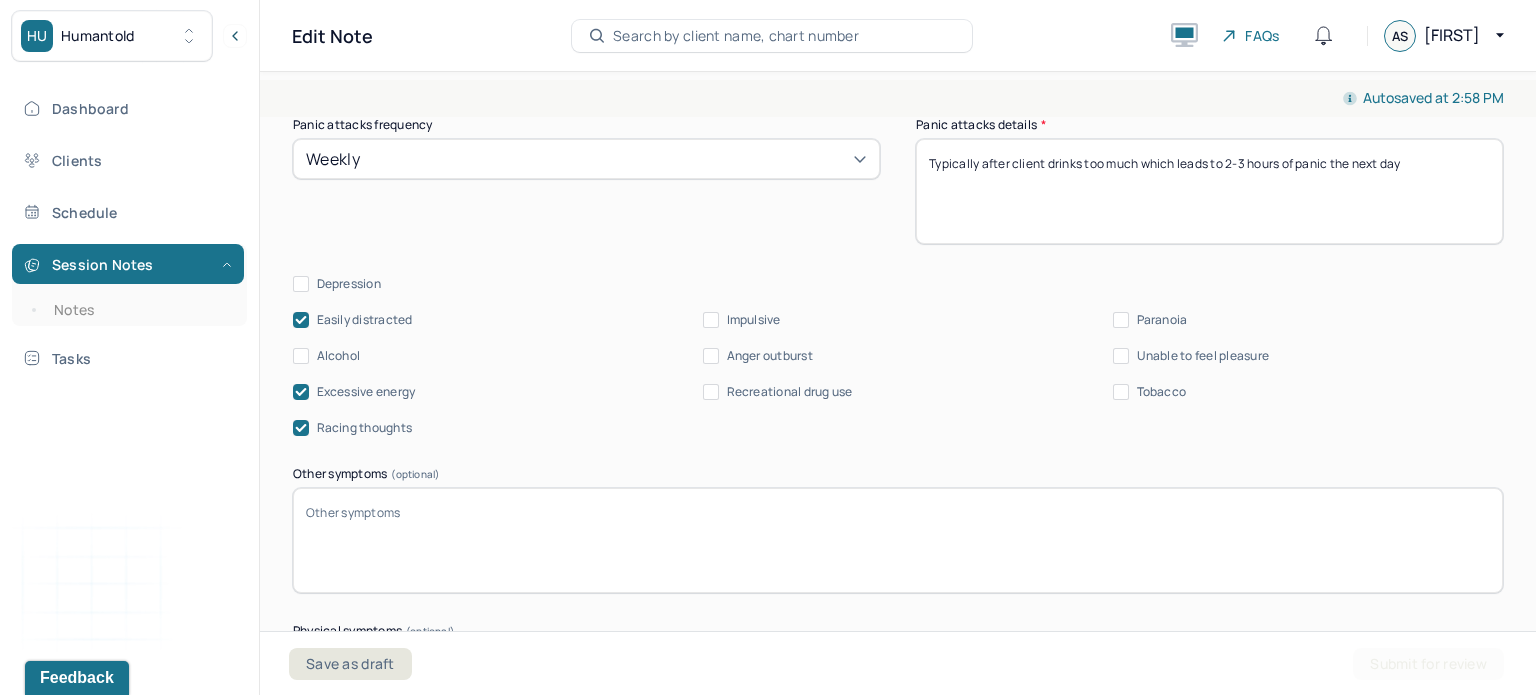 click on "Paranoia" at bounding box center (1162, 320) 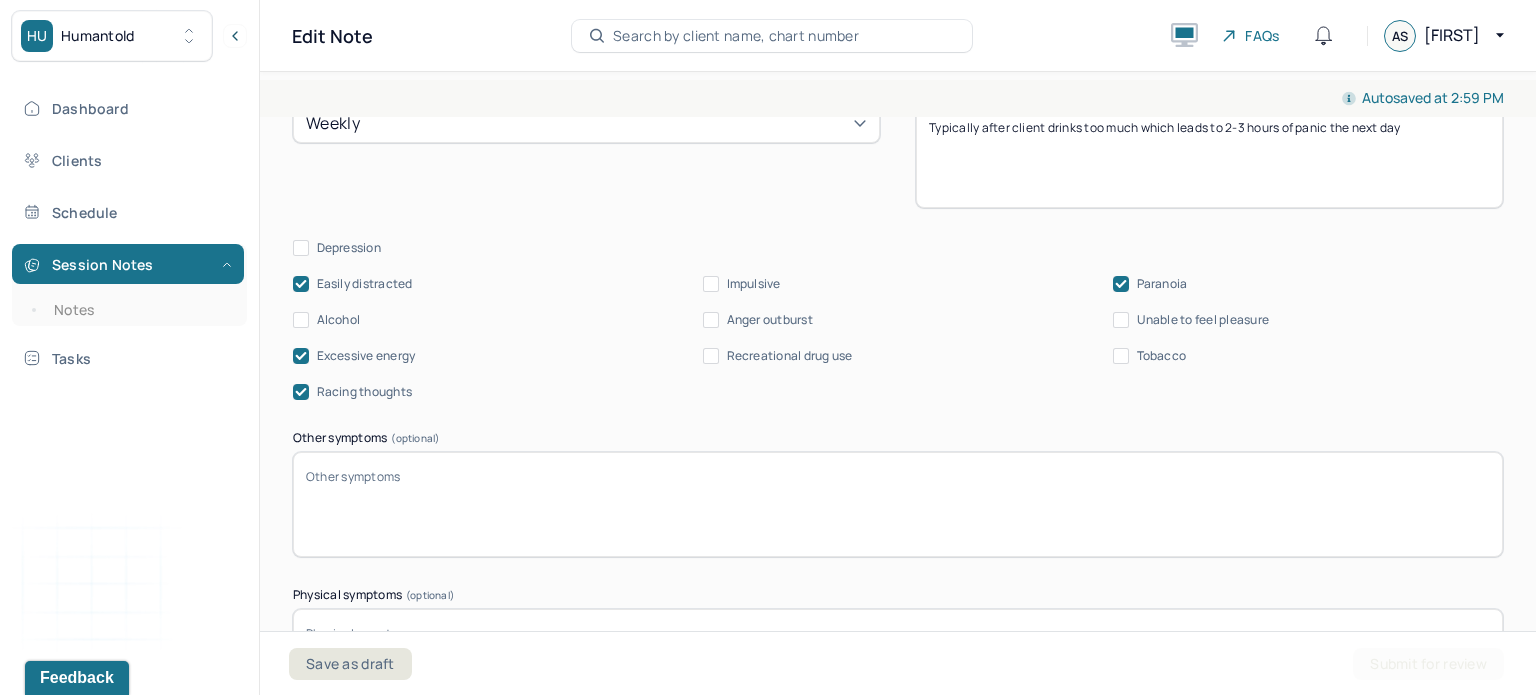 scroll, scrollTop: 2684, scrollLeft: 0, axis: vertical 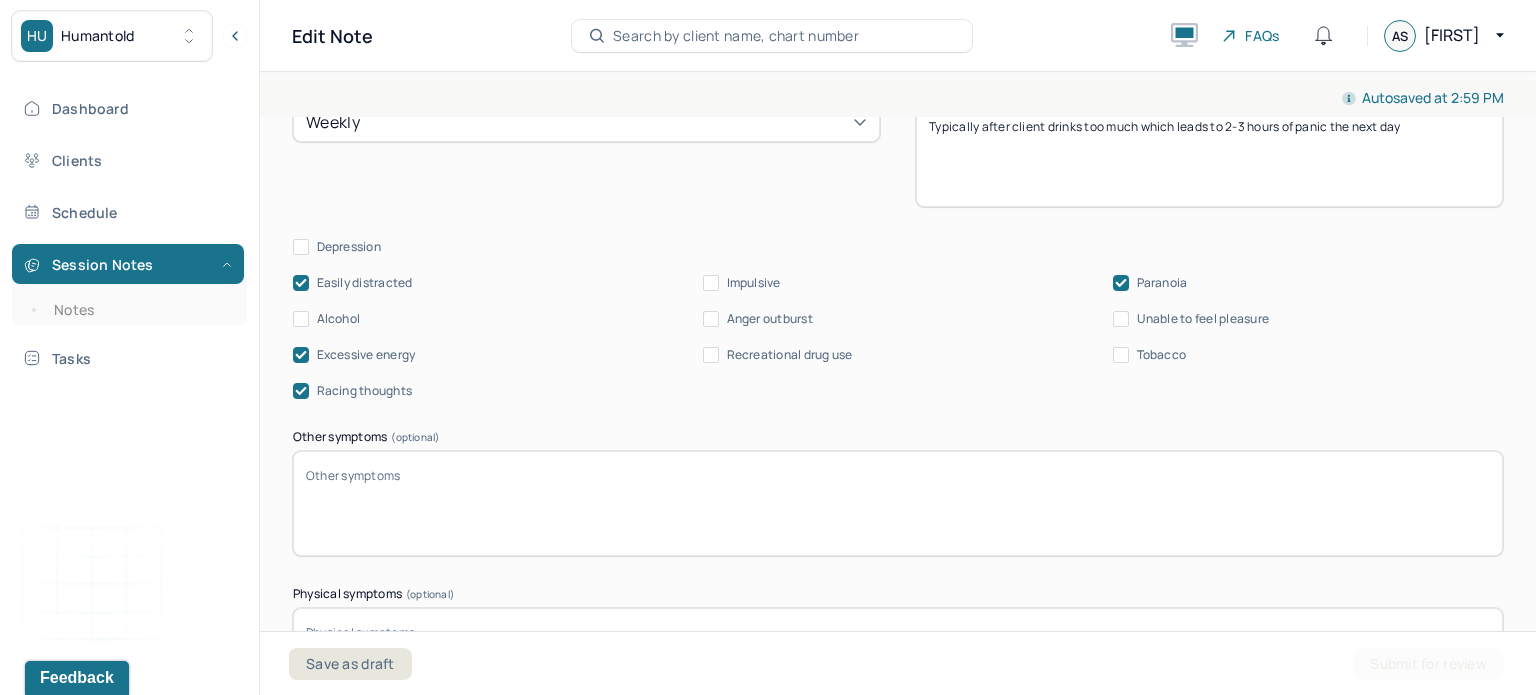 drag, startPoint x: 934, startPoint y: 428, endPoint x: 641, endPoint y: 399, distance: 294.43167 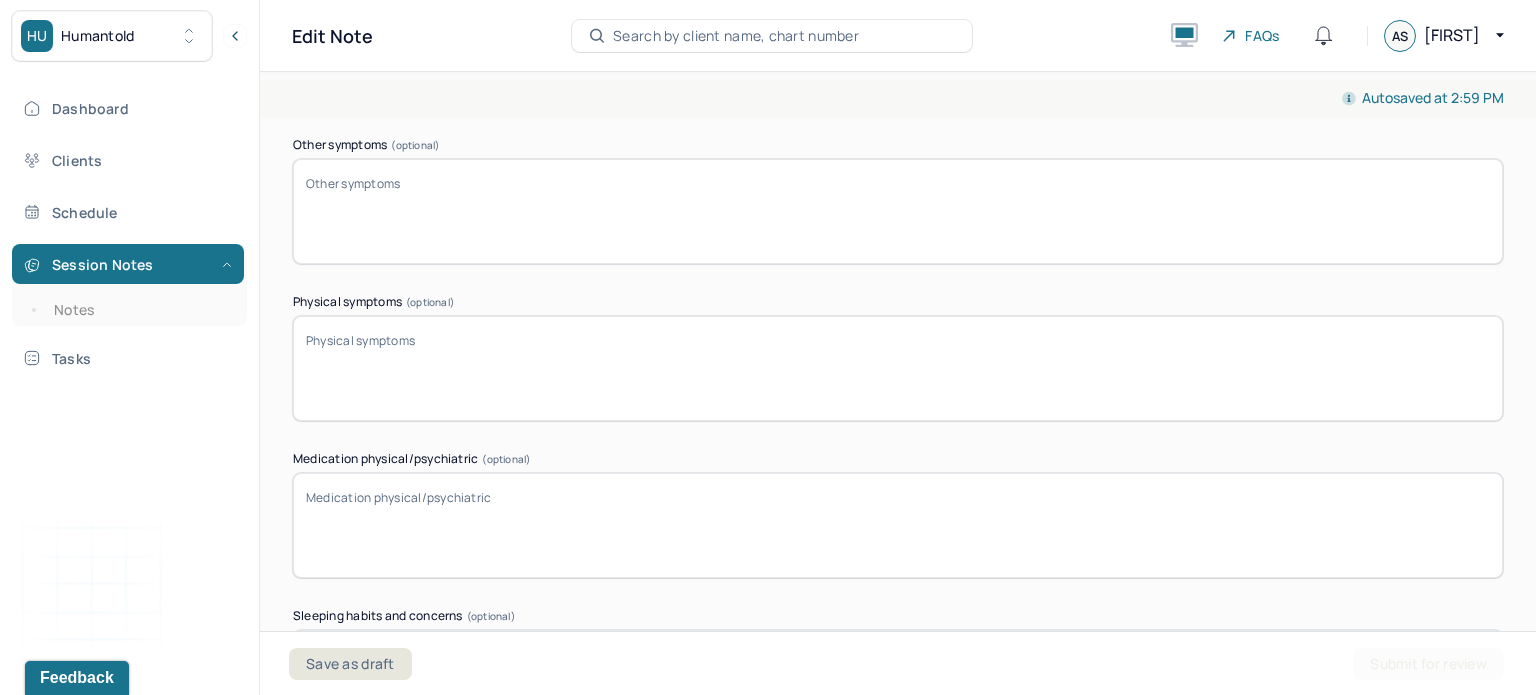 scroll, scrollTop: 3020, scrollLeft: 0, axis: vertical 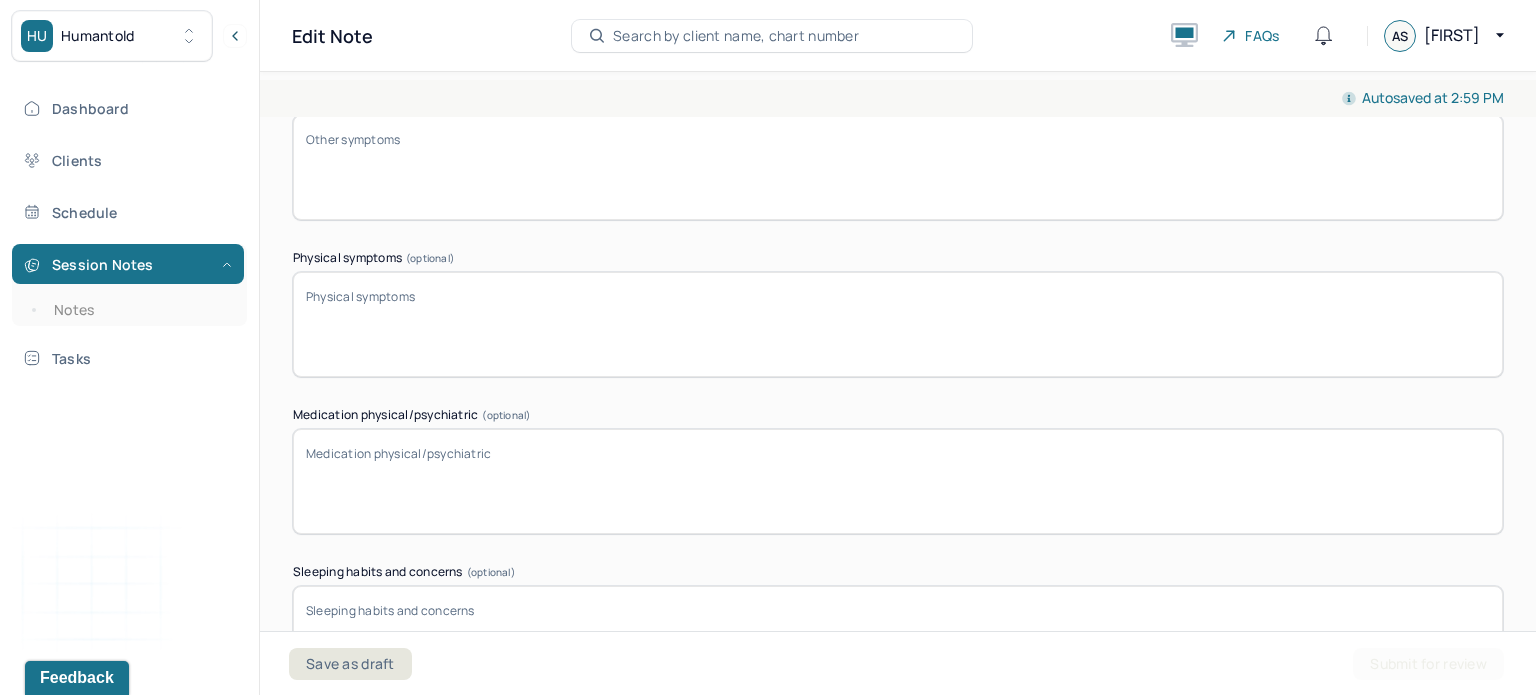 click on "Physical symptoms (optional)" at bounding box center [898, 324] 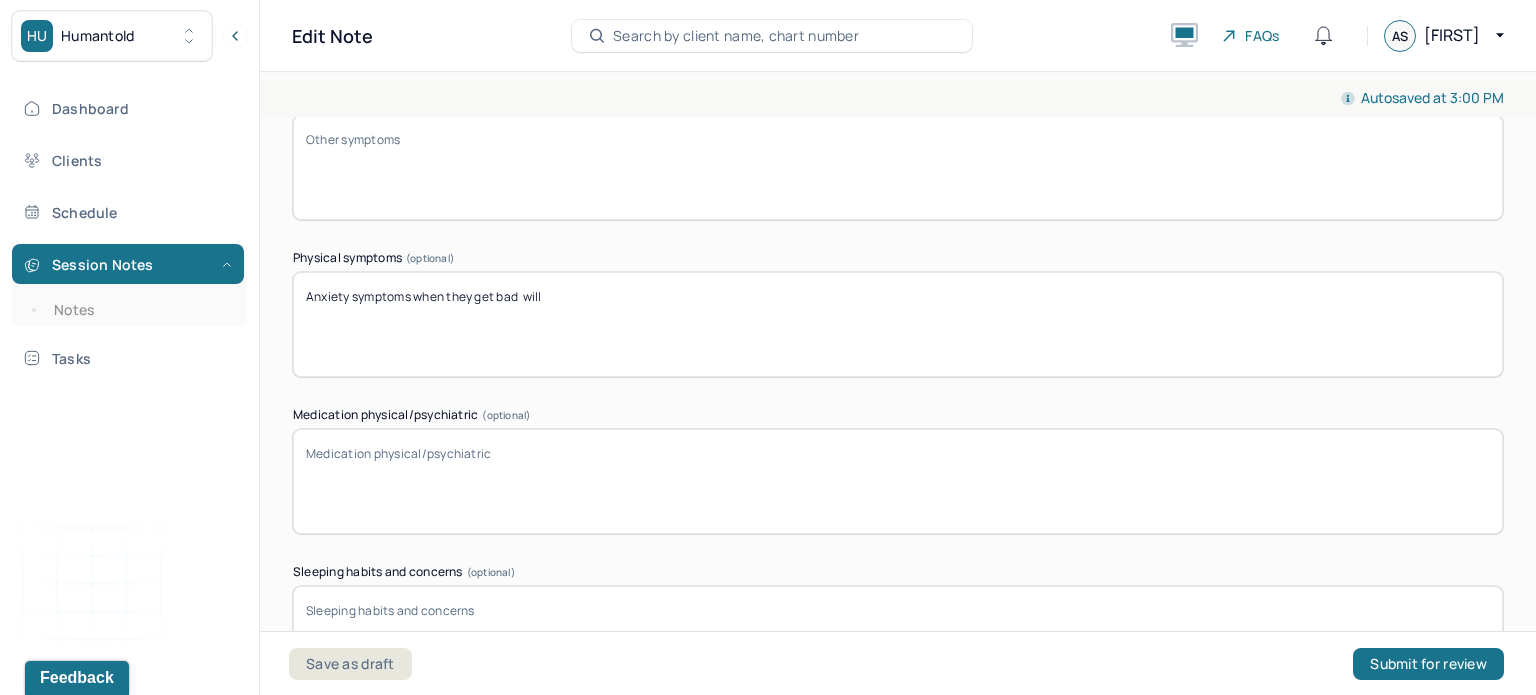 click on "Anxiety symtoms when they get bad  will" at bounding box center [898, 324] 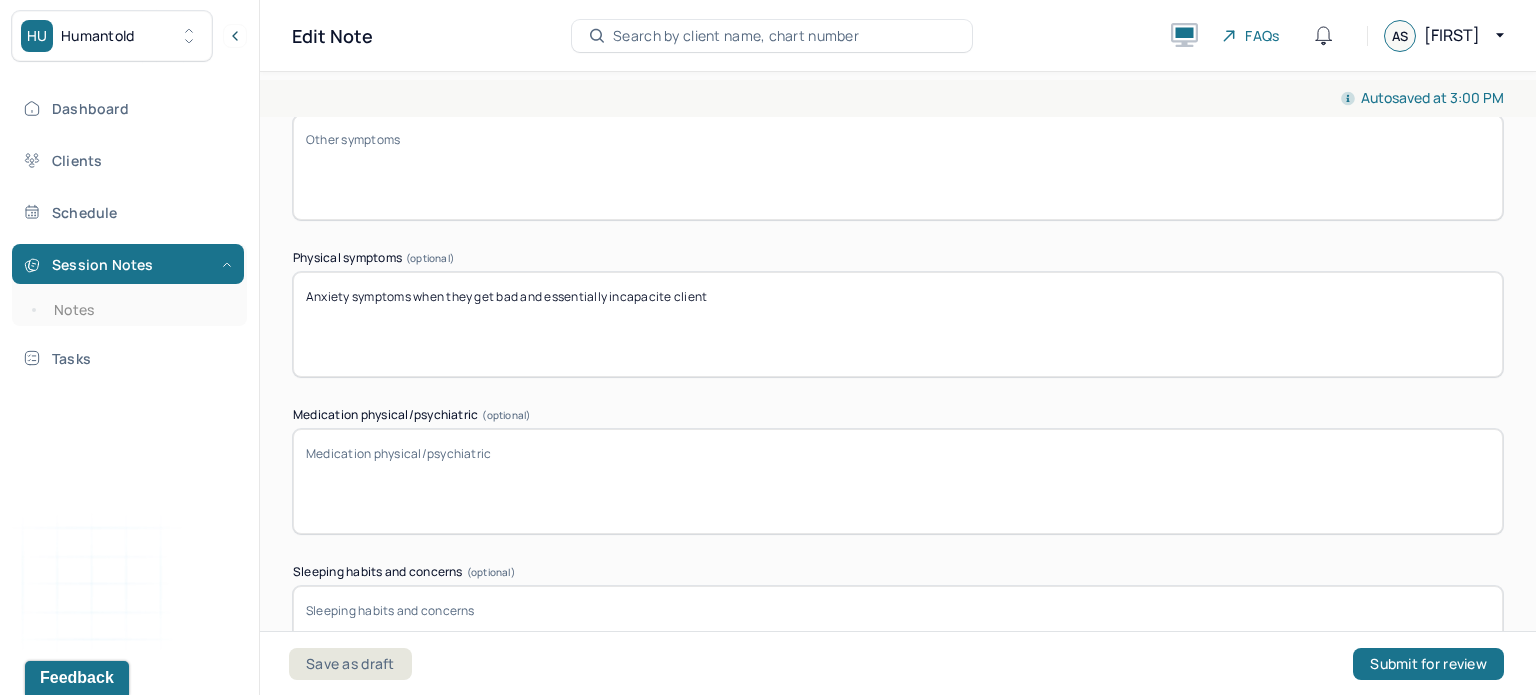 type on "Anxiety symptoms when they get bad and essentially incapacite client" 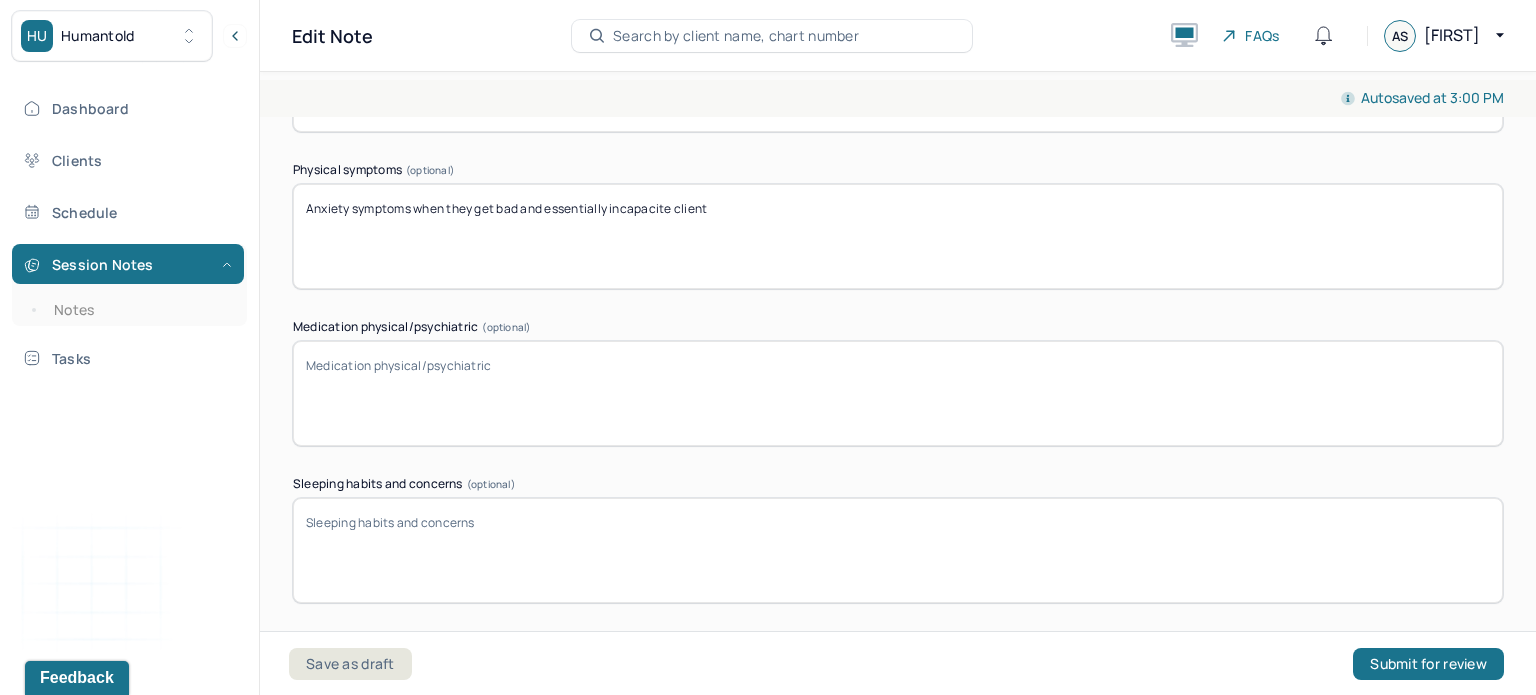 scroll, scrollTop: 3144, scrollLeft: 0, axis: vertical 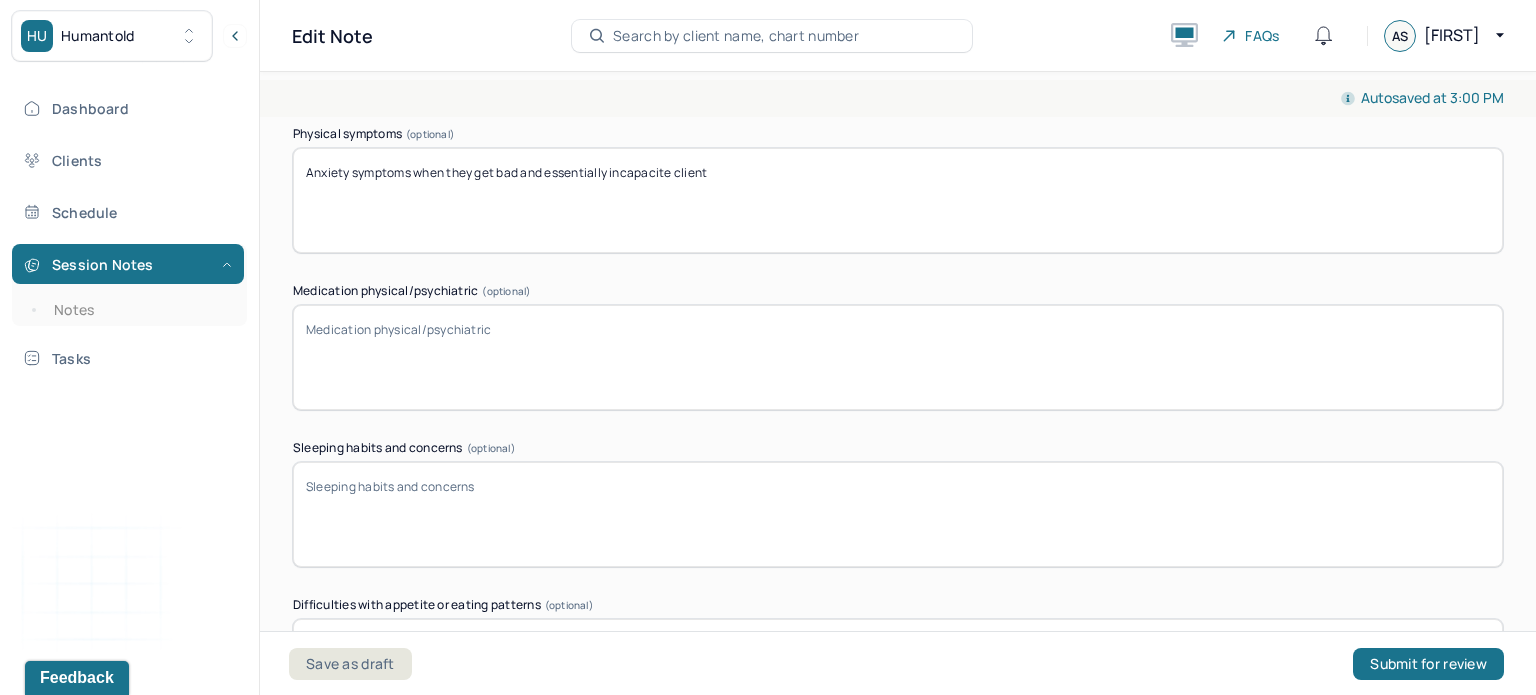 drag, startPoint x: 655, startPoint y: 158, endPoint x: 625, endPoint y: 178, distance: 36.05551 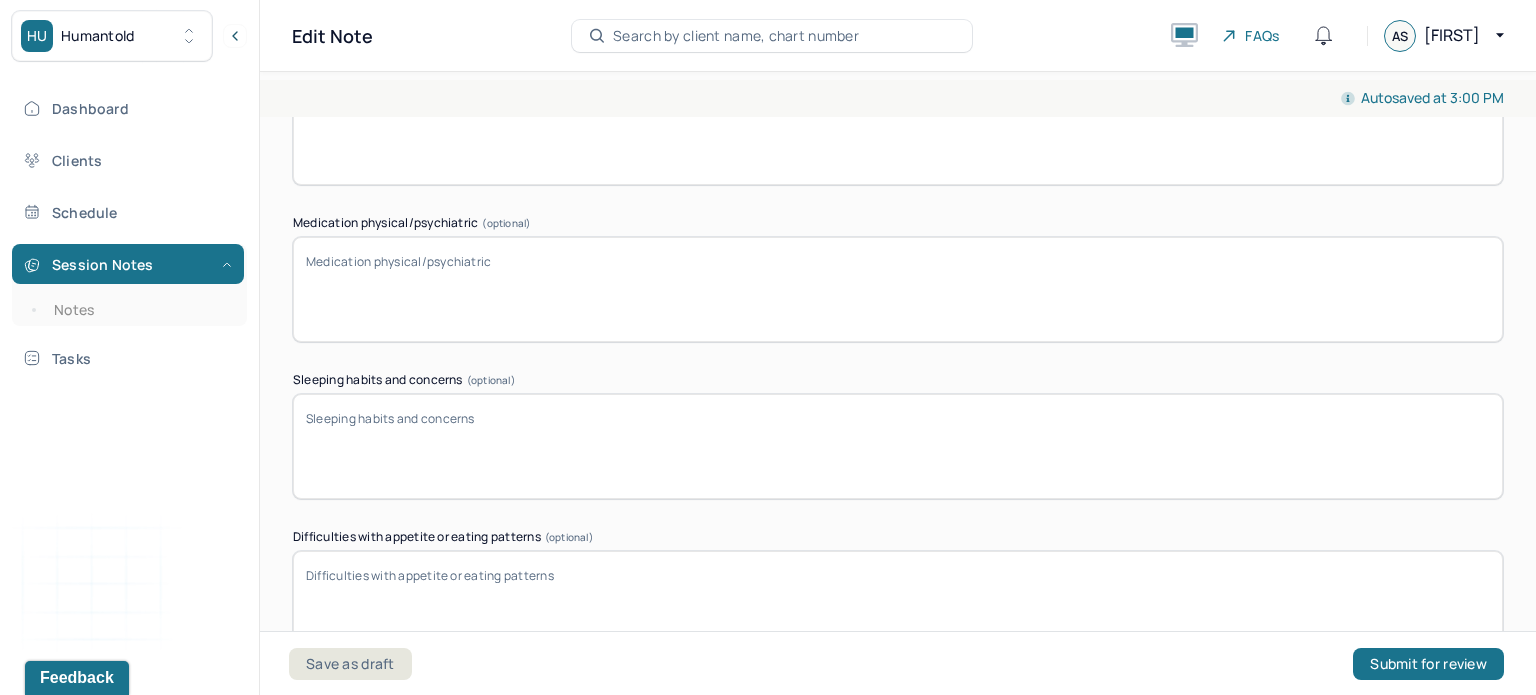 scroll, scrollTop: 3212, scrollLeft: 0, axis: vertical 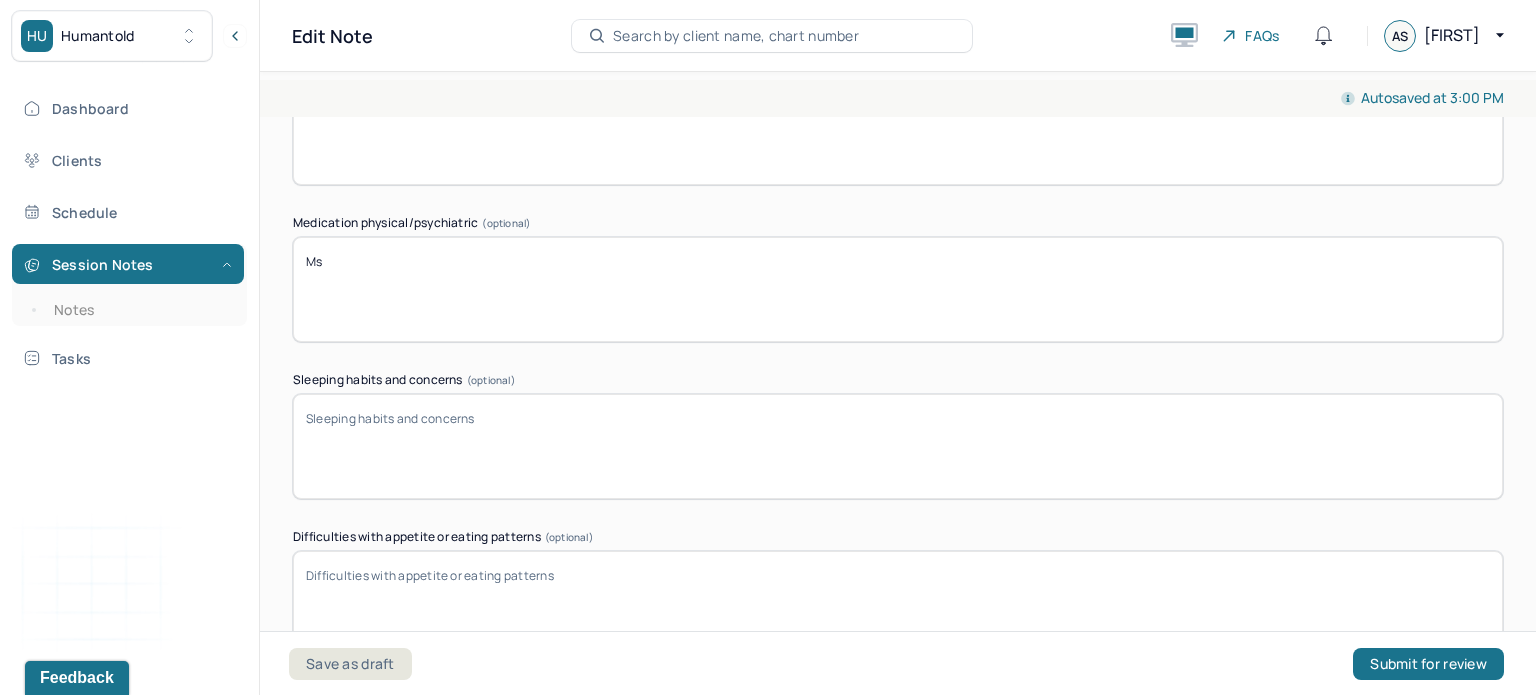 type on "M" 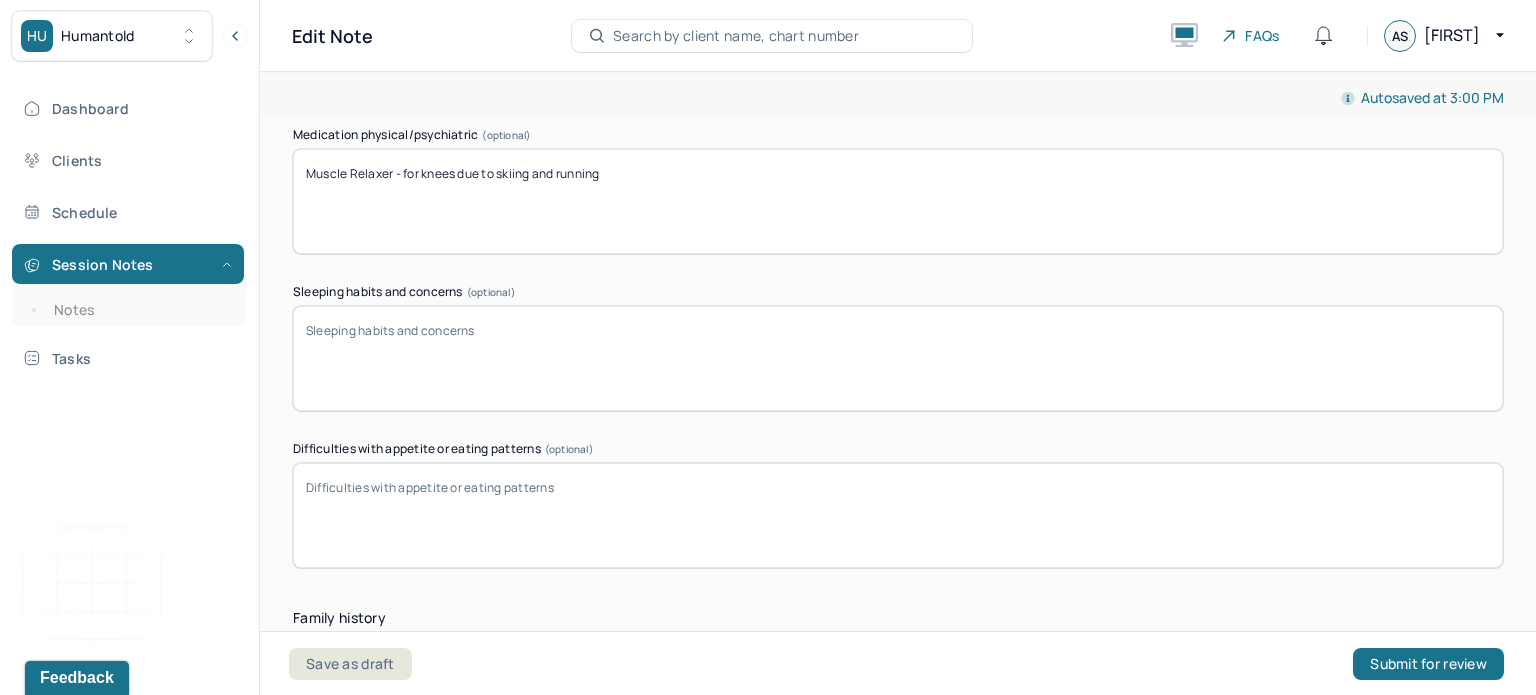 scroll, scrollTop: 3299, scrollLeft: 0, axis: vertical 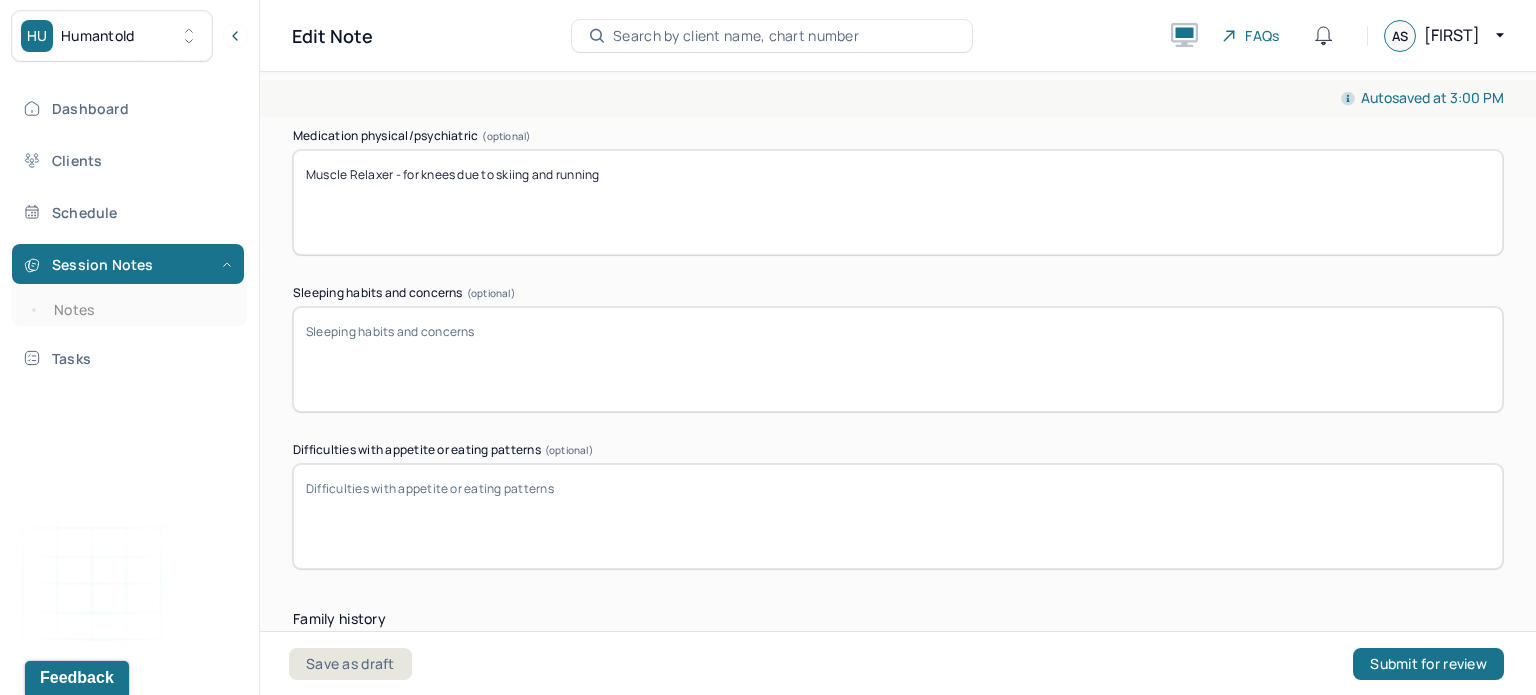 click on "Sleeping habits and concerns (optional)" at bounding box center (898, 359) 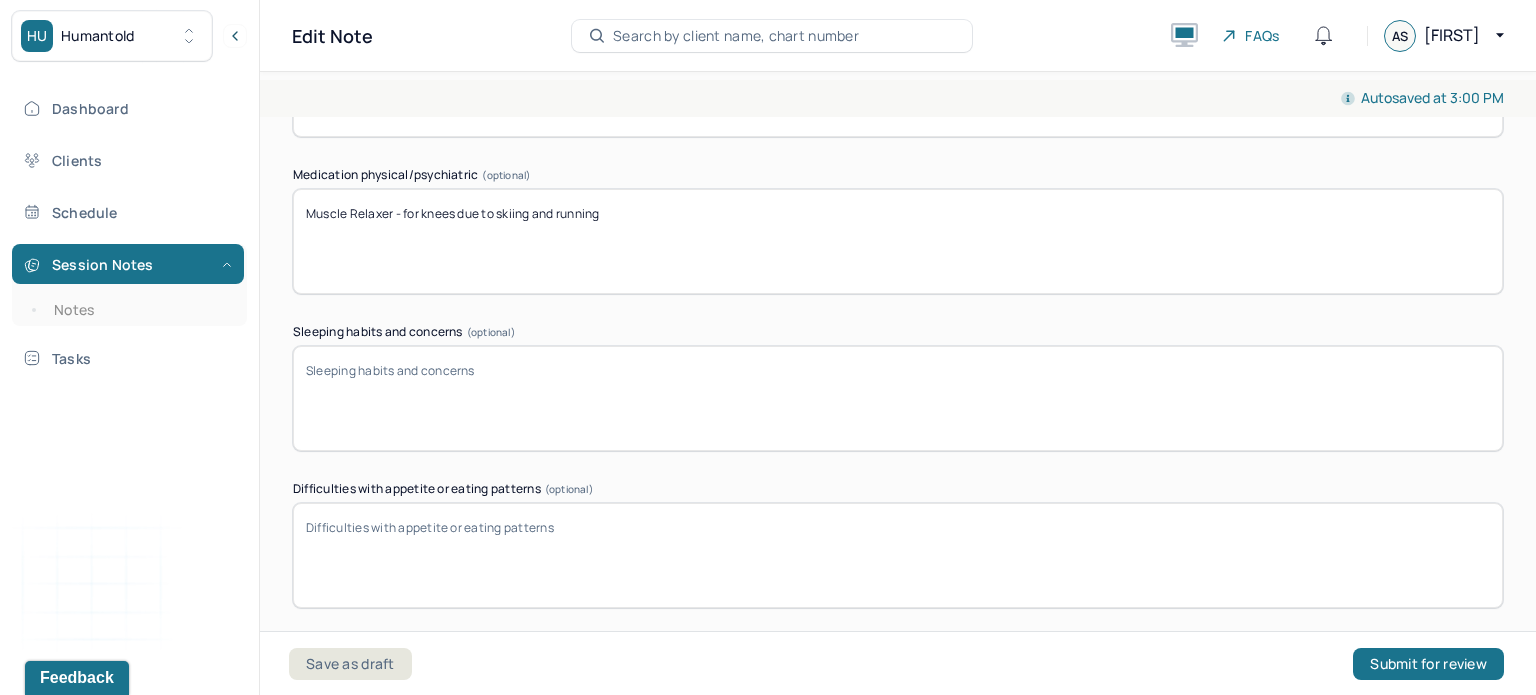 scroll, scrollTop: 3256, scrollLeft: 0, axis: vertical 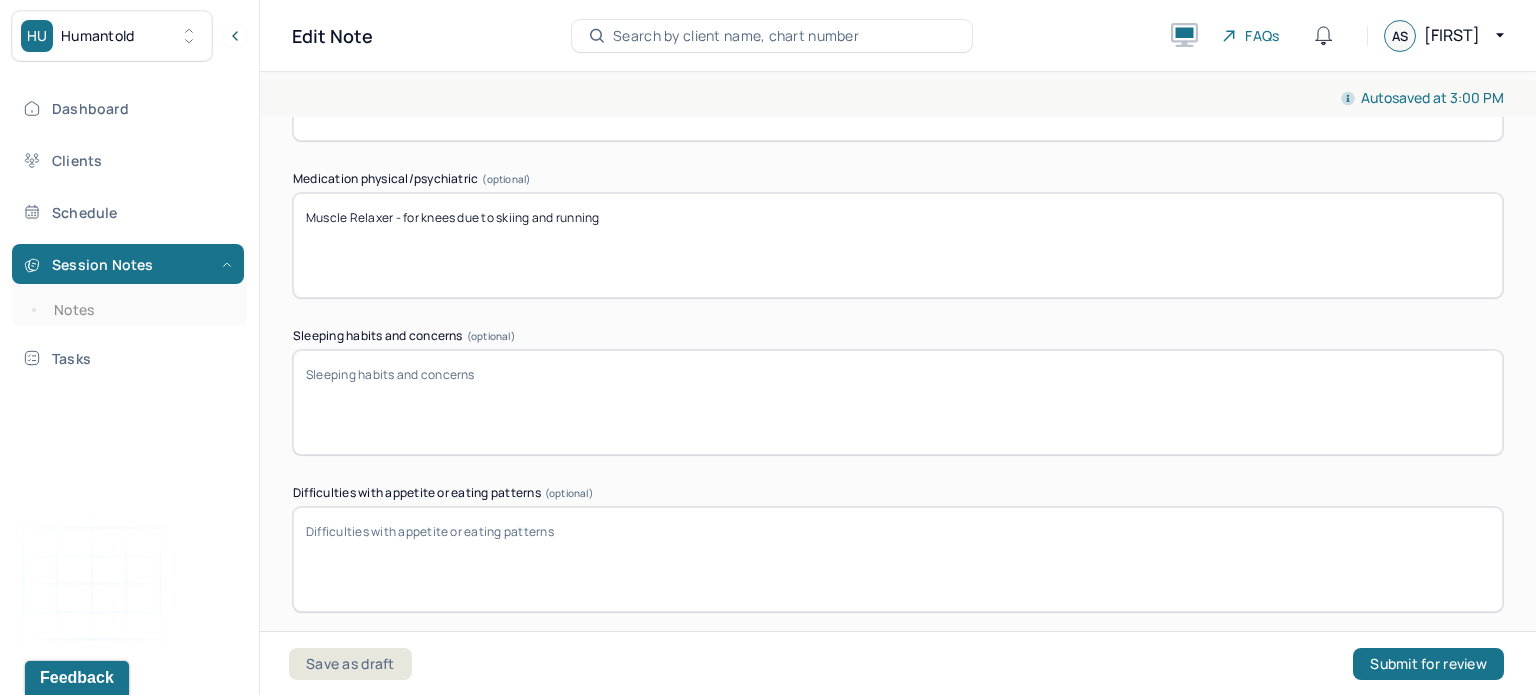click on "Muscle Relaxer - for knees due to skiing and running" at bounding box center (898, 245) 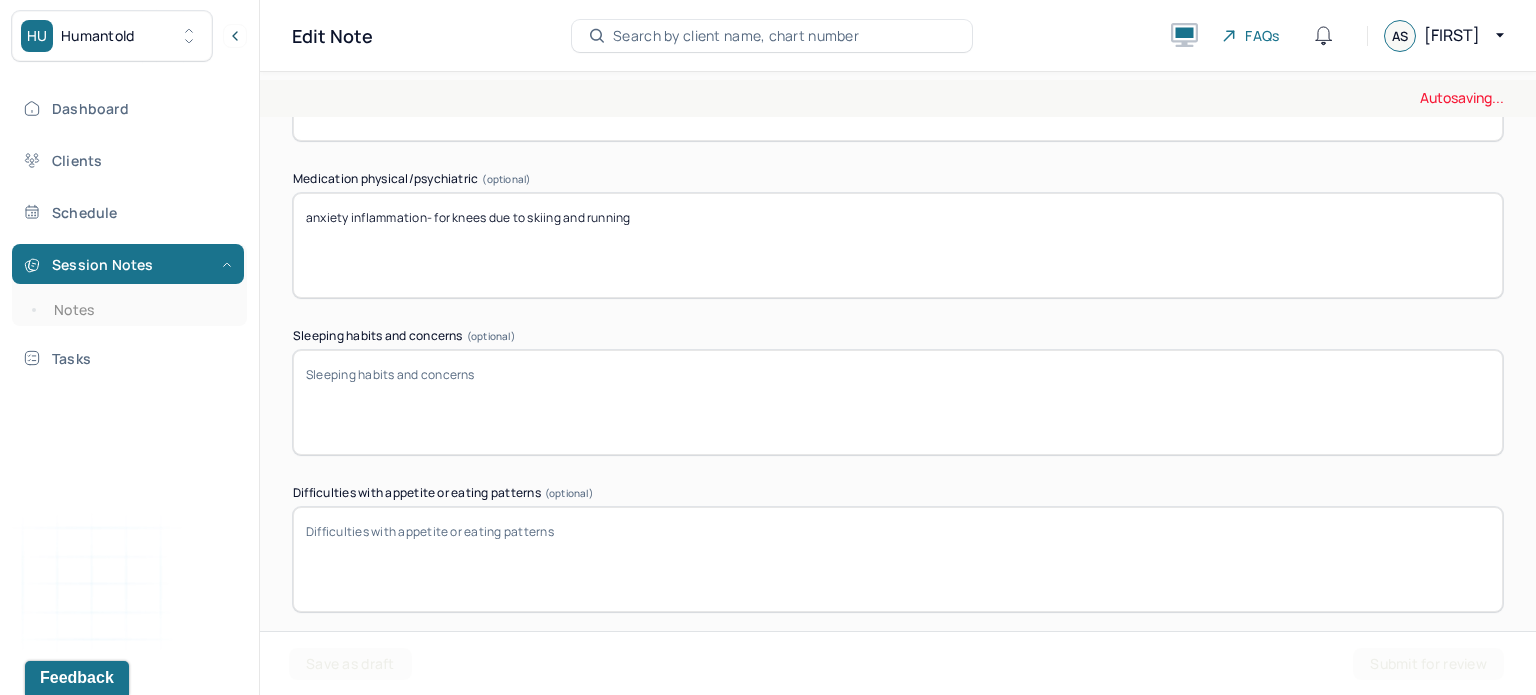 type on "anxiety inflammation- for knees due to skiing and running" 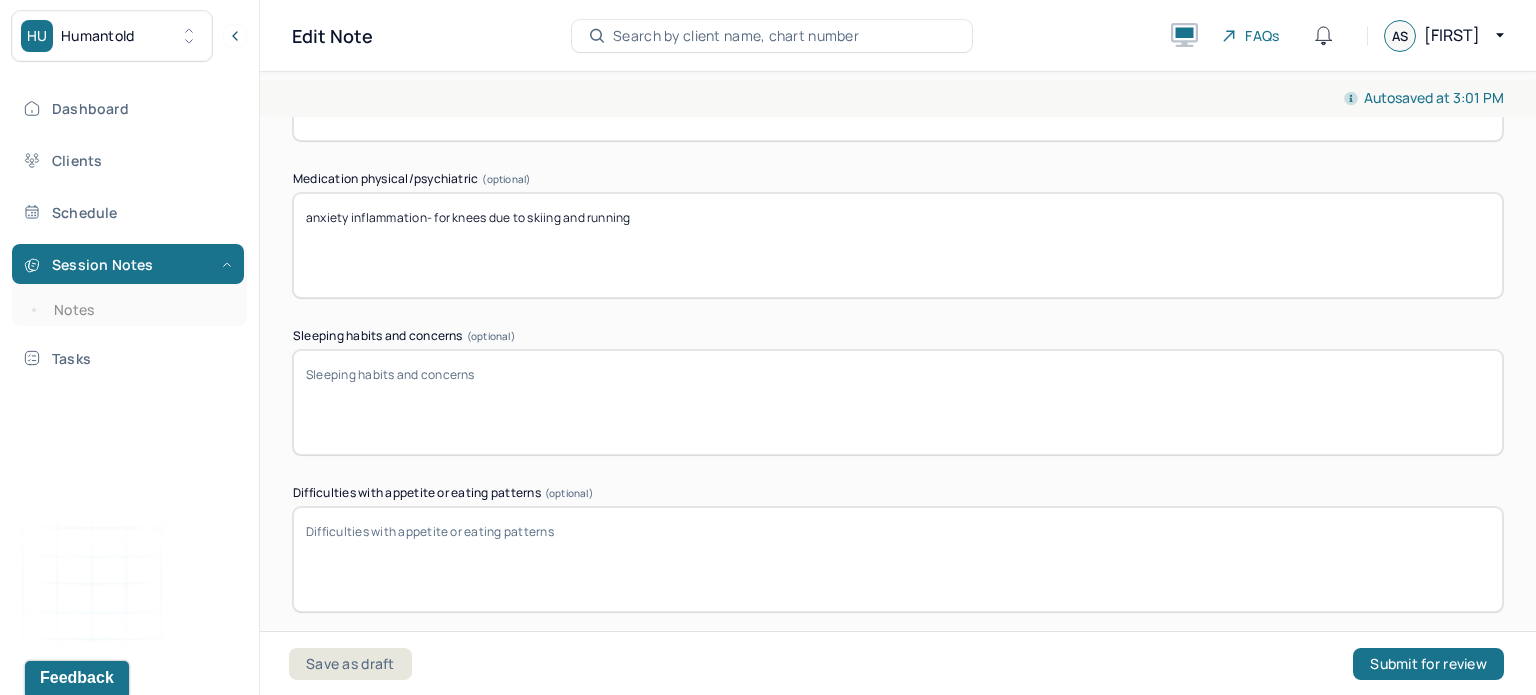 click on "Sleeping habits and concerns (optional)" at bounding box center (898, 402) 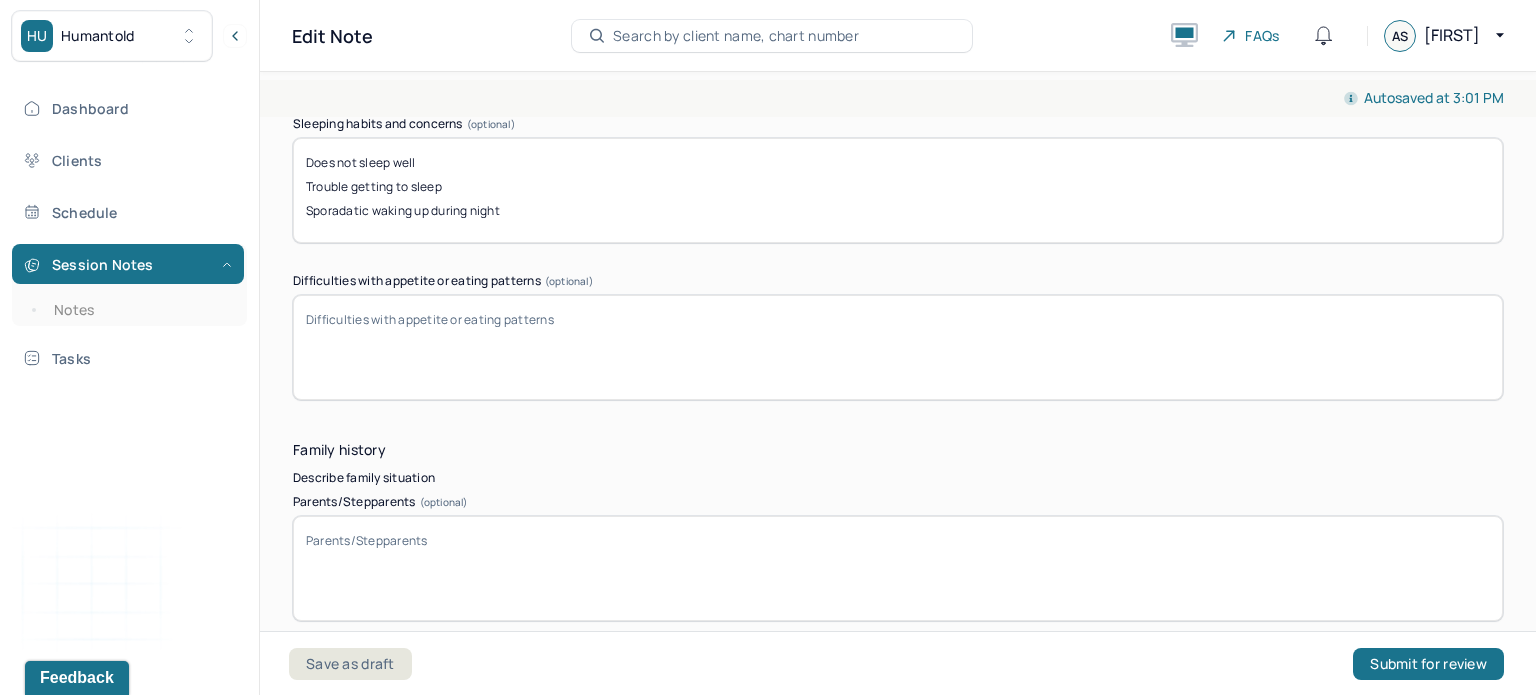 scroll, scrollTop: 3447, scrollLeft: 0, axis: vertical 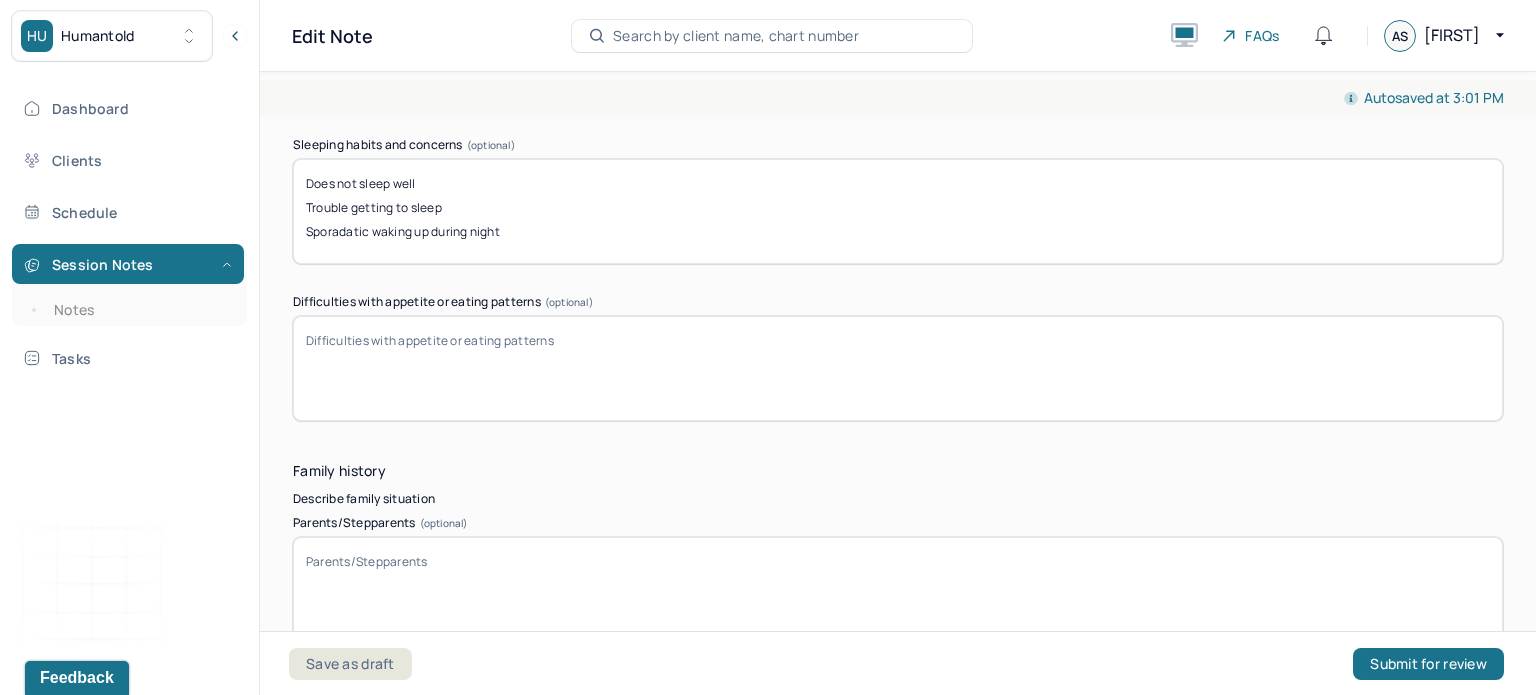 type on "Does not sleep well
Trouble getting to sleep
Sporadatic waking up during night" 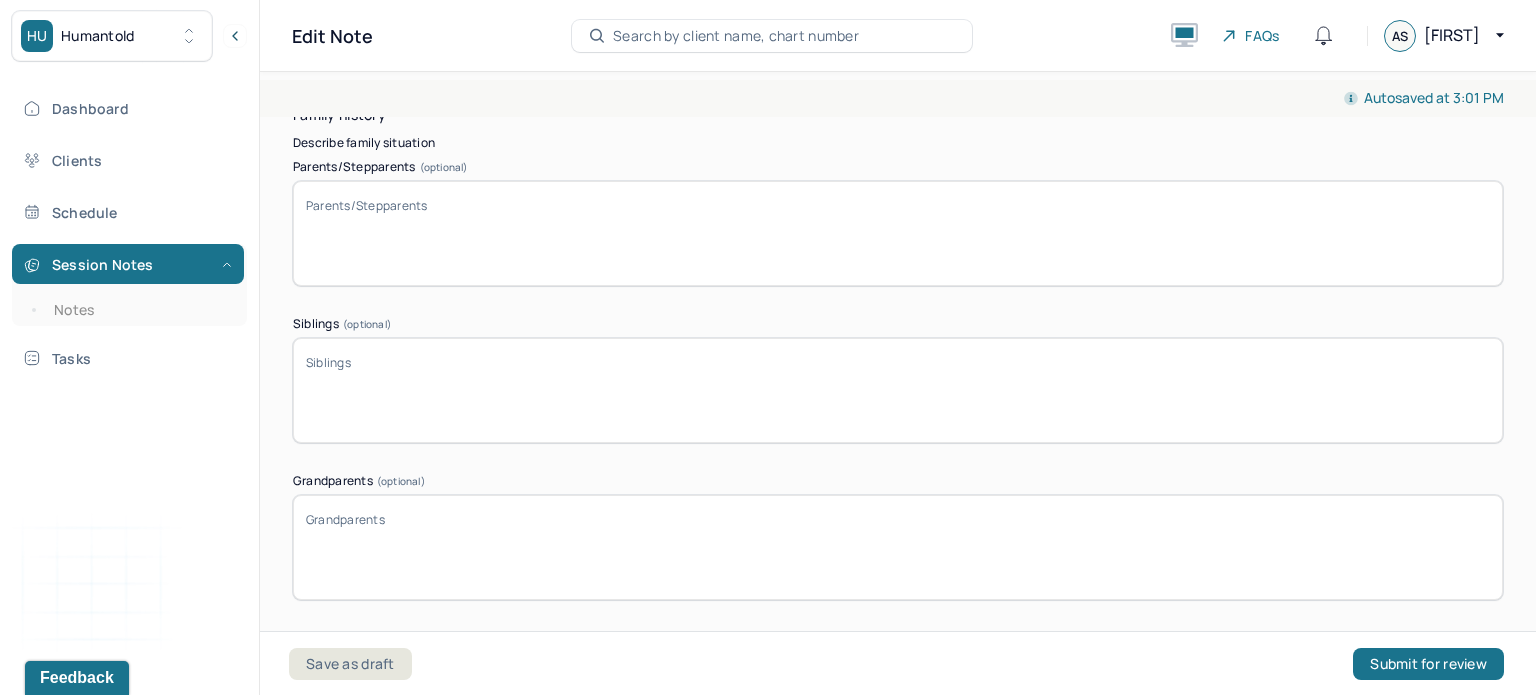 scroll, scrollTop: 3804, scrollLeft: 0, axis: vertical 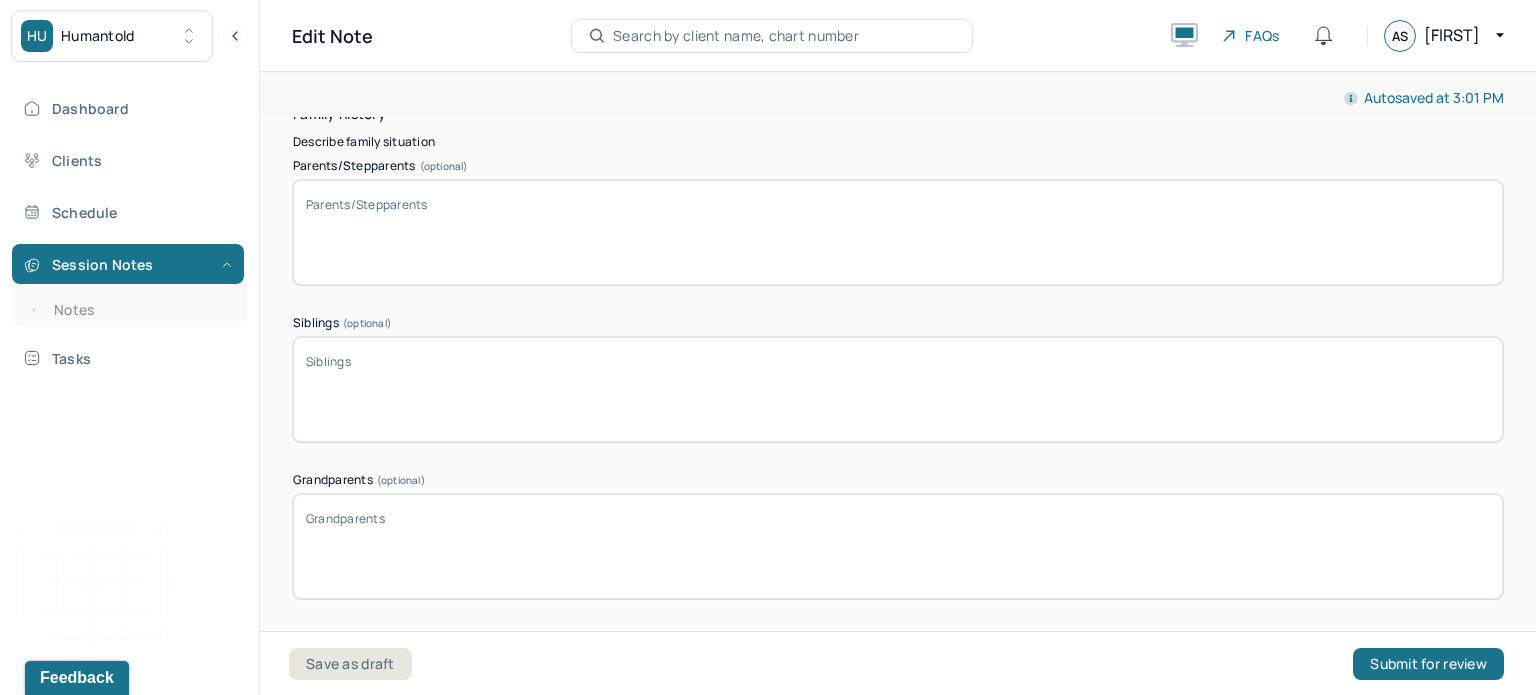 click on "Parents/Stepparents (optional)" at bounding box center [898, 232] 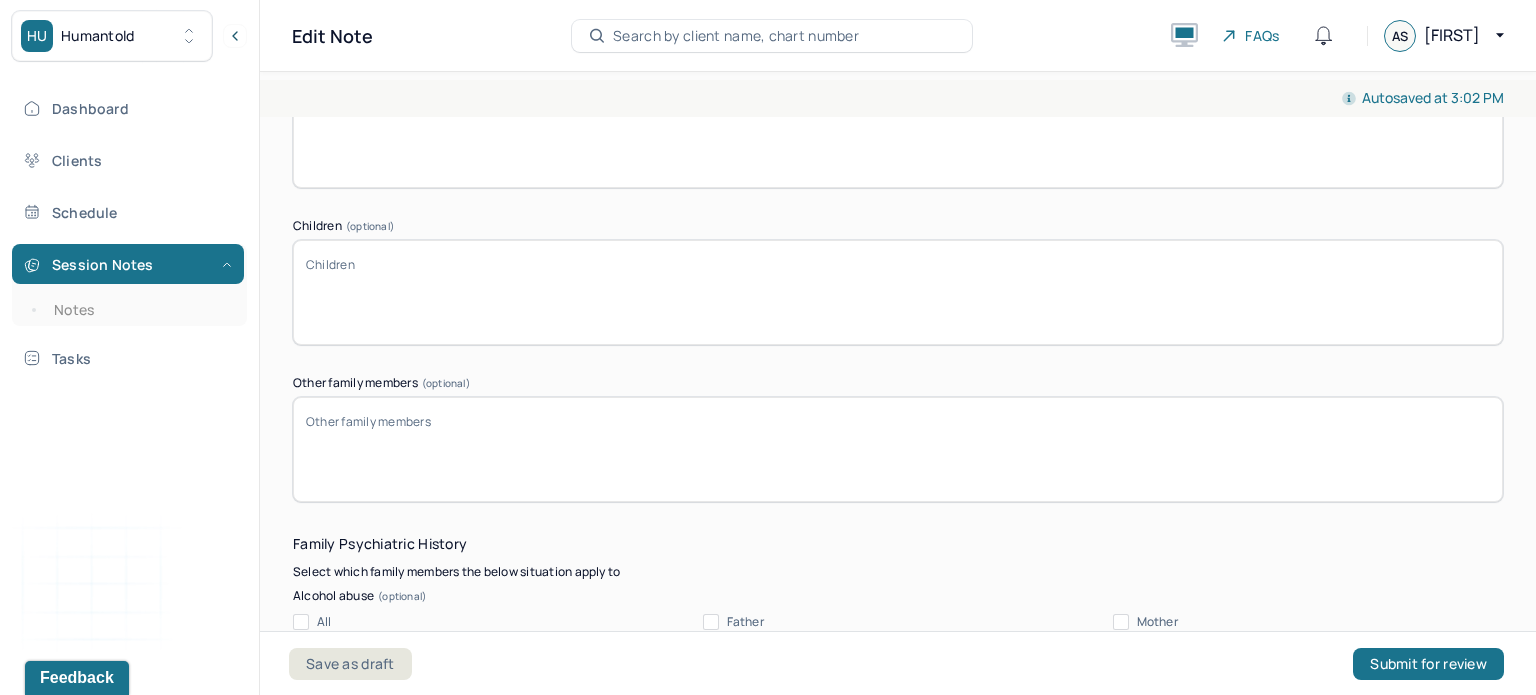 scroll, scrollTop: 4220, scrollLeft: 0, axis: vertical 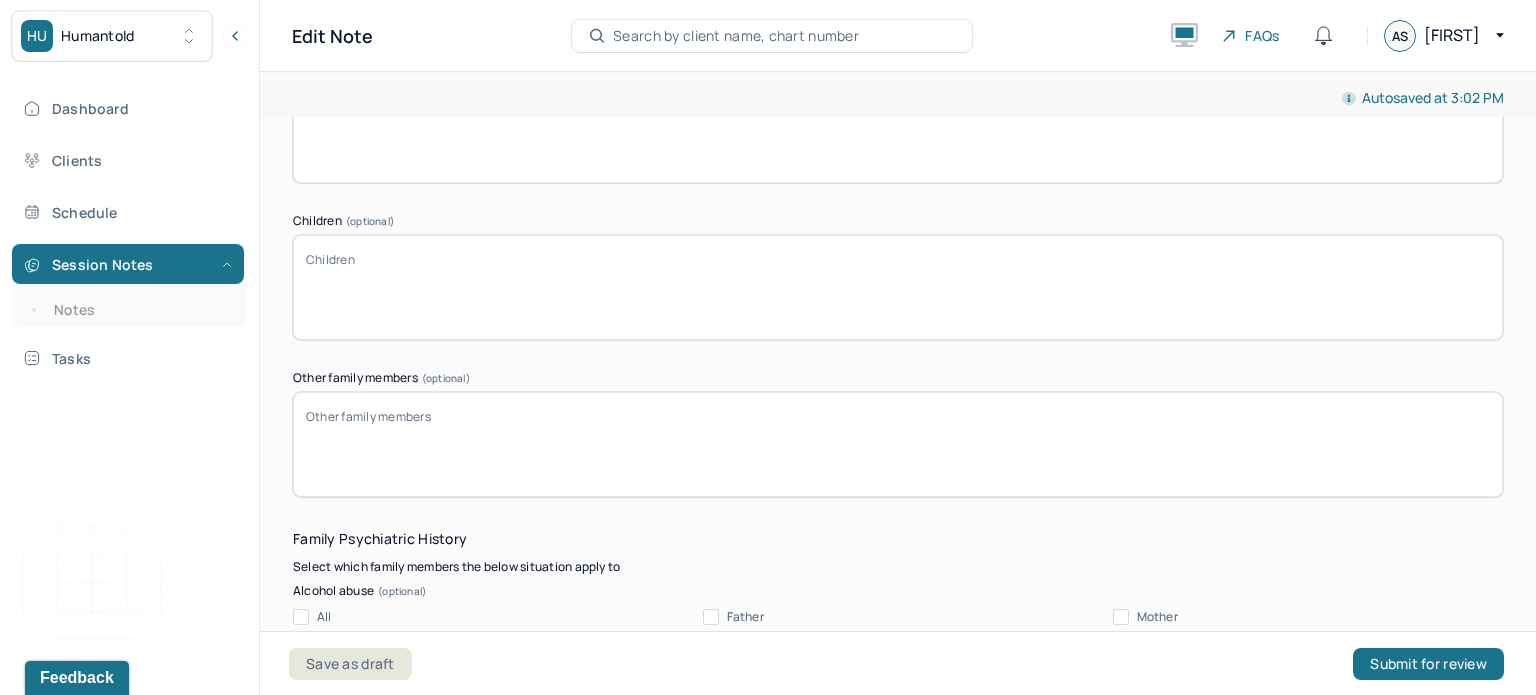 type on "10 yo mom and grandfather passed and does not talk to mom's side of family" 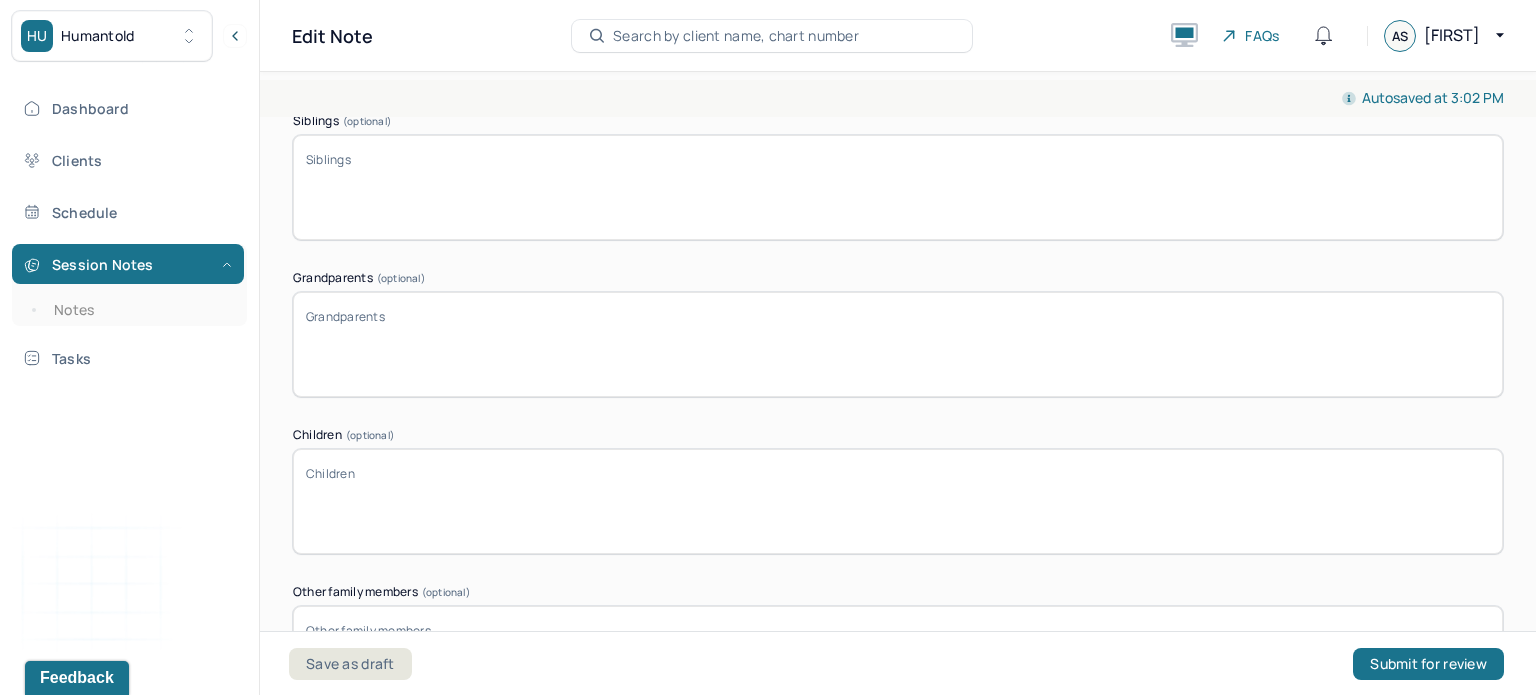 scroll, scrollTop: 3870, scrollLeft: 0, axis: vertical 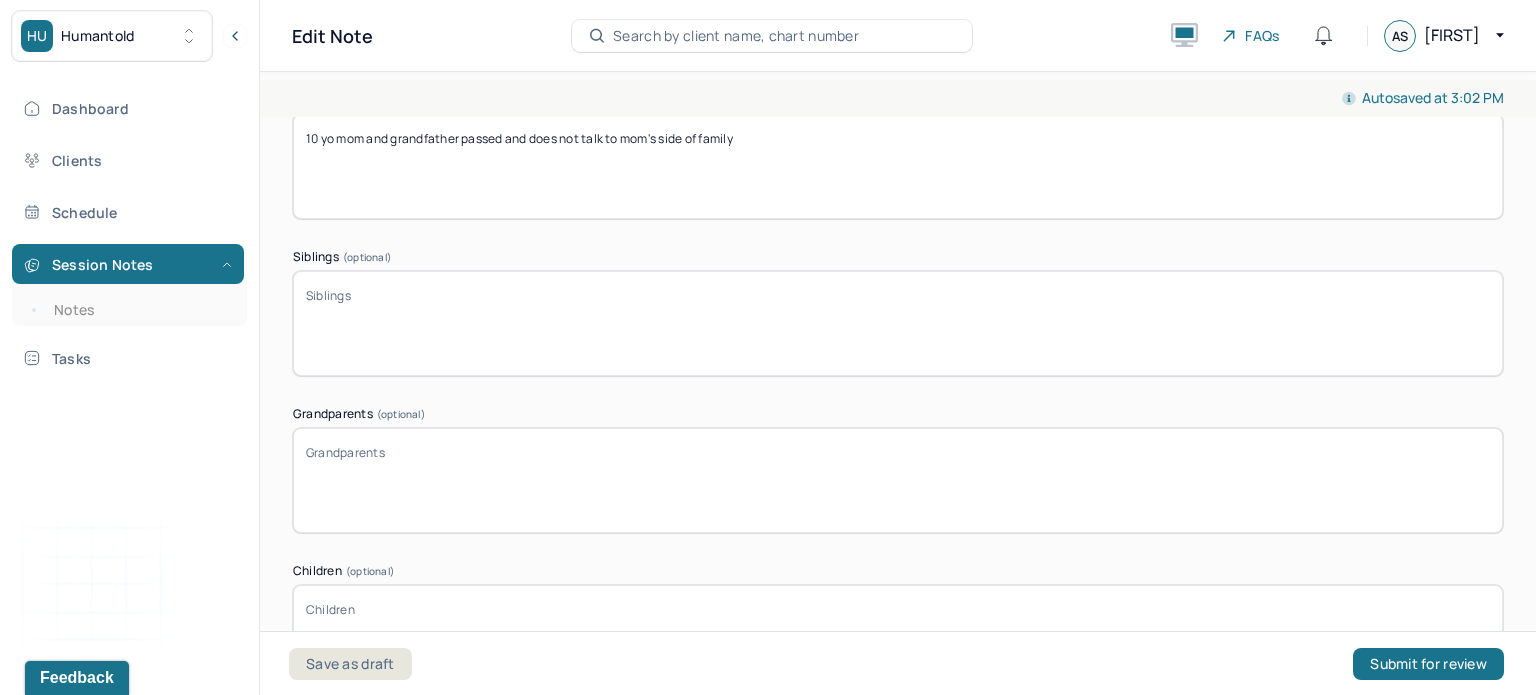 click on "Grandparents (optional)" at bounding box center [898, 480] 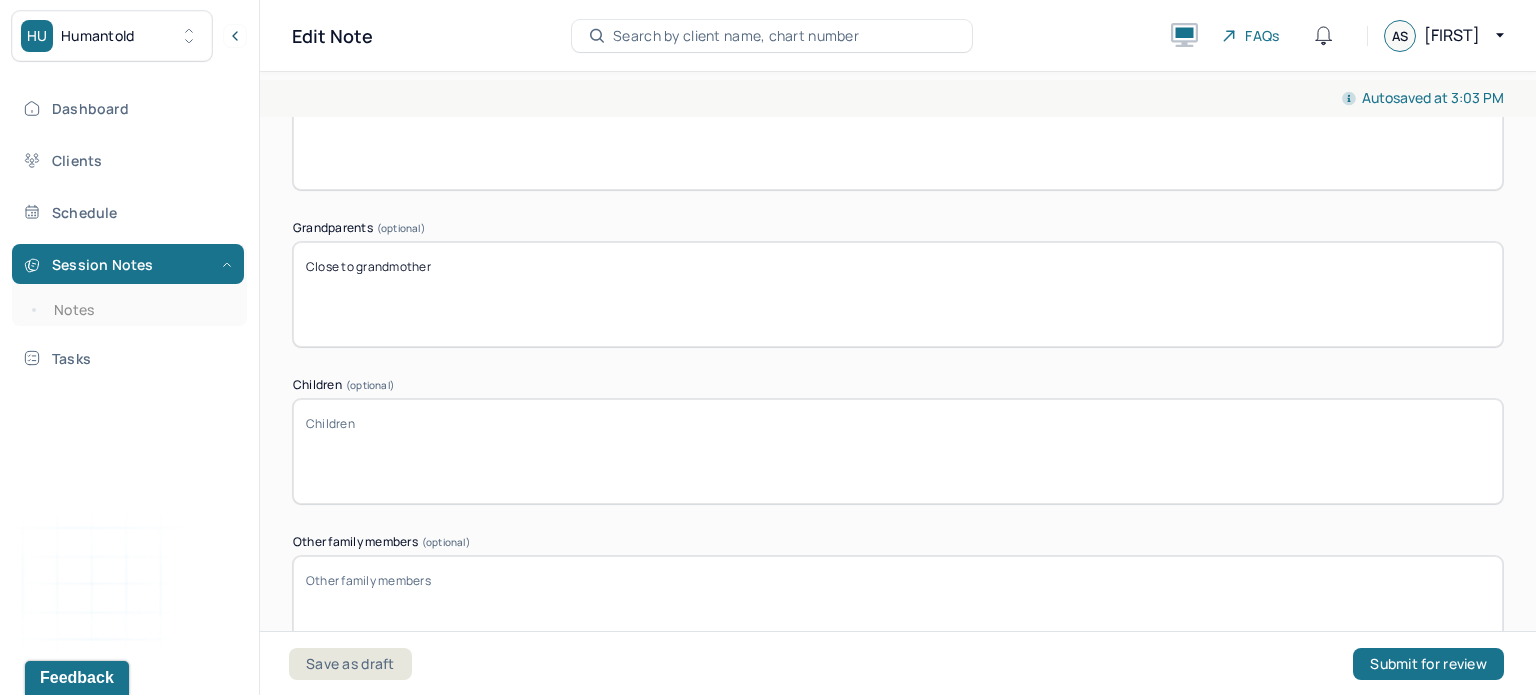 scroll, scrollTop: 4072, scrollLeft: 0, axis: vertical 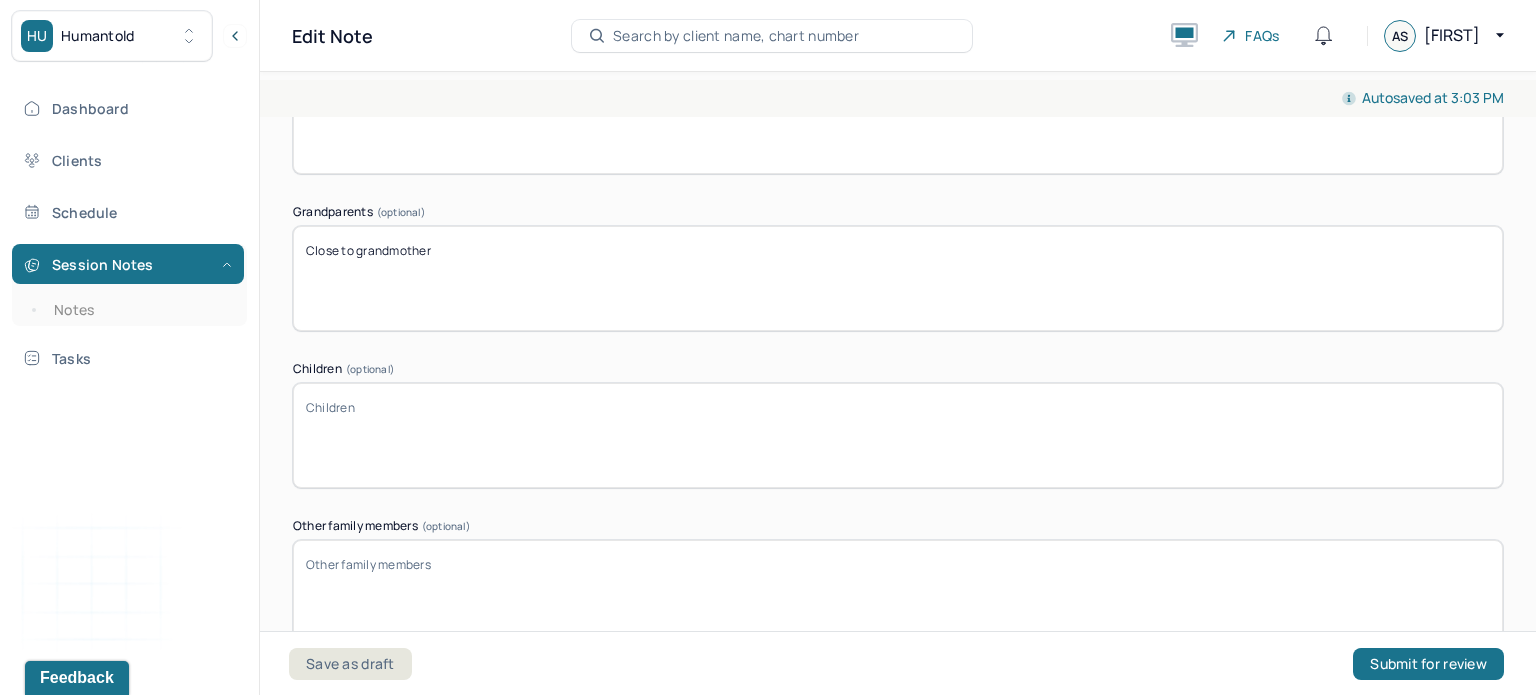 type on "Close to grandmother" 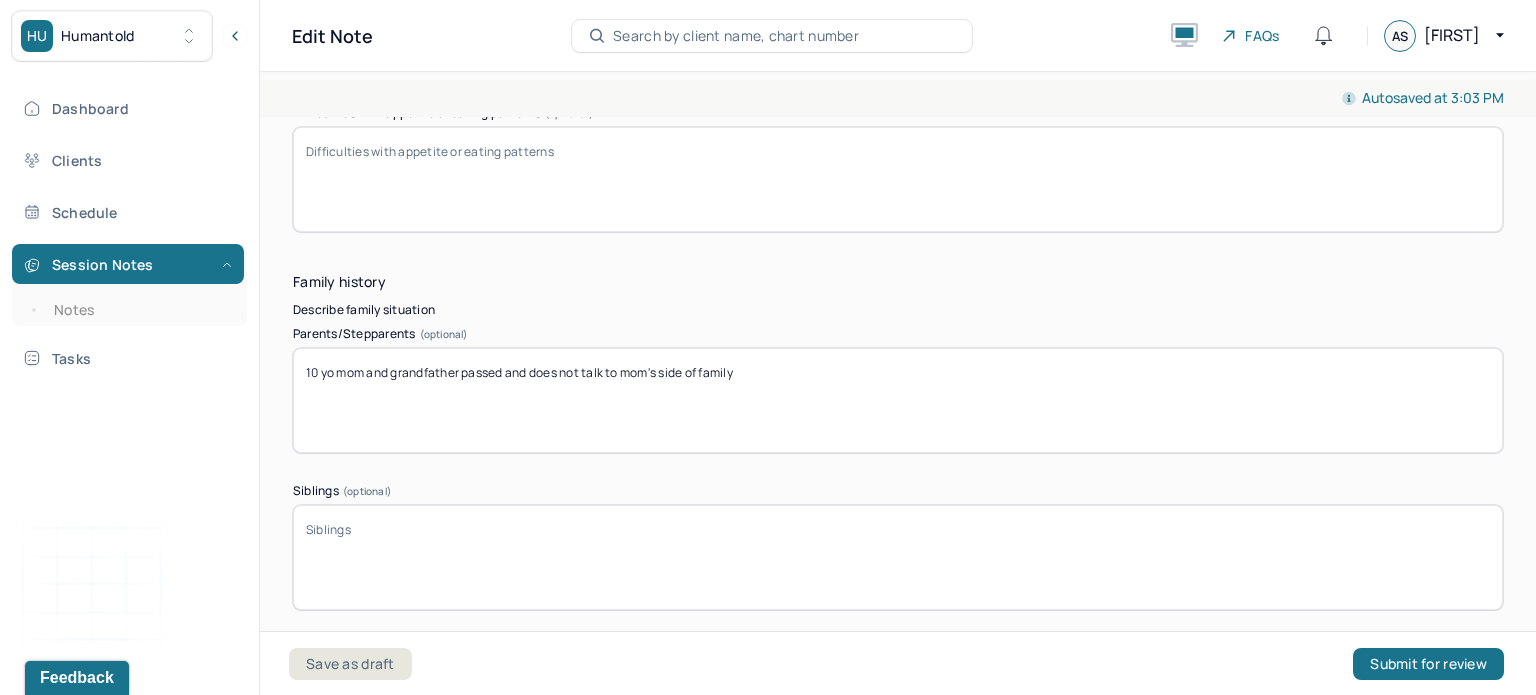 scroll, scrollTop: 3639, scrollLeft: 0, axis: vertical 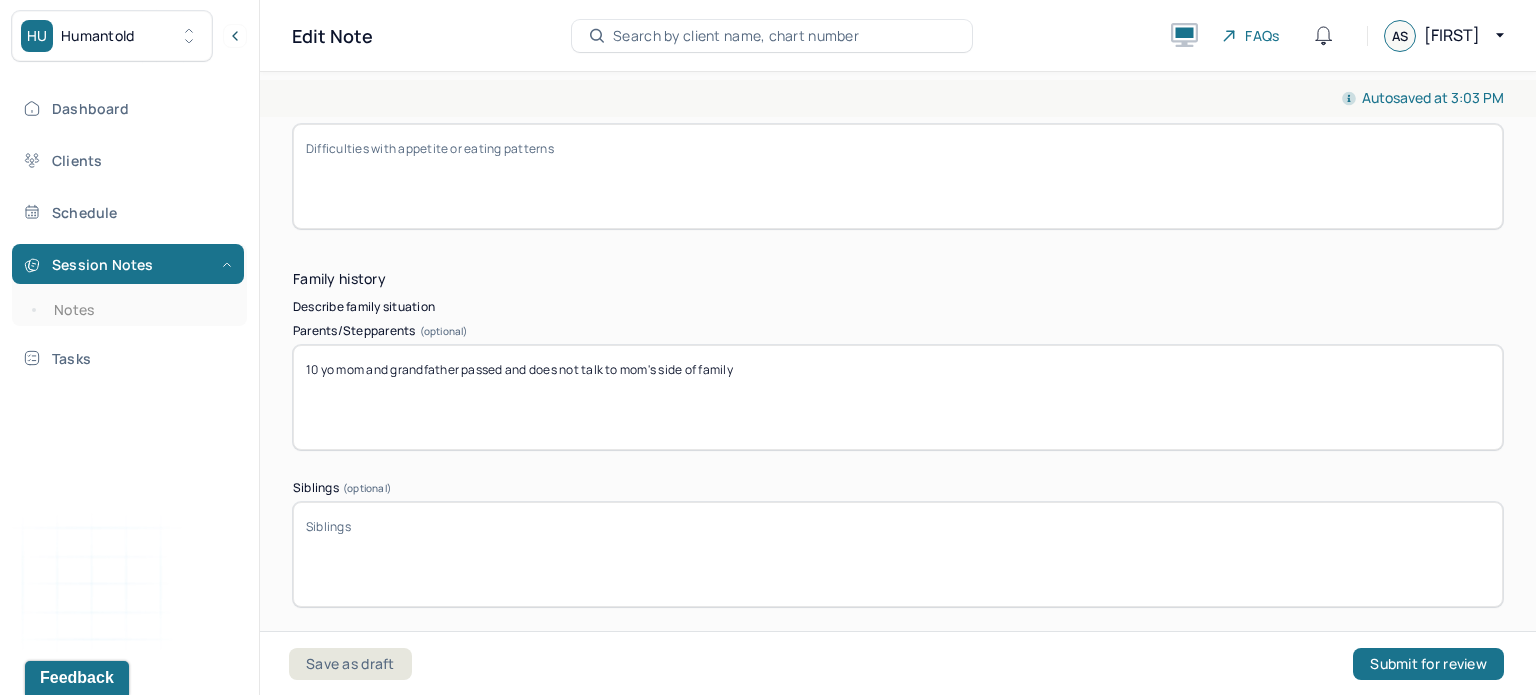 type on "Close to aunt (dad's sister)" 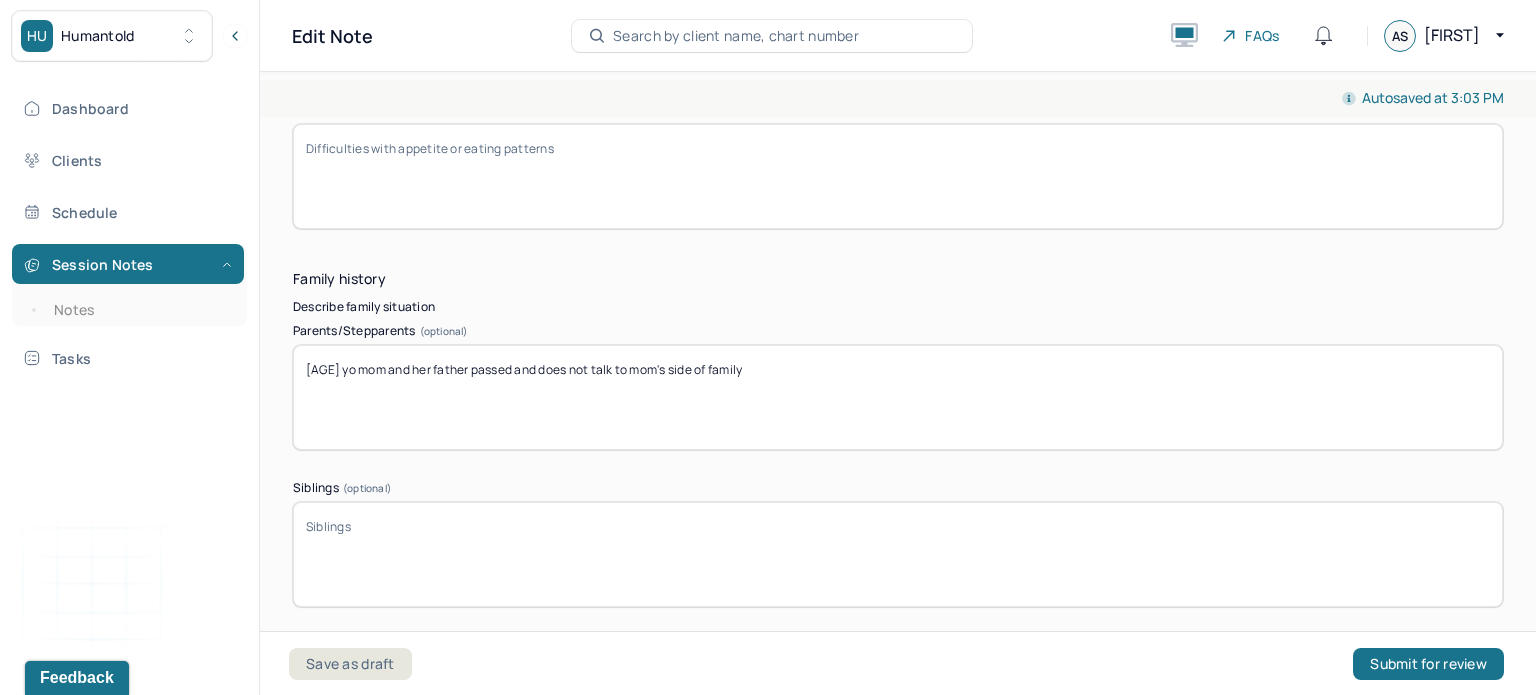 click on "[AGE] yo mom and her father passed and does not talk to mom's side of family" at bounding box center (898, 397) 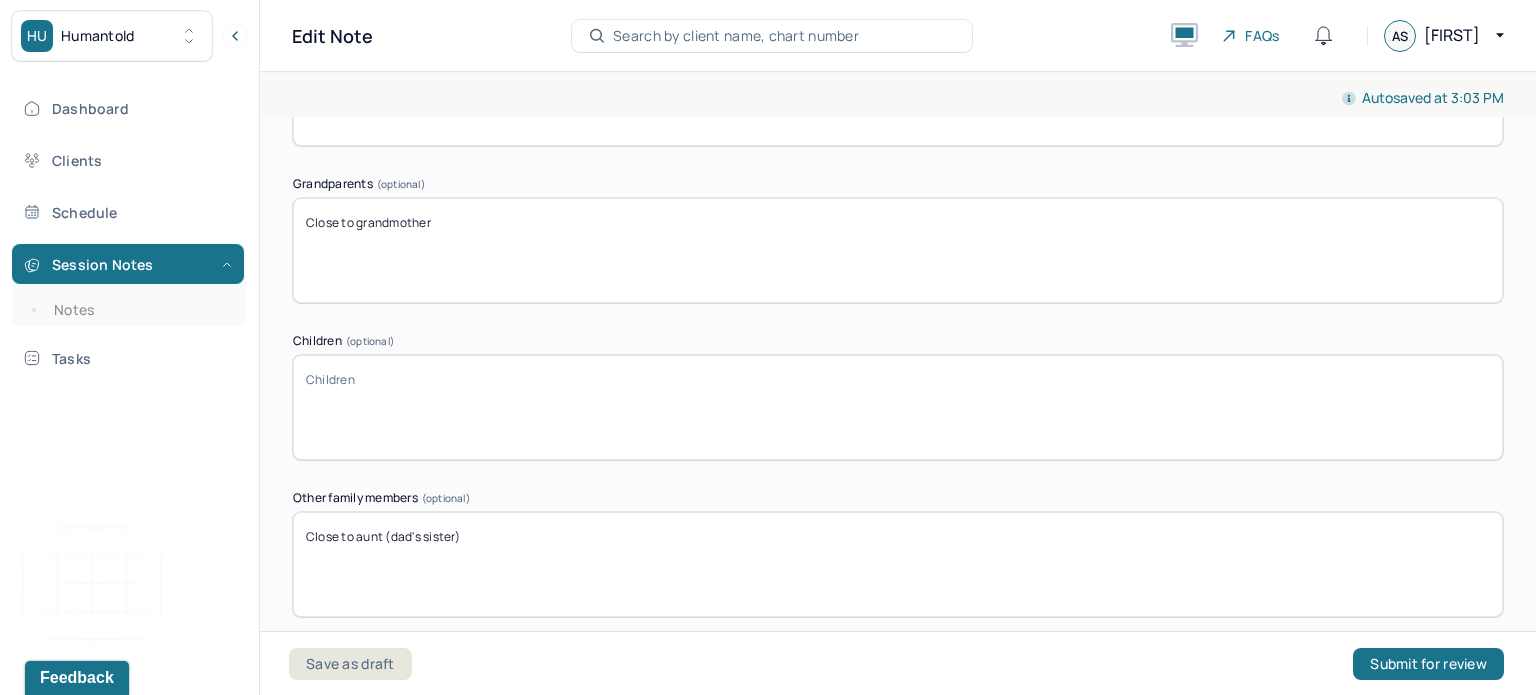 scroll, scrollTop: 4111, scrollLeft: 0, axis: vertical 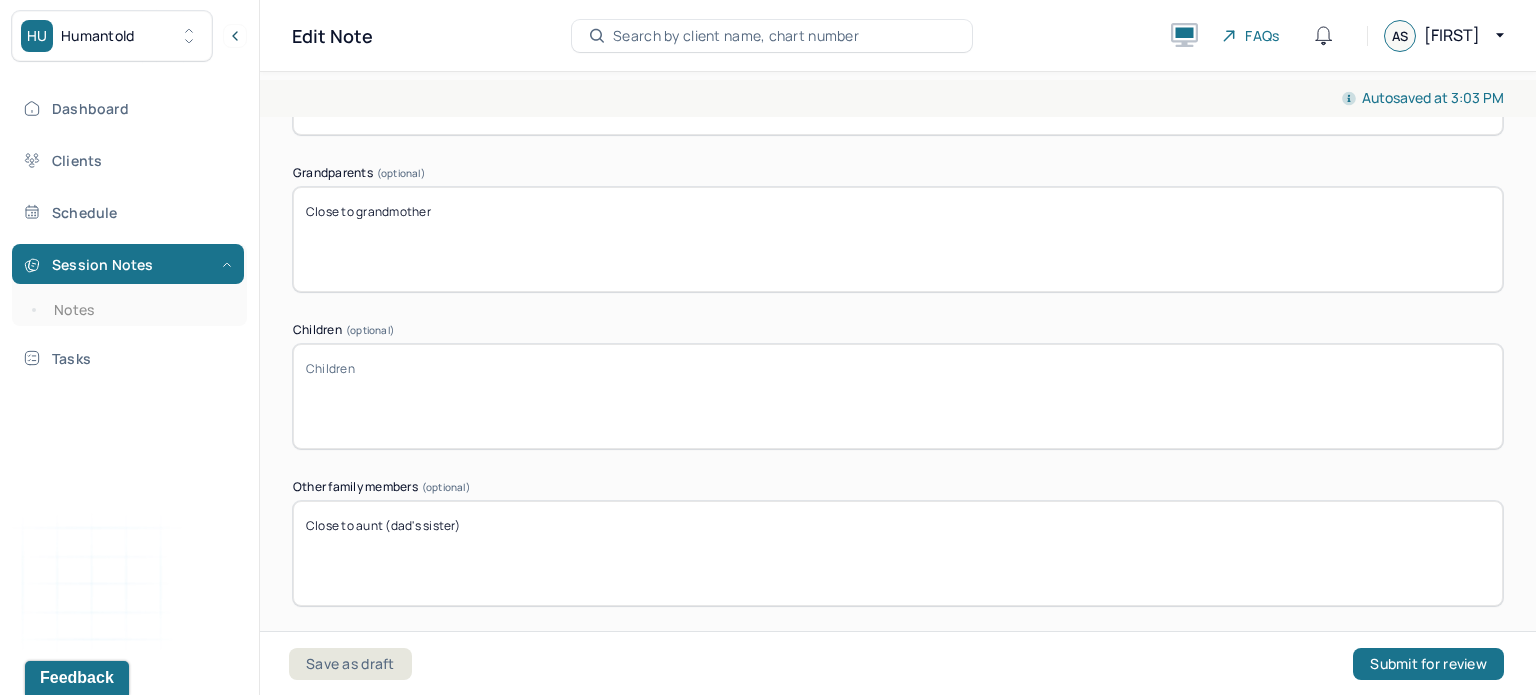 type on "[AGE] yo mom and her father passed and does not talk to mom's side of family as much" 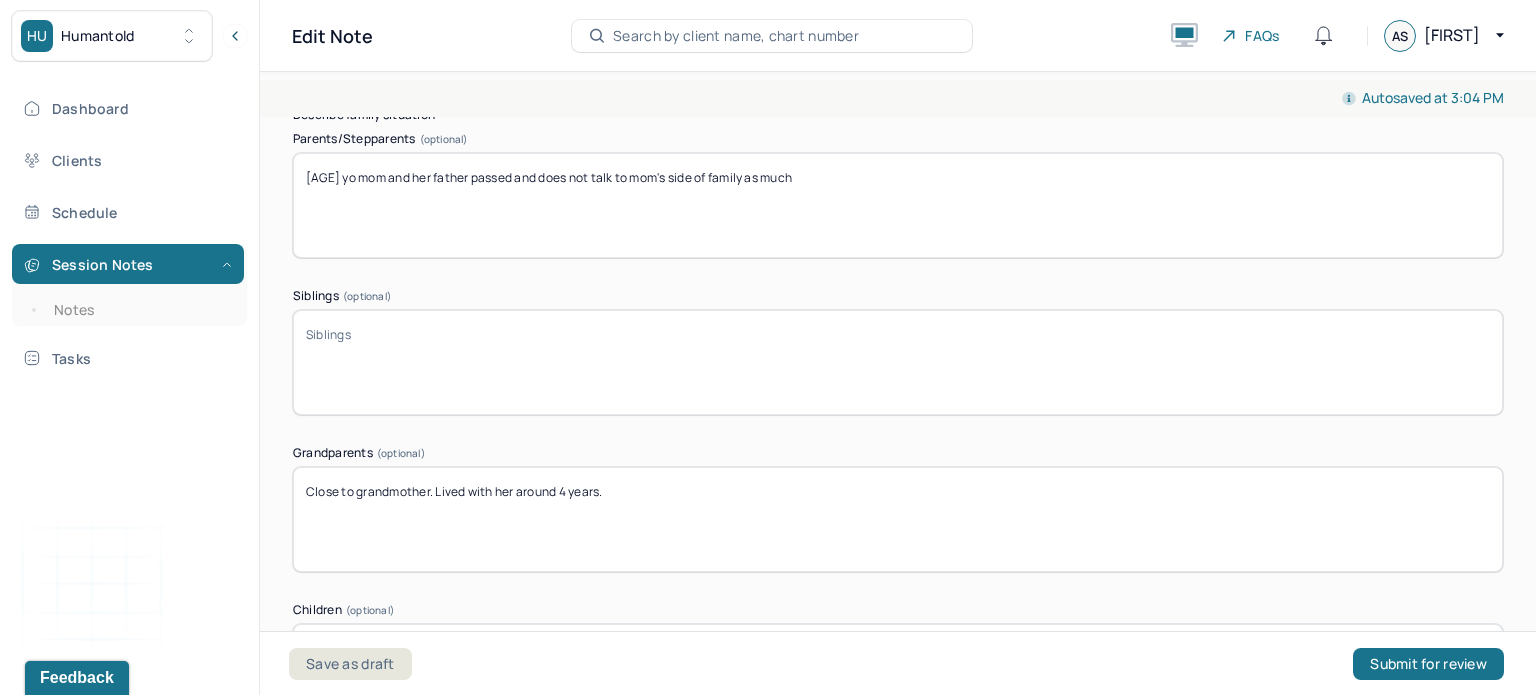 scroll, scrollTop: 3716, scrollLeft: 0, axis: vertical 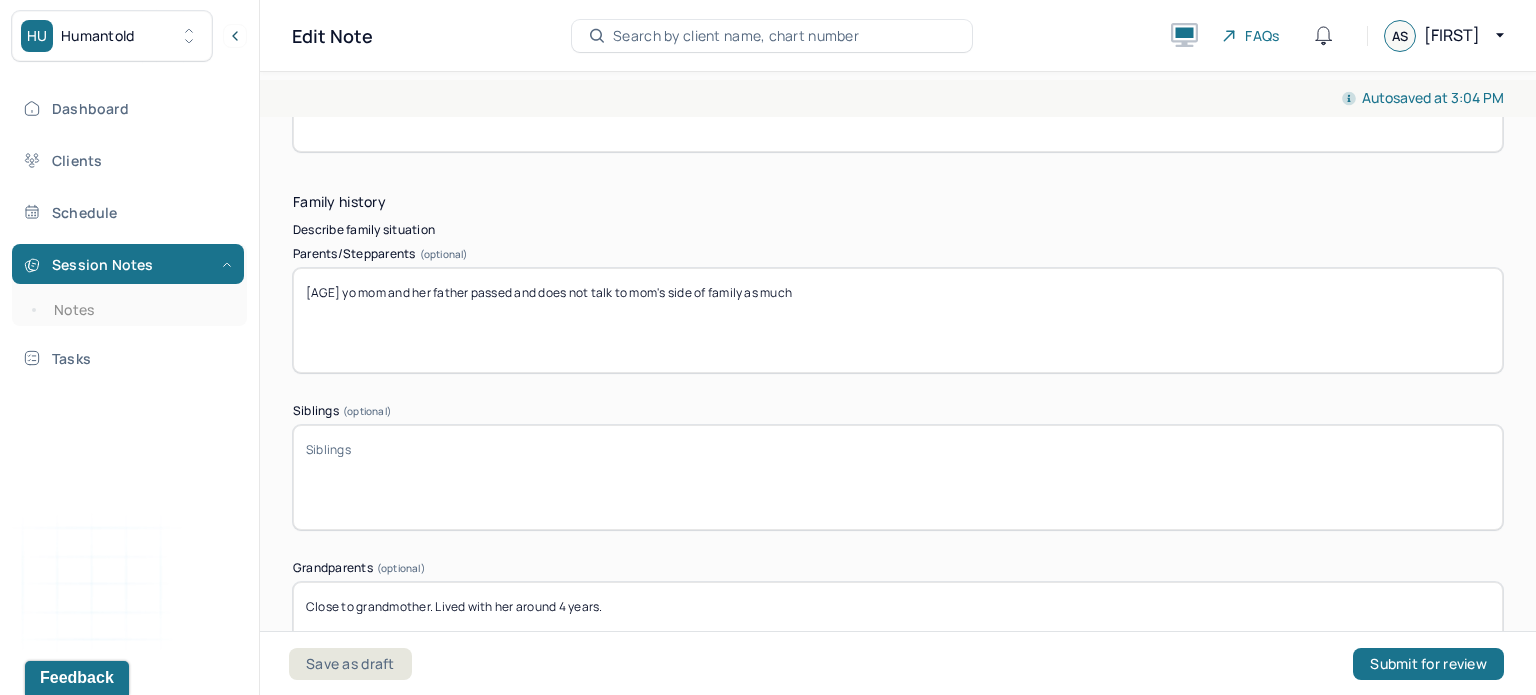 type on "Close to grandmother. Lived with her around 4 years." 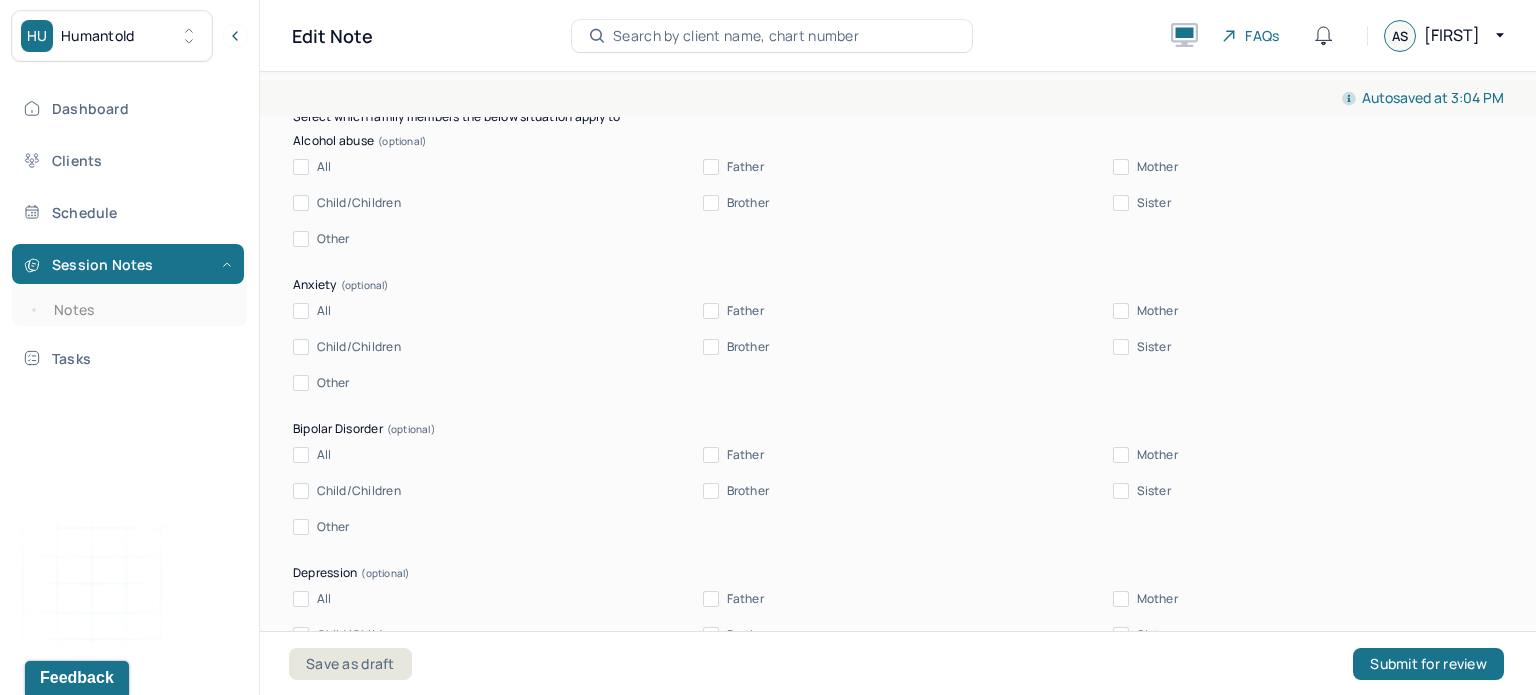 scroll, scrollTop: 4672, scrollLeft: 0, axis: vertical 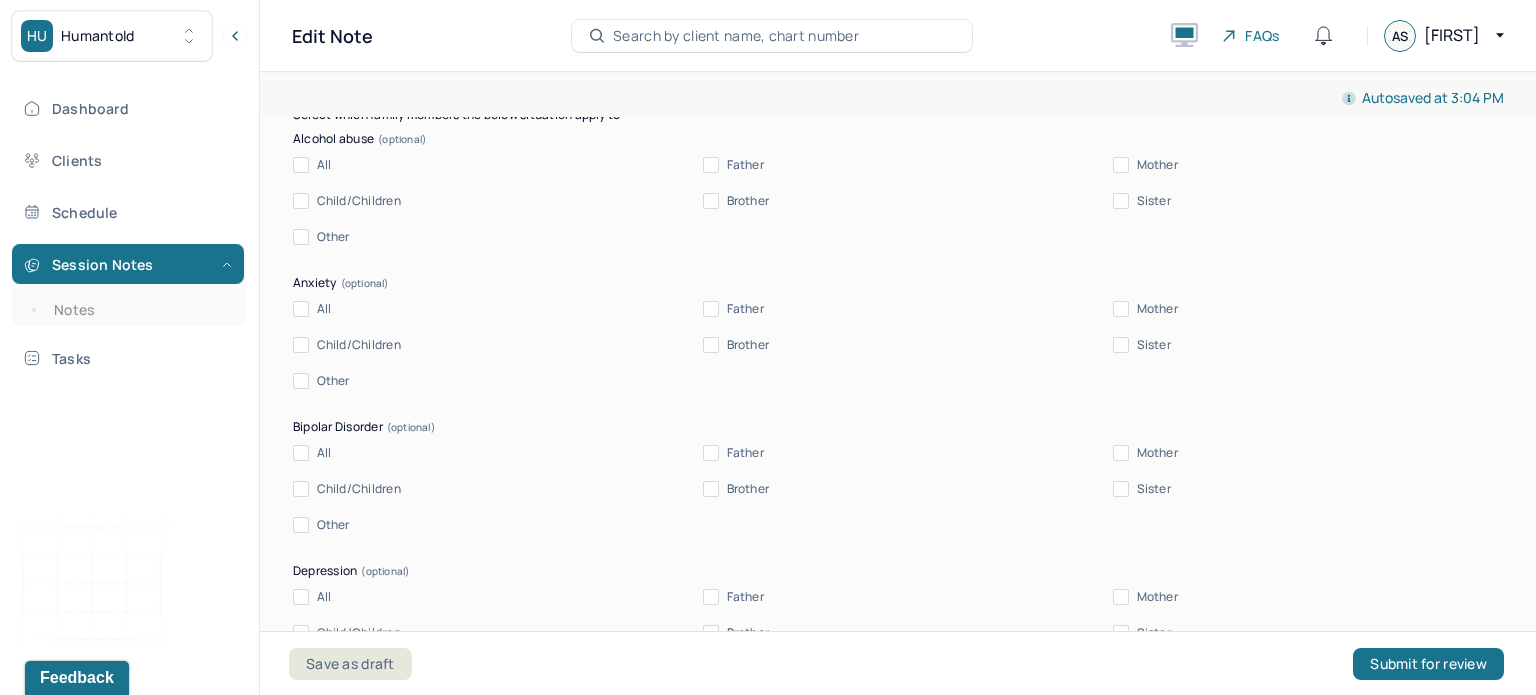 type on "Two older sisters - close with them" 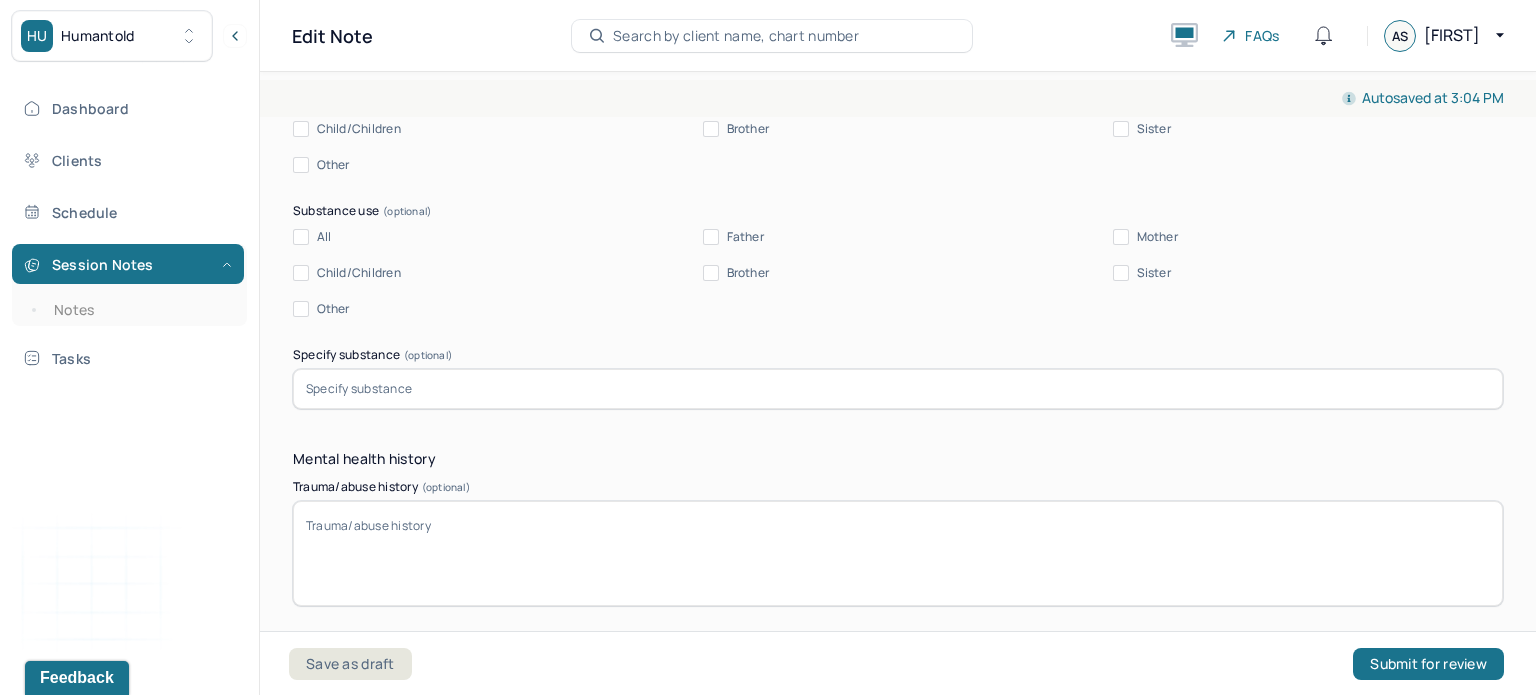 scroll, scrollTop: 5632, scrollLeft: 0, axis: vertical 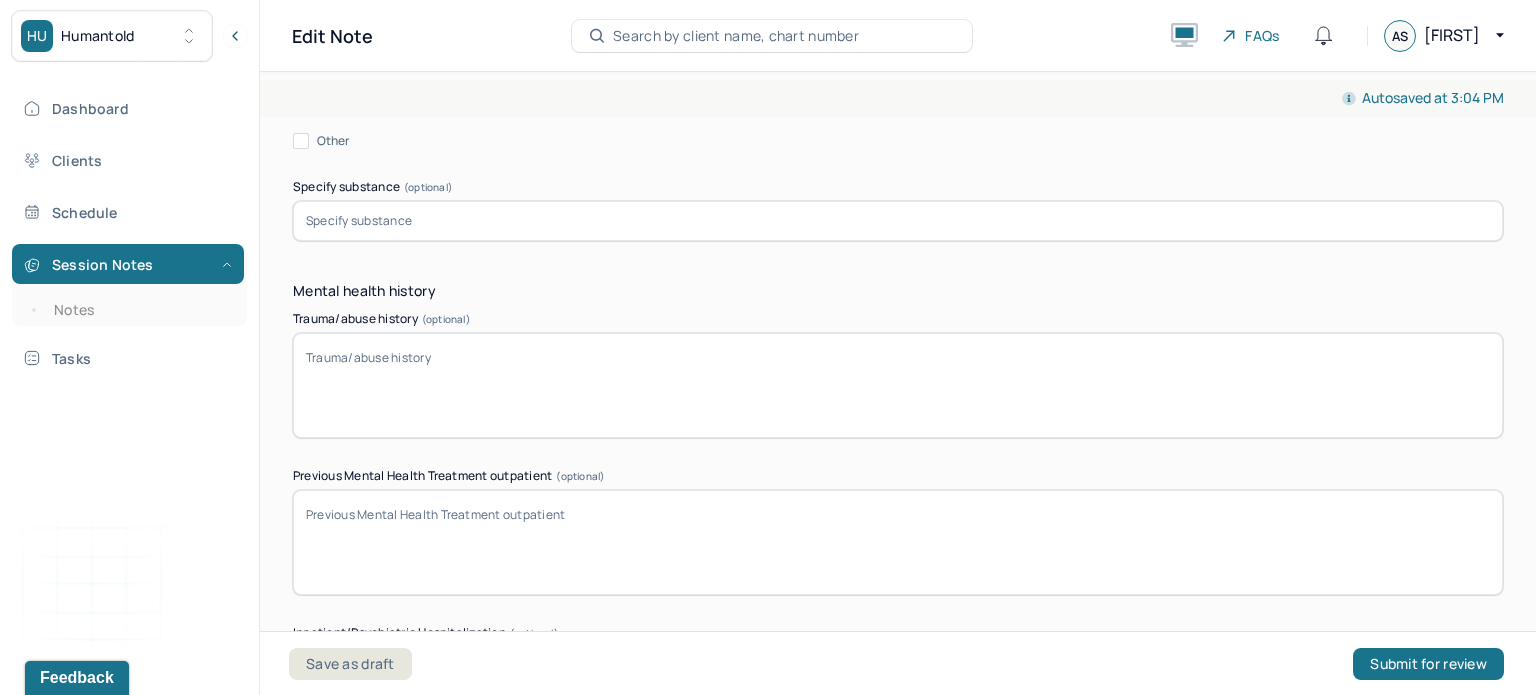 click on "Trauma/abuse history (optional)" at bounding box center (898, 385) 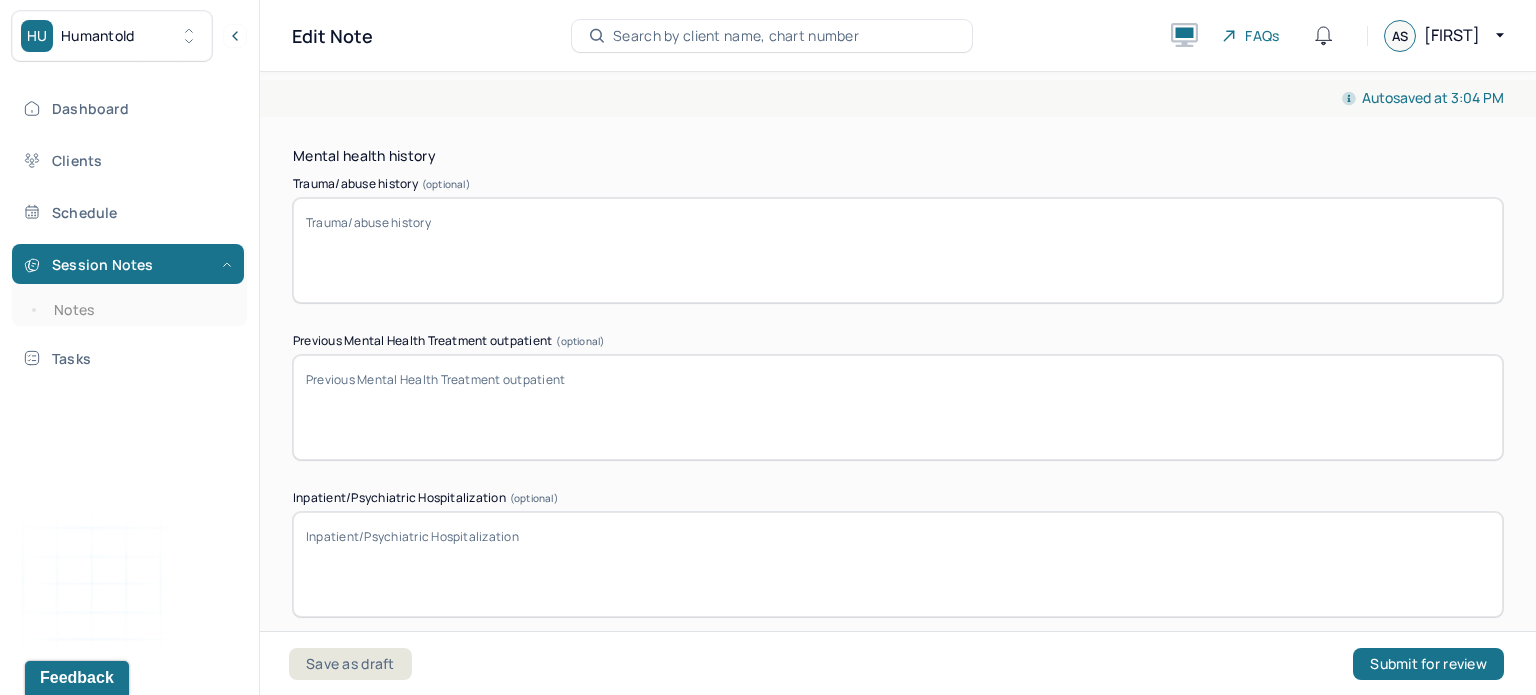 scroll, scrollTop: 5767, scrollLeft: 0, axis: vertical 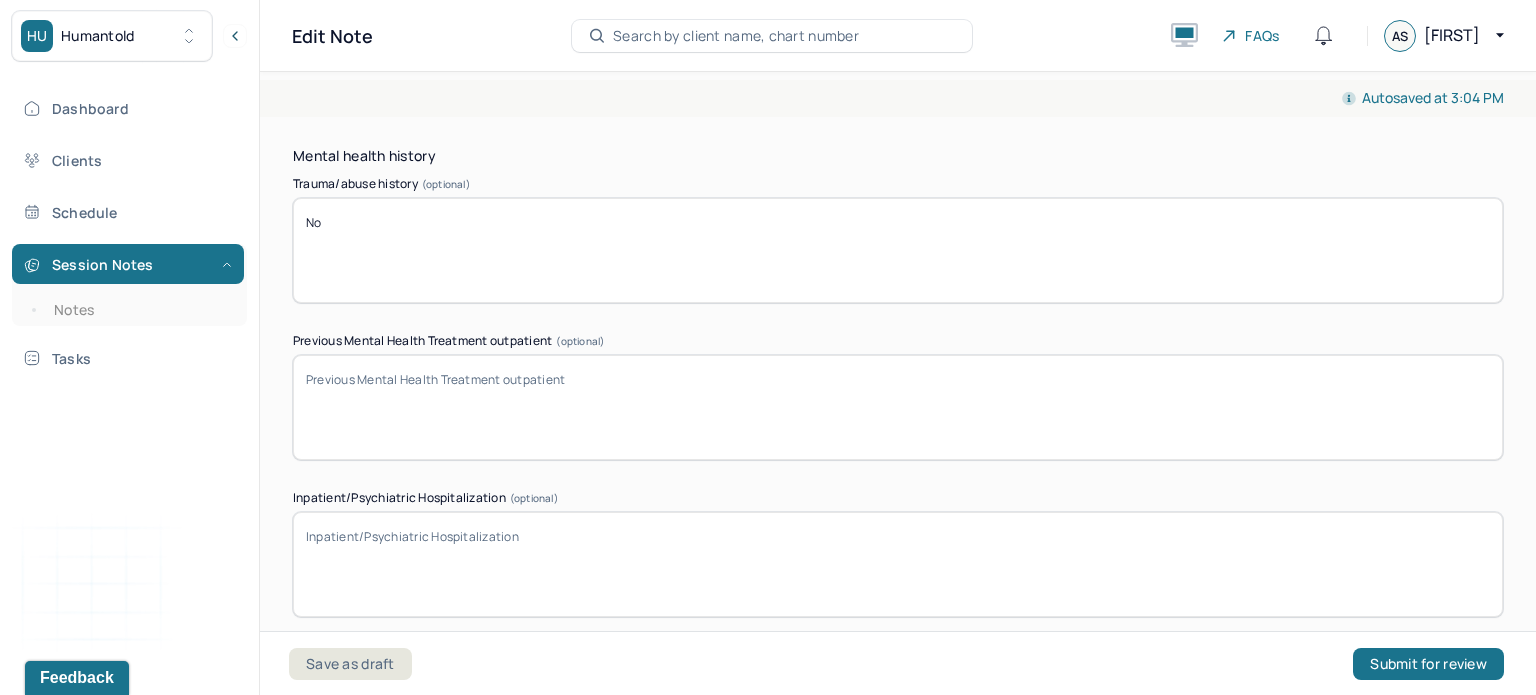 type on "No" 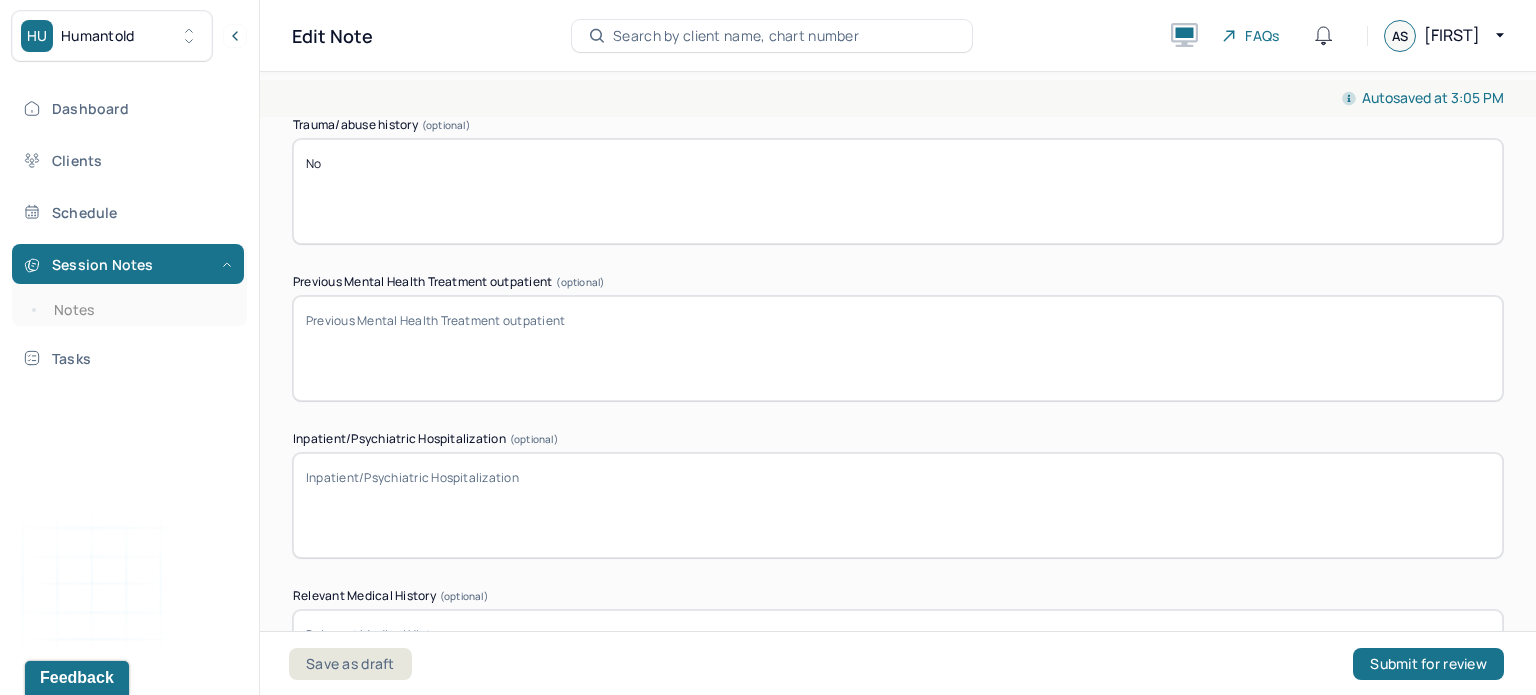 scroll, scrollTop: 5828, scrollLeft: 0, axis: vertical 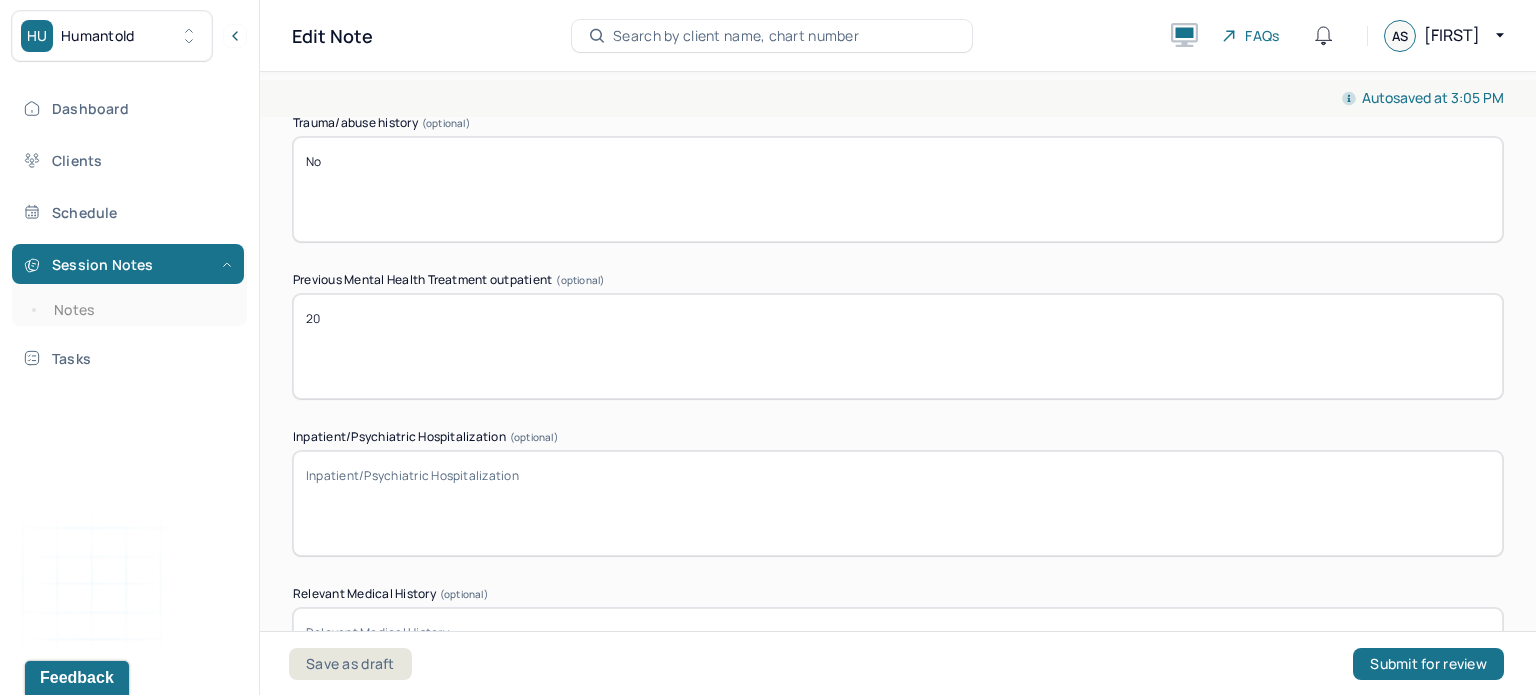 type on "2" 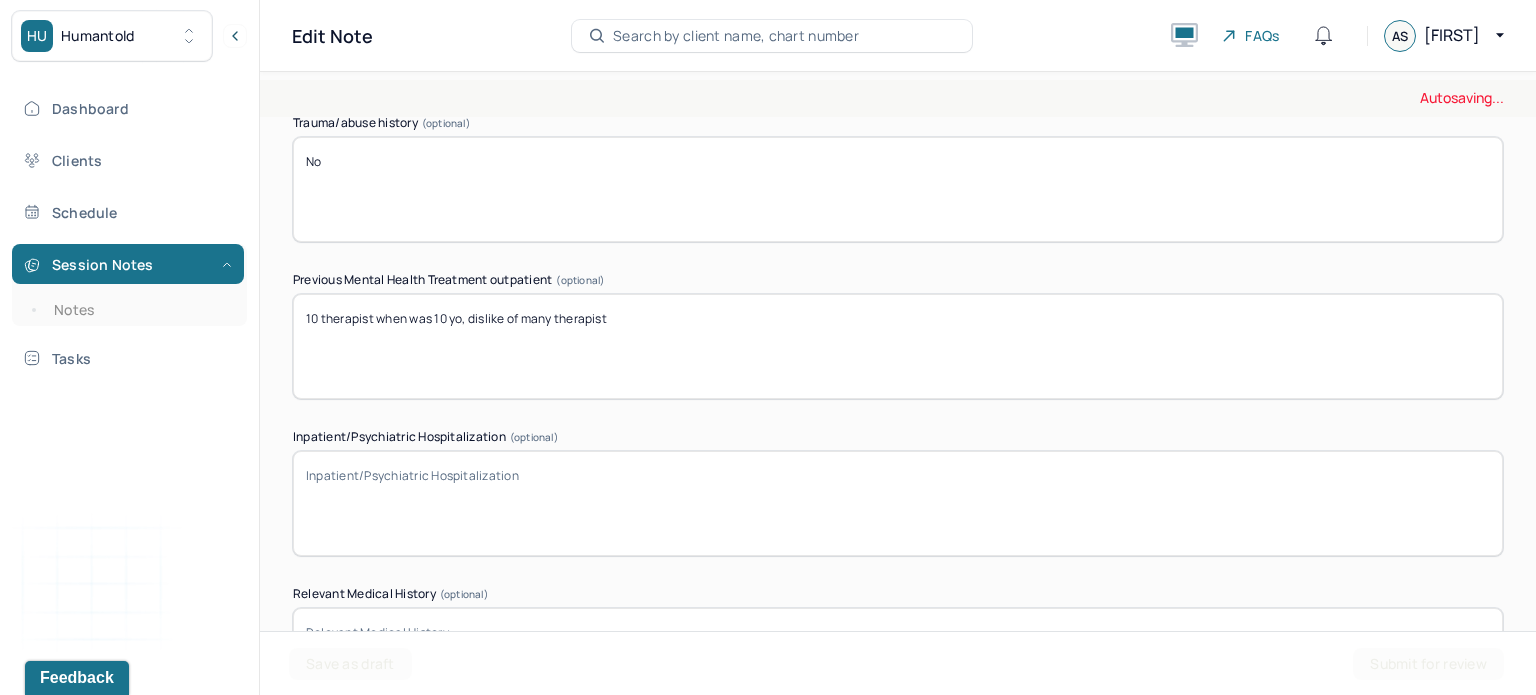 click on "[NUMBER] therapist when was [NUMBER] yo, dislike of many therapist -" at bounding box center [898, 346] 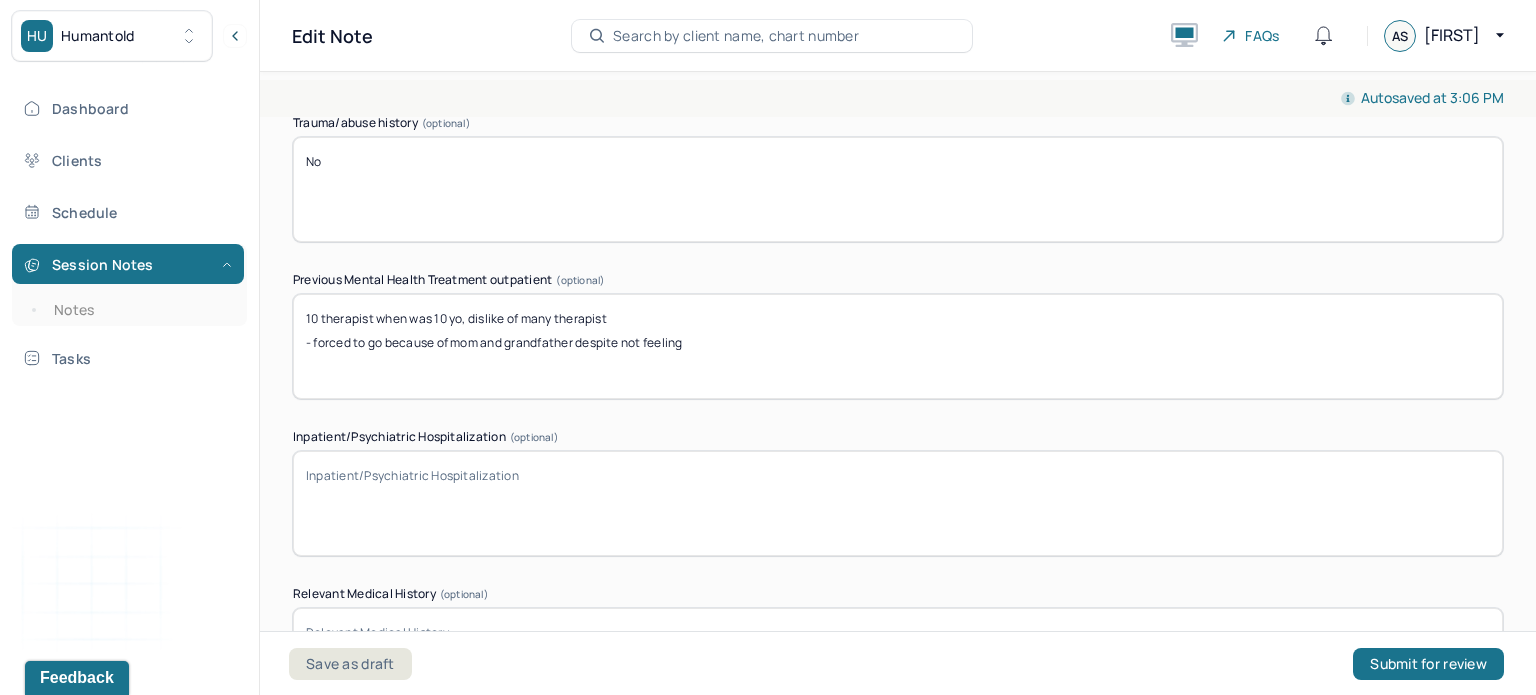 scroll, scrollTop: 5926, scrollLeft: 0, axis: vertical 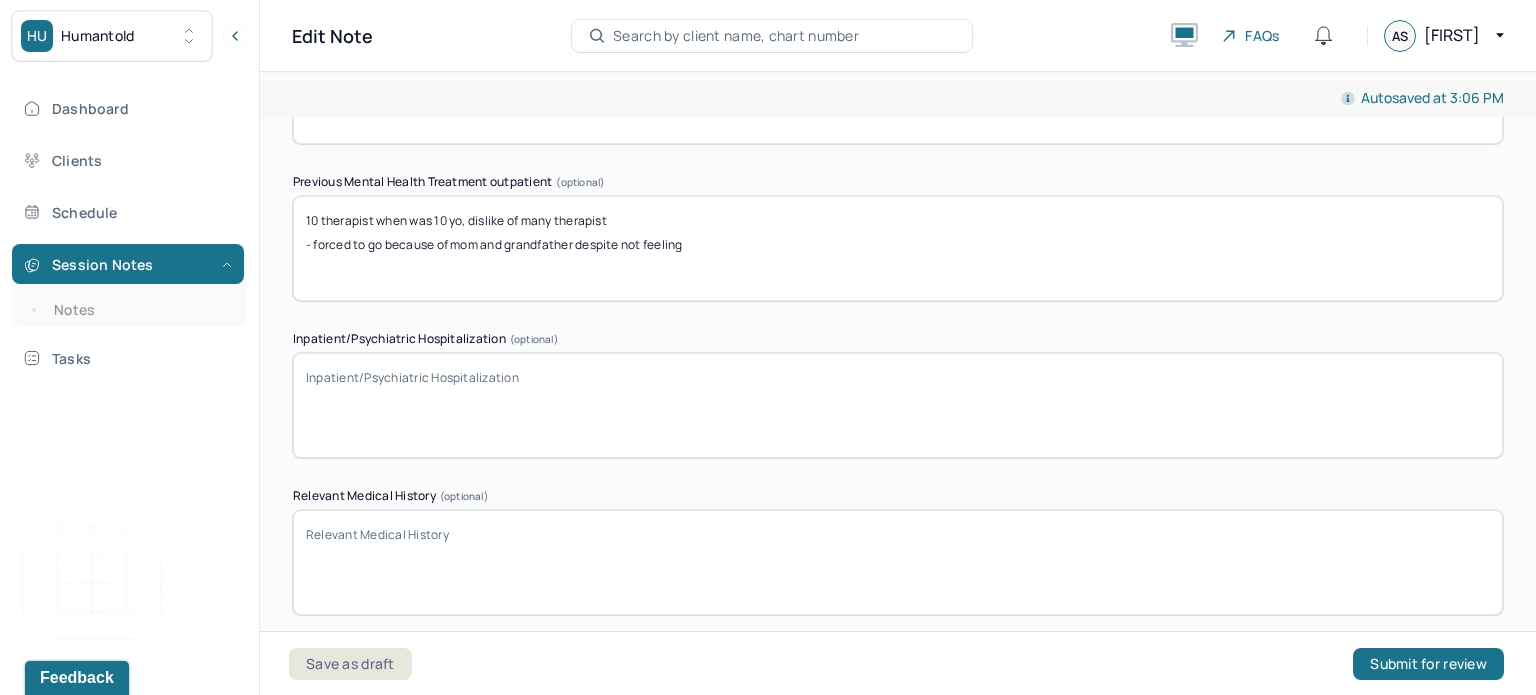 type on "10 therapist when was 10 yo, dislike of many therapist
- forced to go because of mom and grandfather despite not feeling" 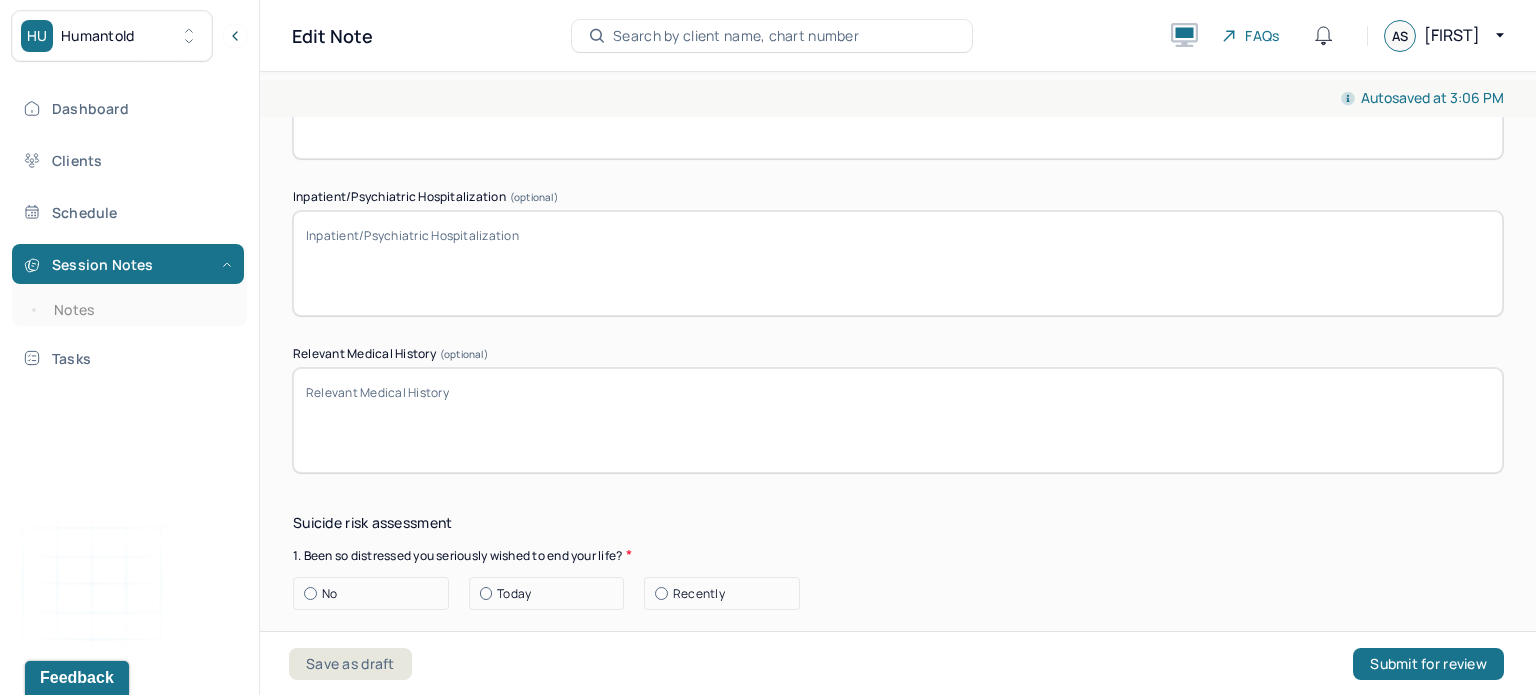 scroll, scrollTop: 6080, scrollLeft: 0, axis: vertical 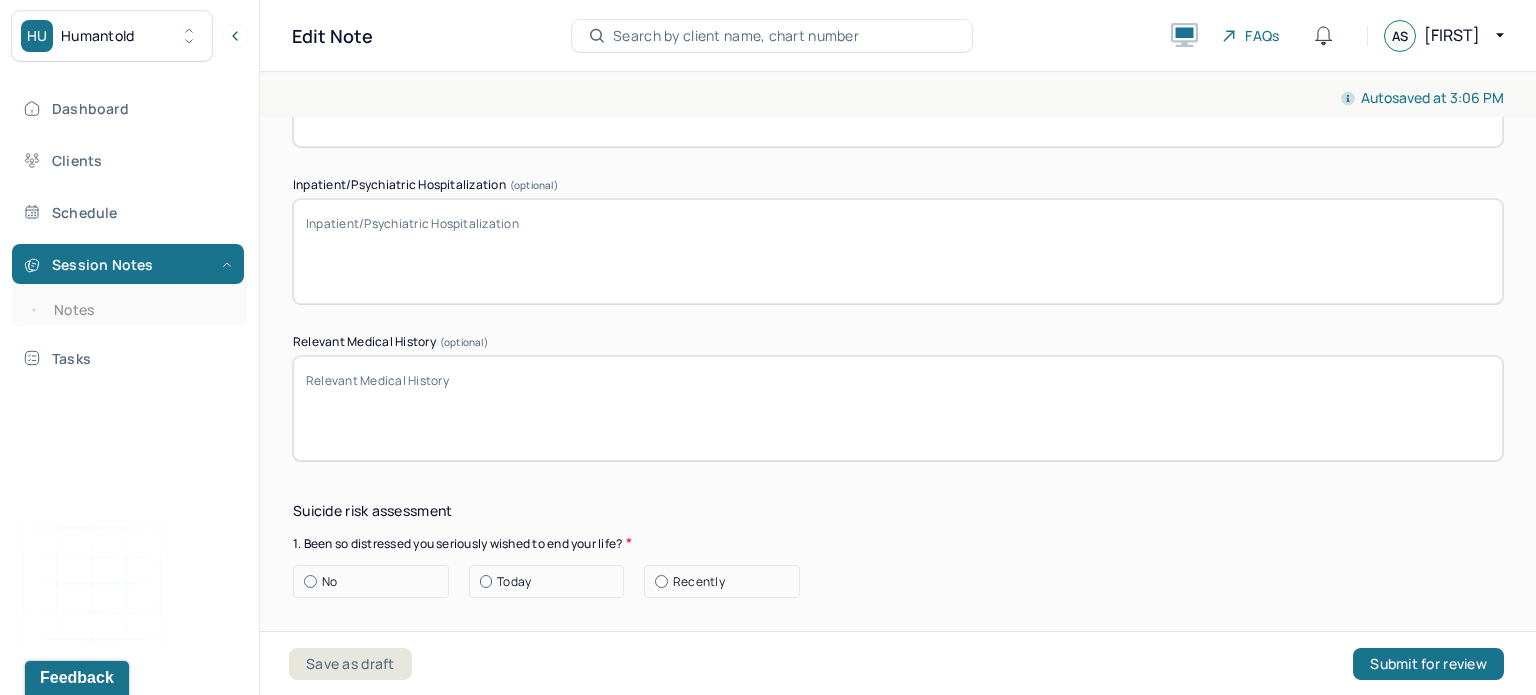 click on "Relevant Medical History (optional)" at bounding box center [898, 408] 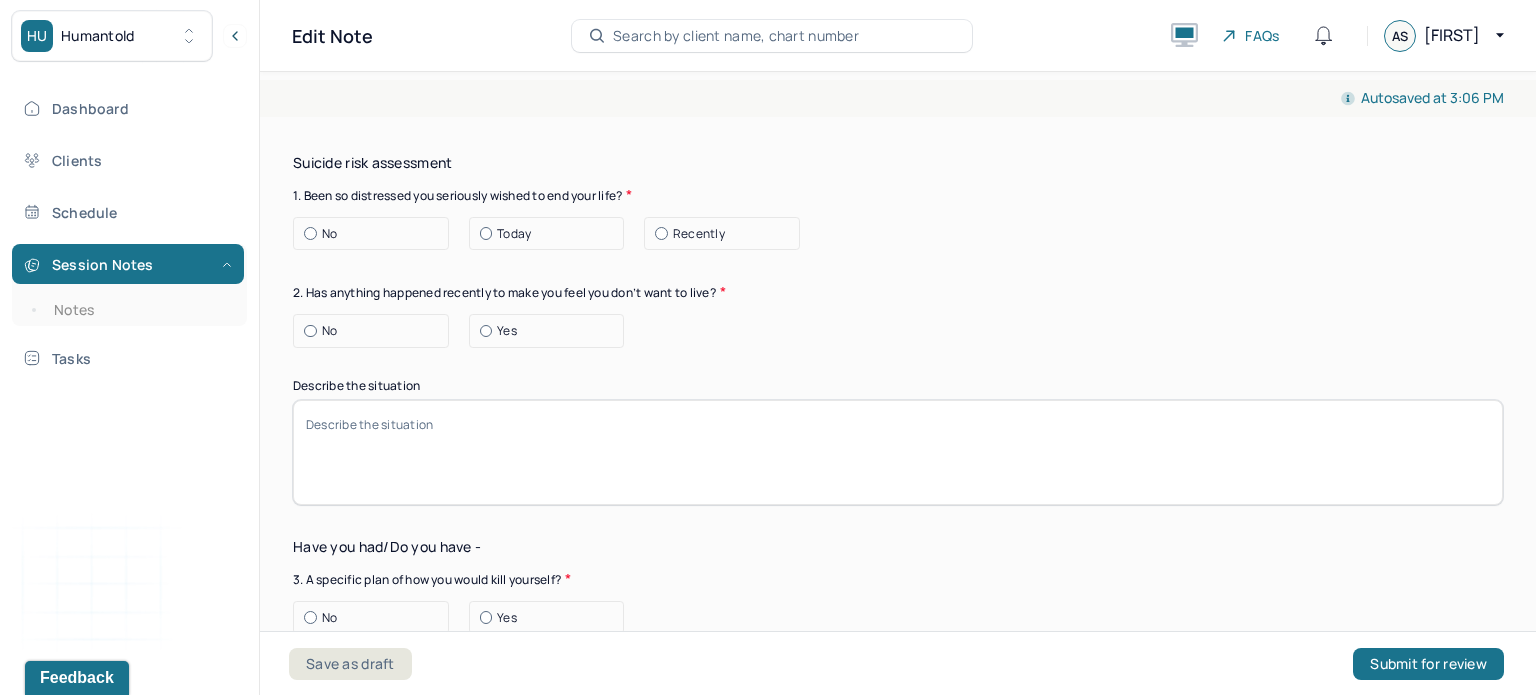 scroll, scrollTop: 6432, scrollLeft: 0, axis: vertical 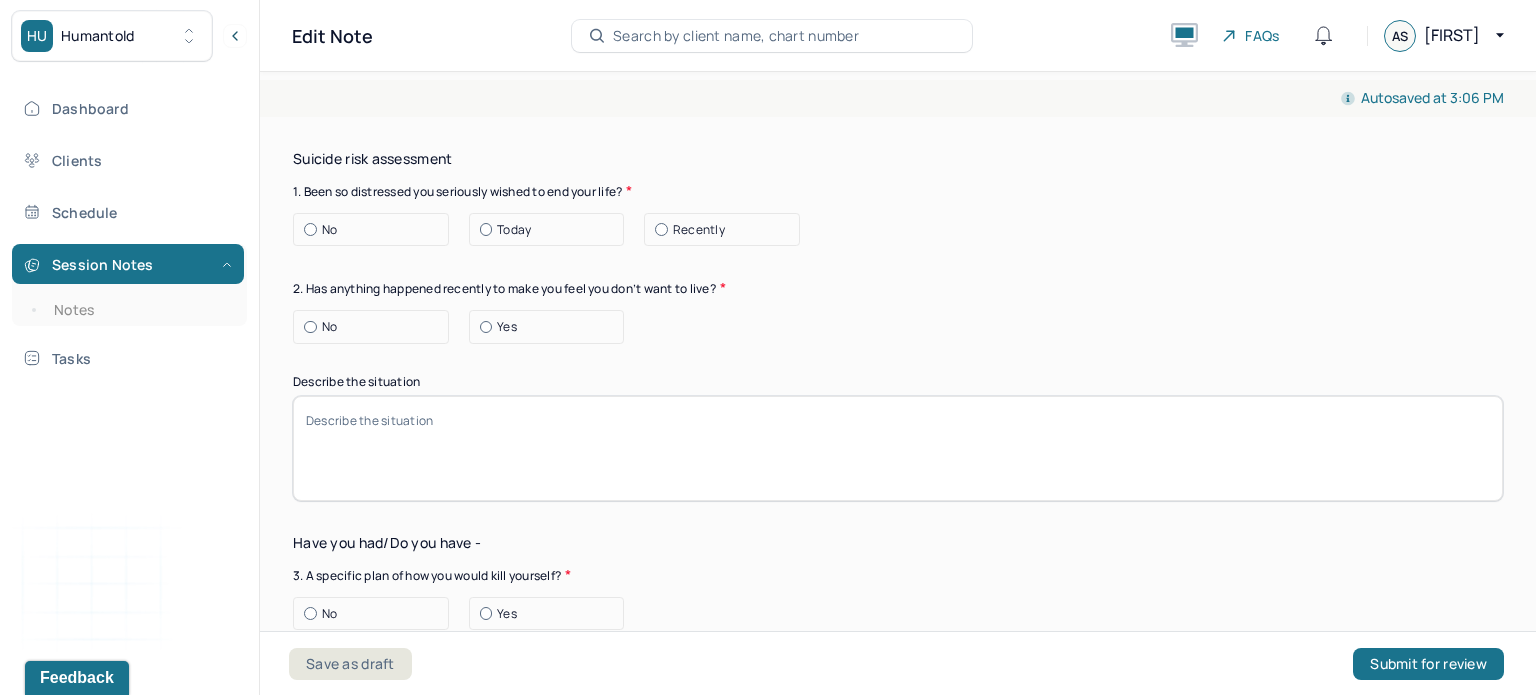 click on "No" at bounding box center [371, 230] 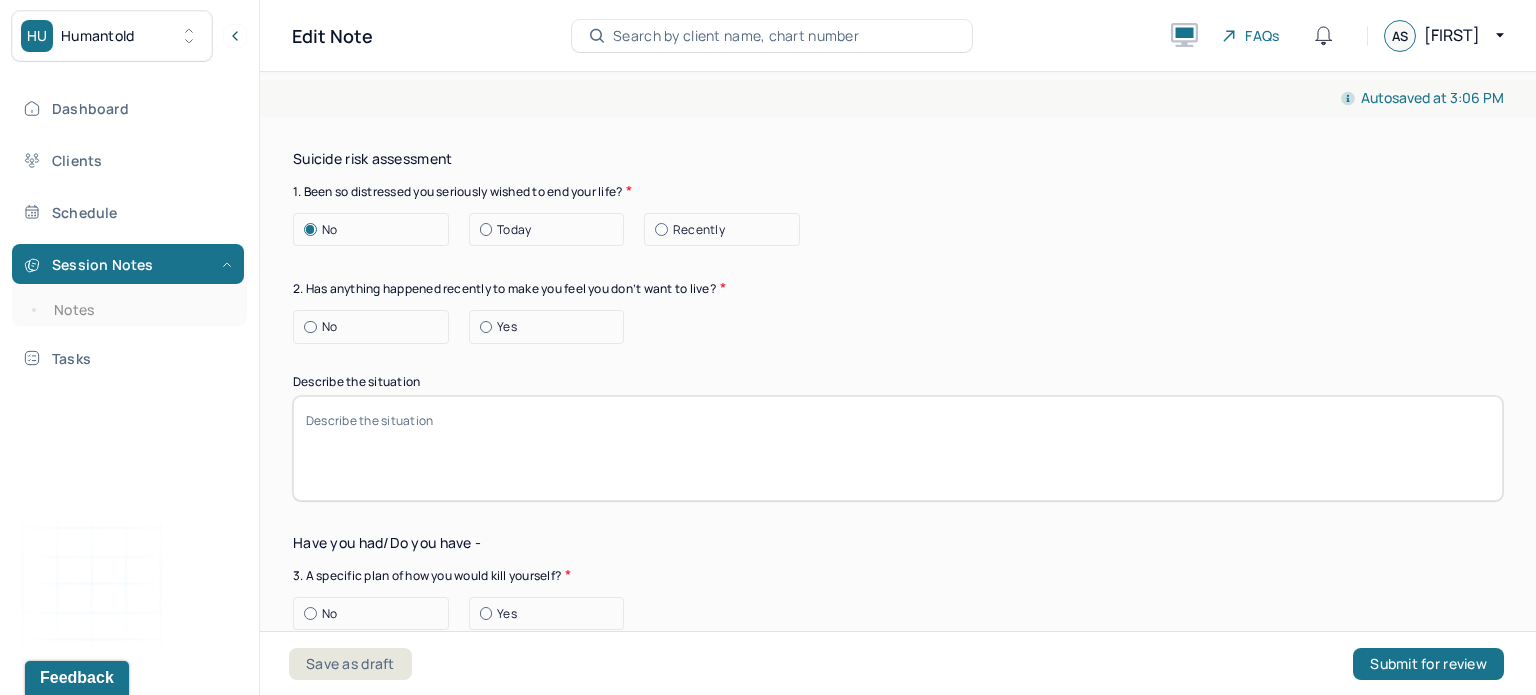 click at bounding box center (310, 327) 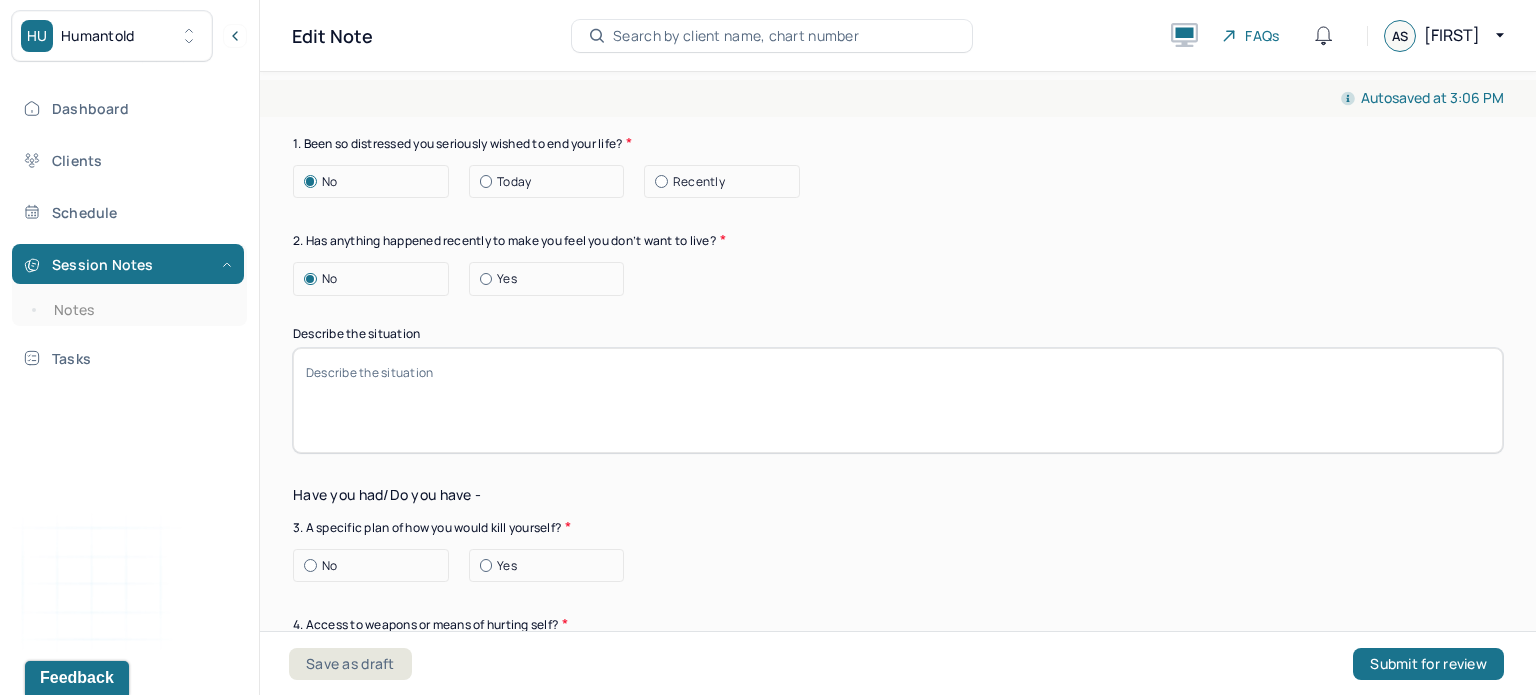 scroll, scrollTop: 6592, scrollLeft: 0, axis: vertical 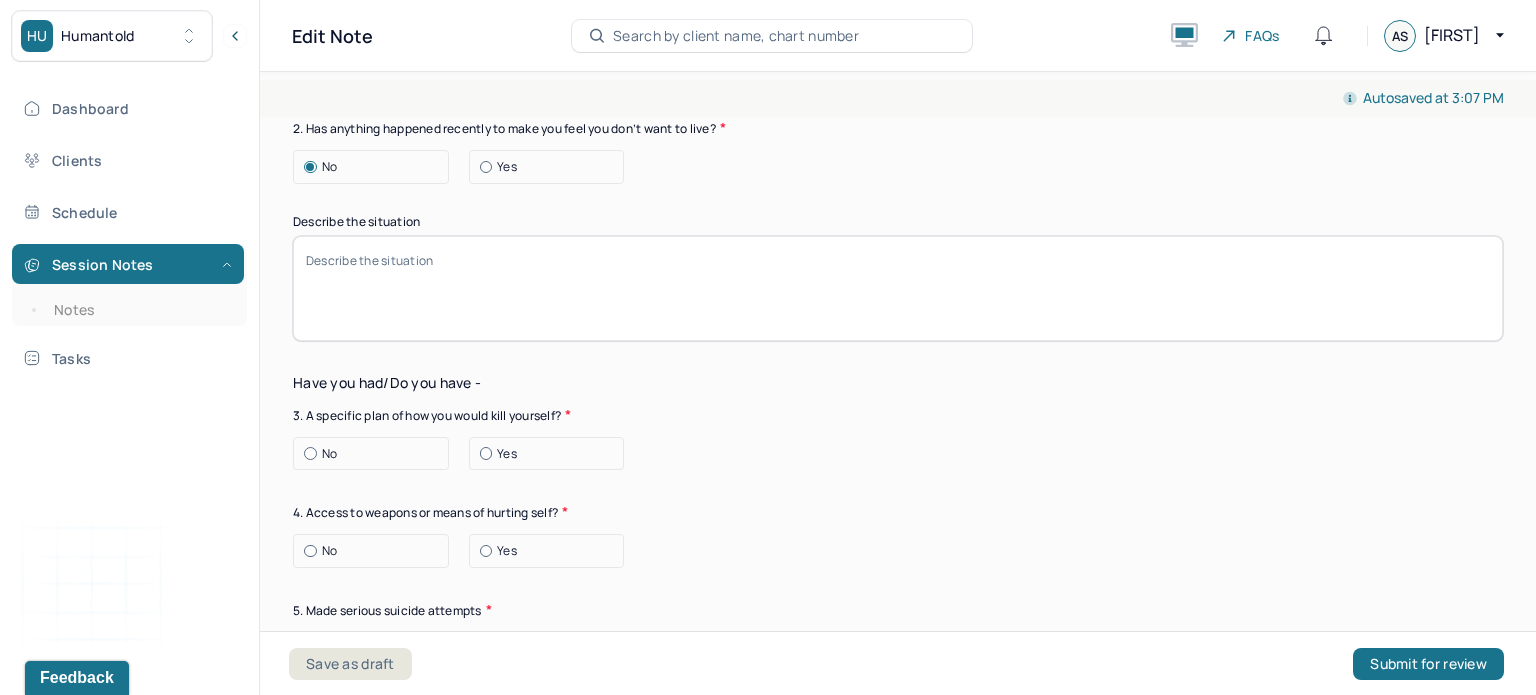 click on "No" at bounding box center (371, 454) 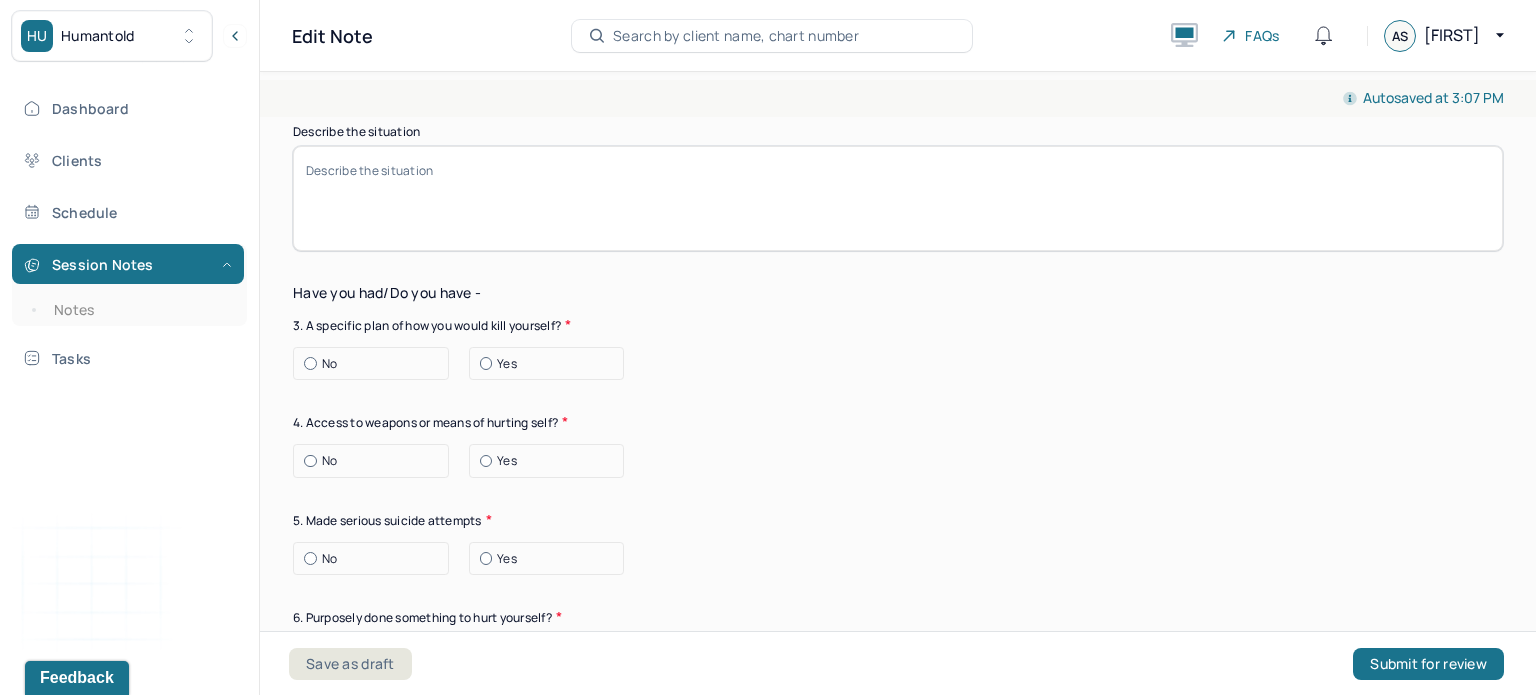 click at bounding box center [310, 363] 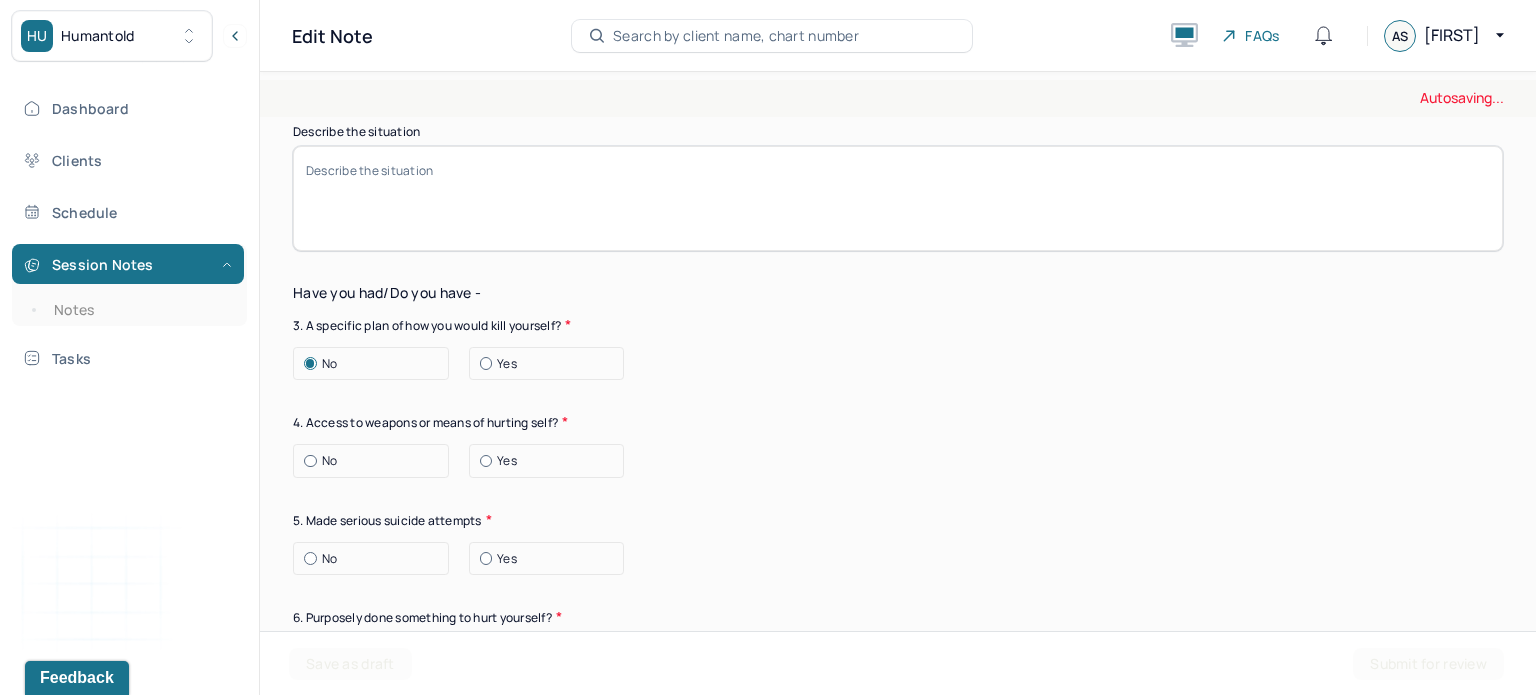 click at bounding box center [310, 461] 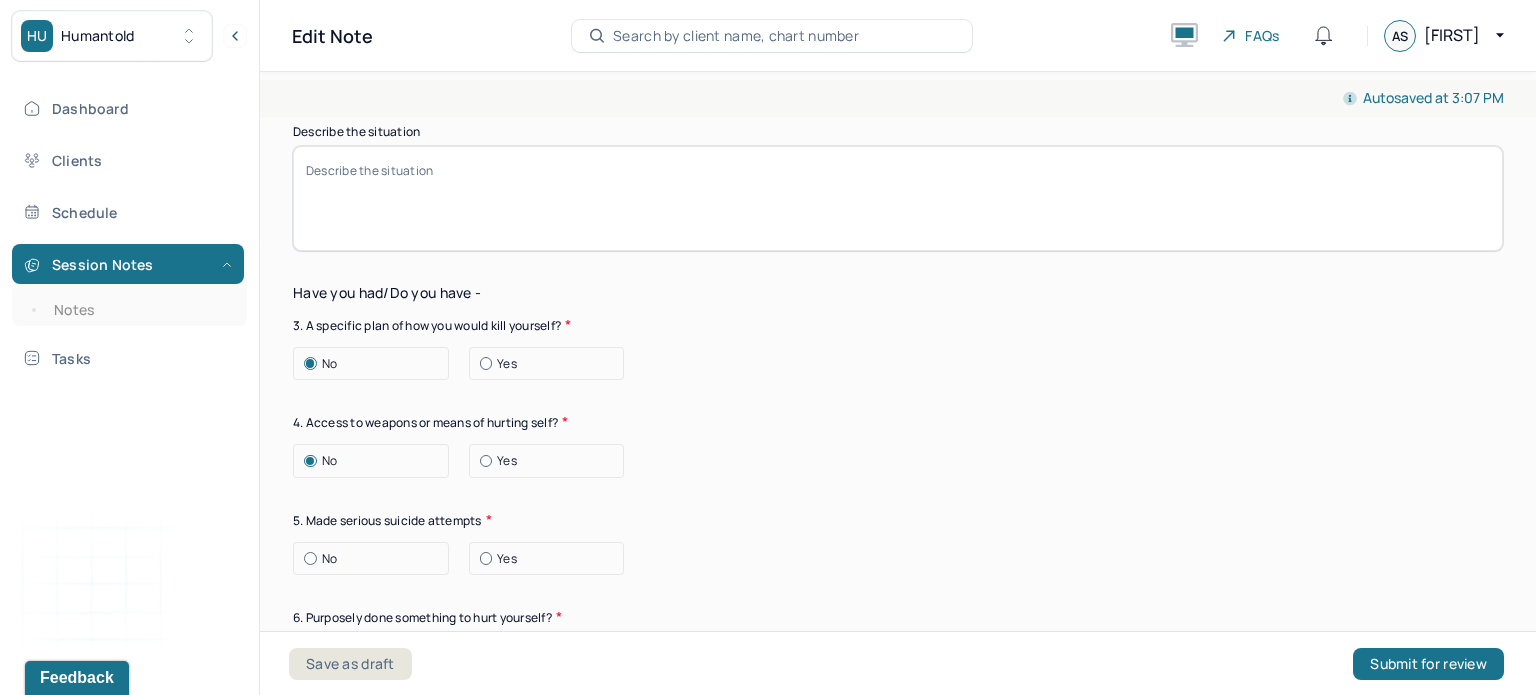 scroll, scrollTop: 6762, scrollLeft: 0, axis: vertical 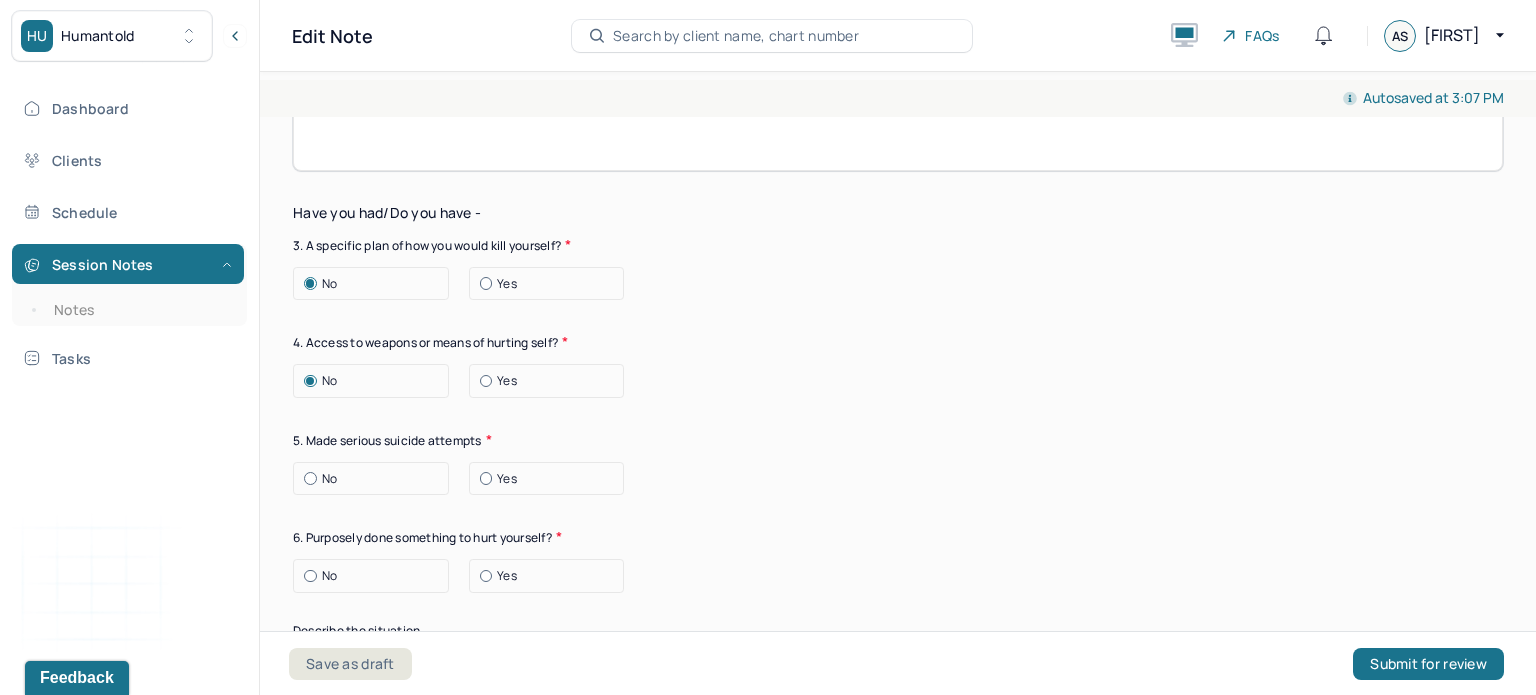 click at bounding box center (310, 478) 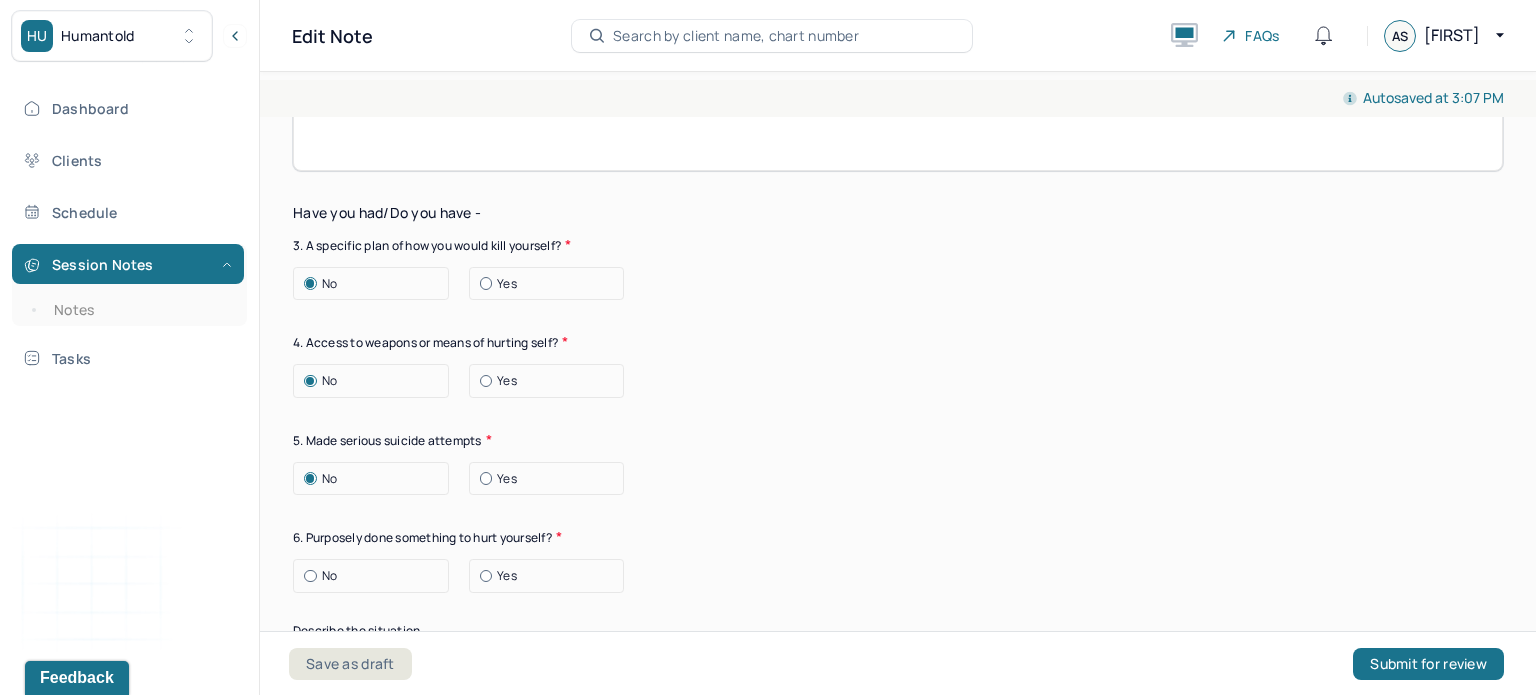 scroll, scrollTop: 6846, scrollLeft: 0, axis: vertical 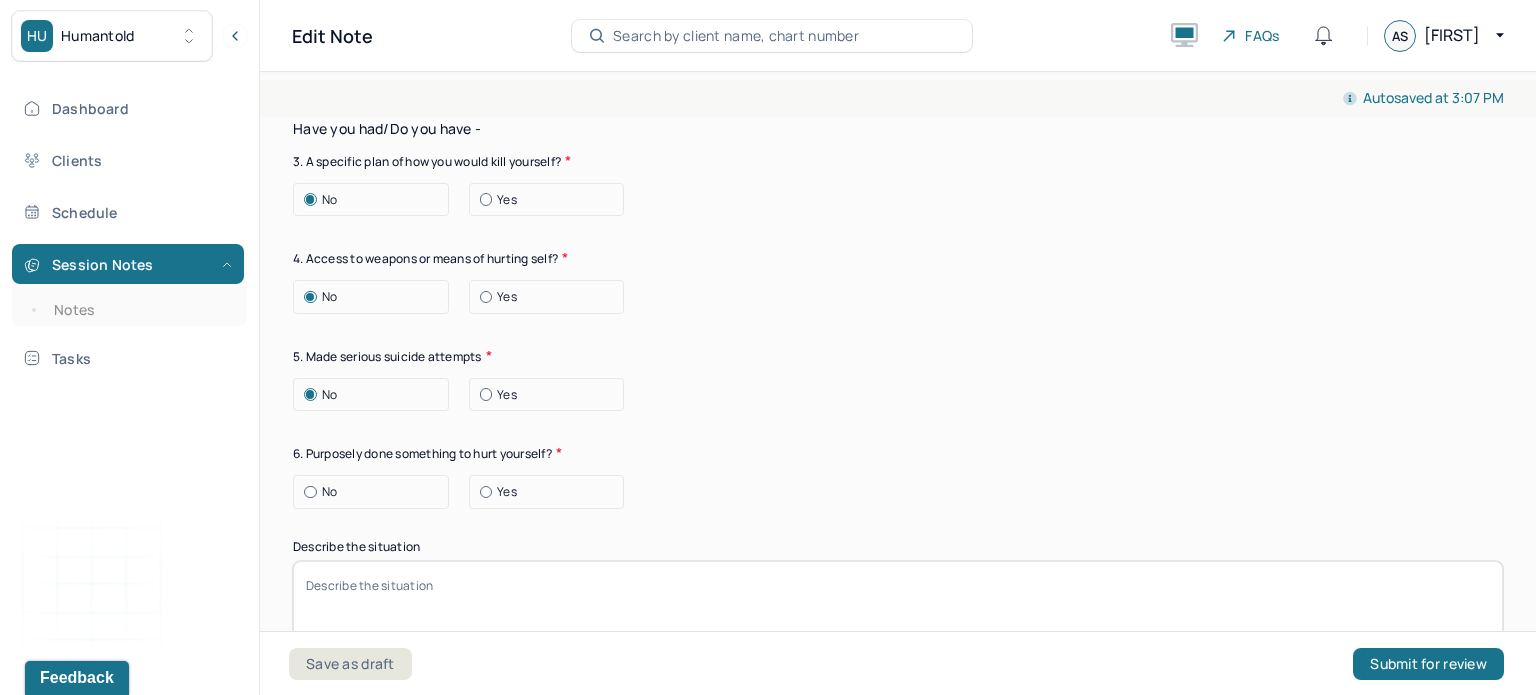 click at bounding box center [310, 492] 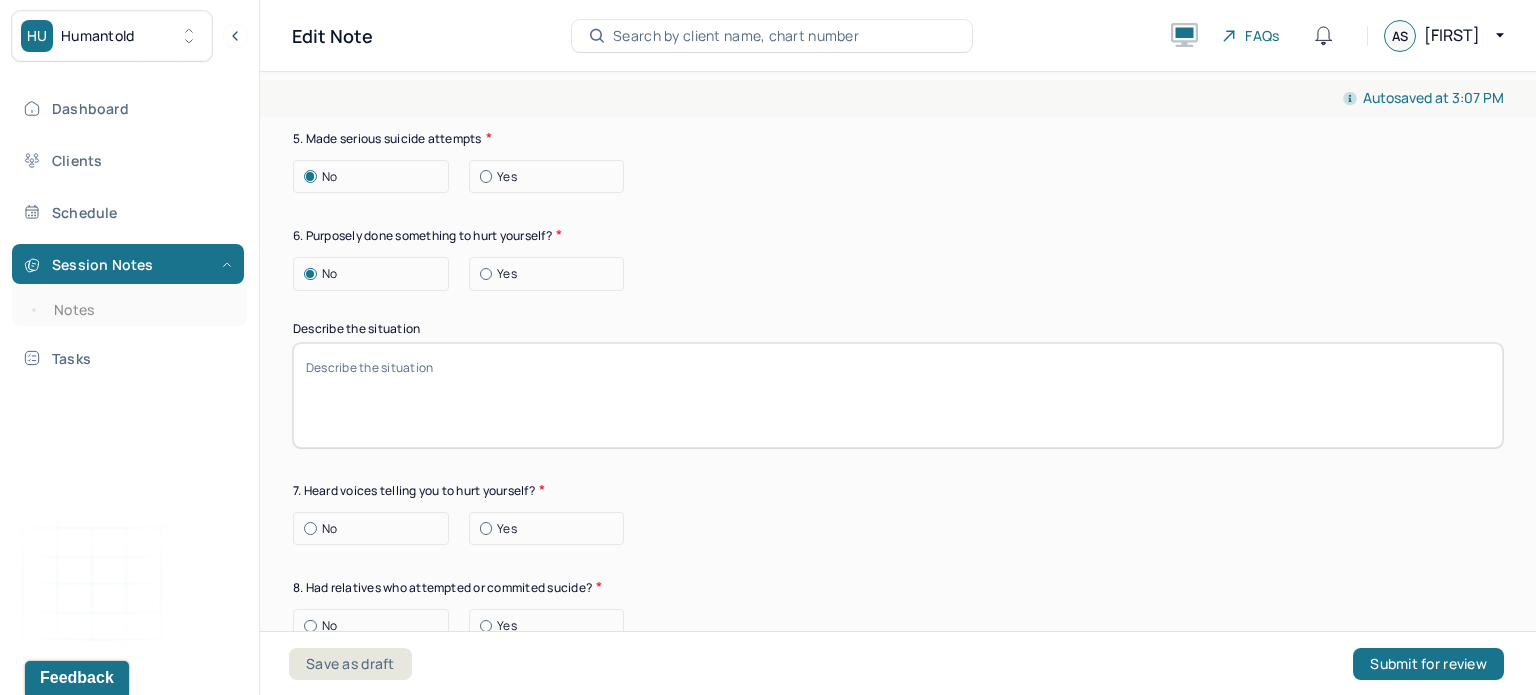 scroll, scrollTop: 7067, scrollLeft: 0, axis: vertical 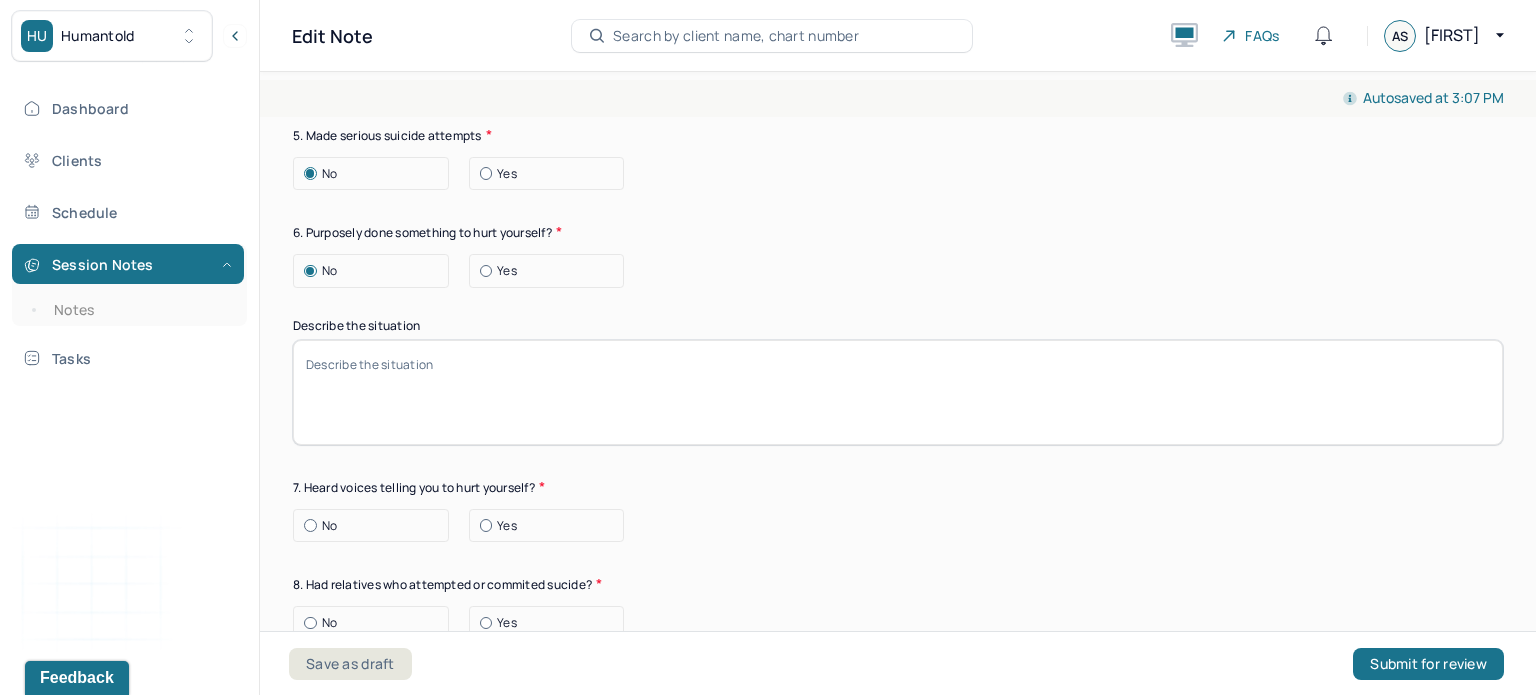 click on "No" at bounding box center [376, 526] 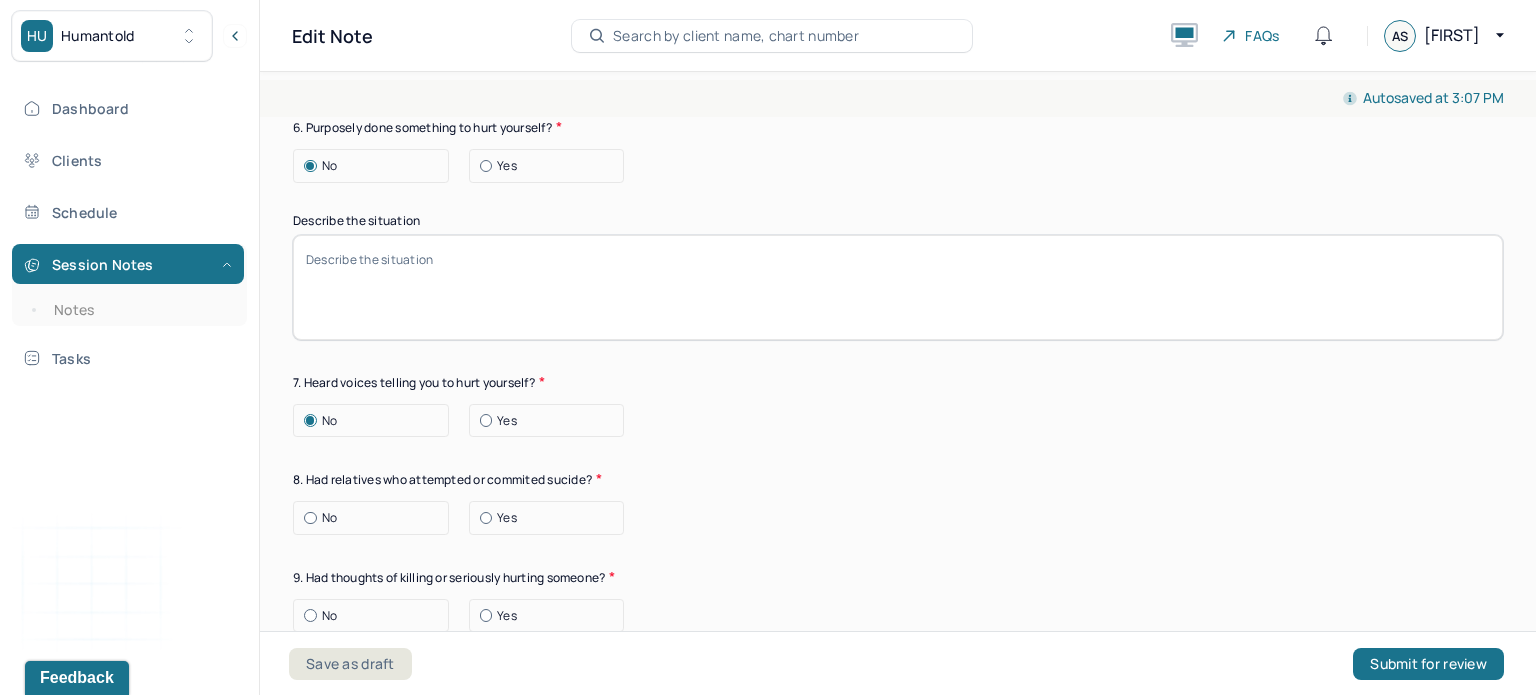 scroll, scrollTop: 7179, scrollLeft: 0, axis: vertical 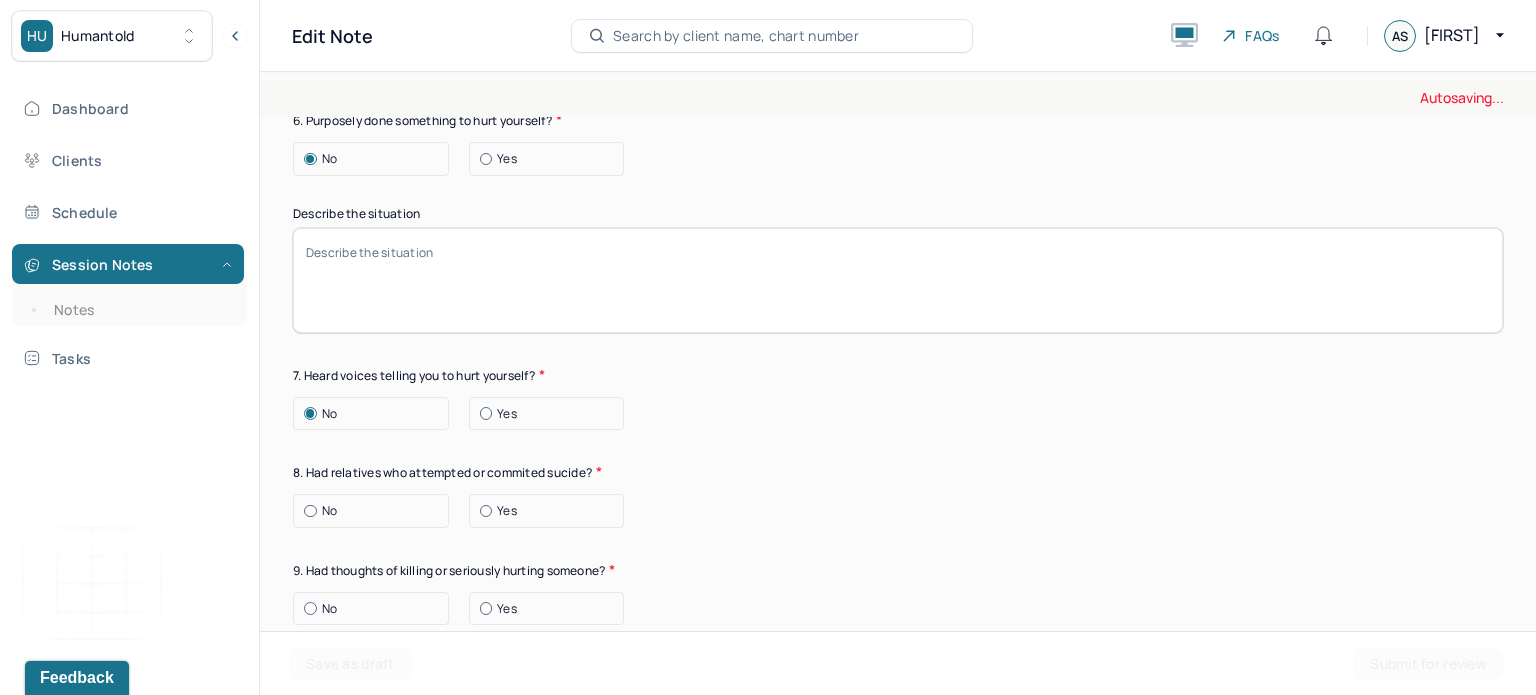 click at bounding box center (310, 511) 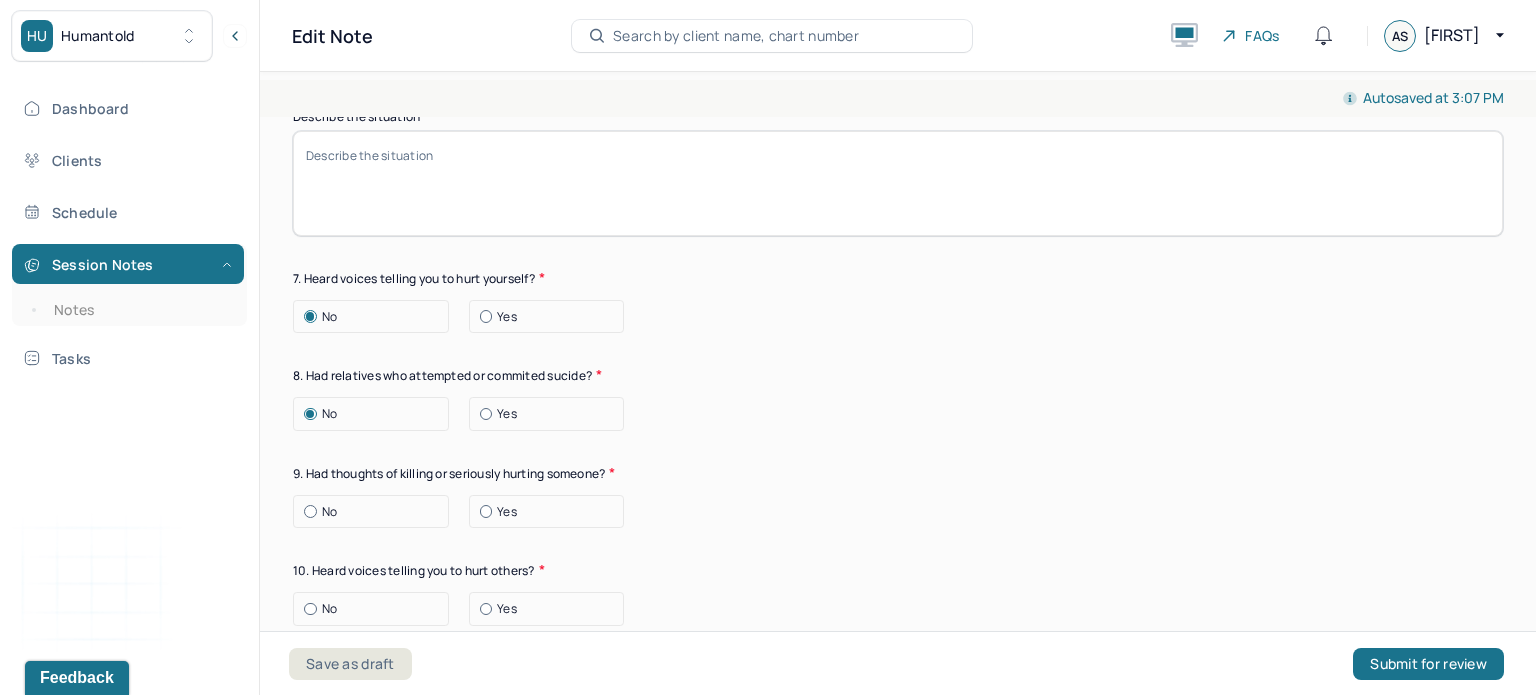 scroll, scrollTop: 7276, scrollLeft: 0, axis: vertical 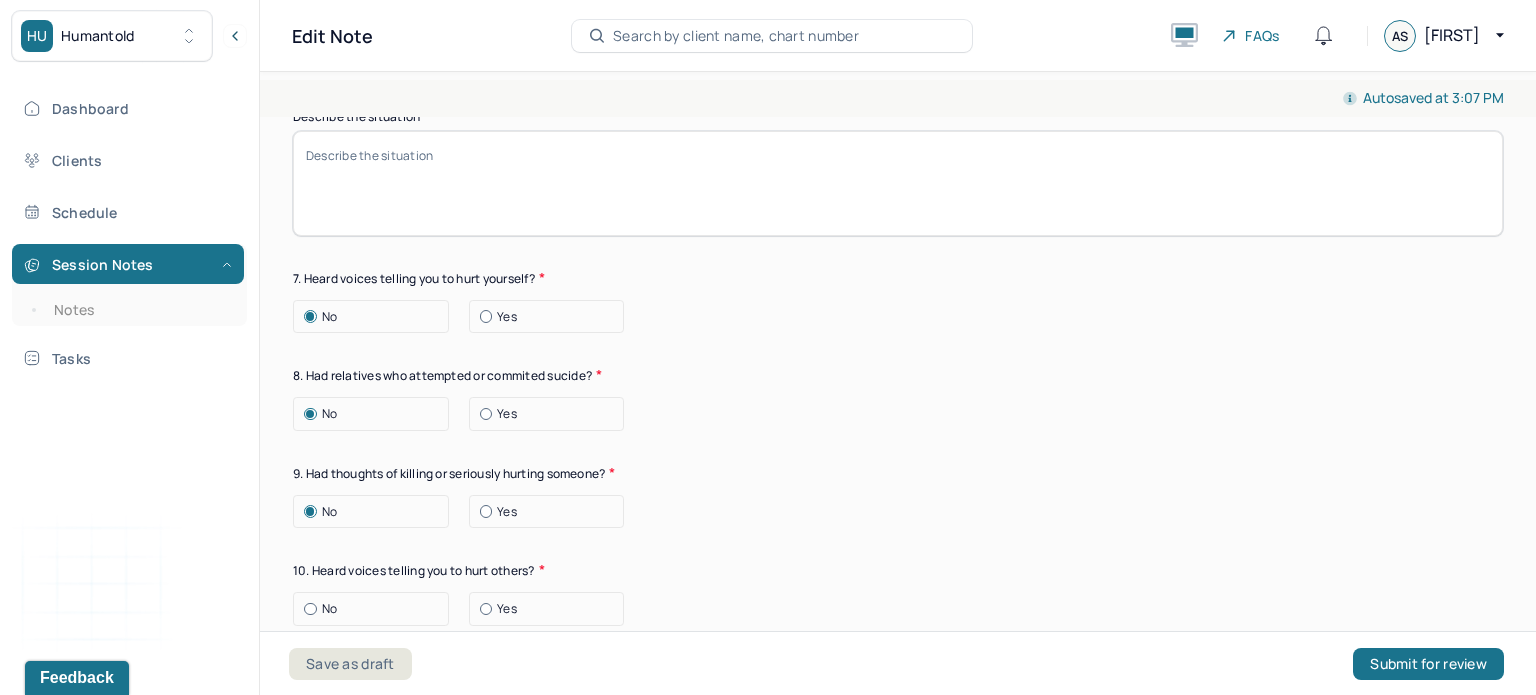 click on "No" at bounding box center (376, 609) 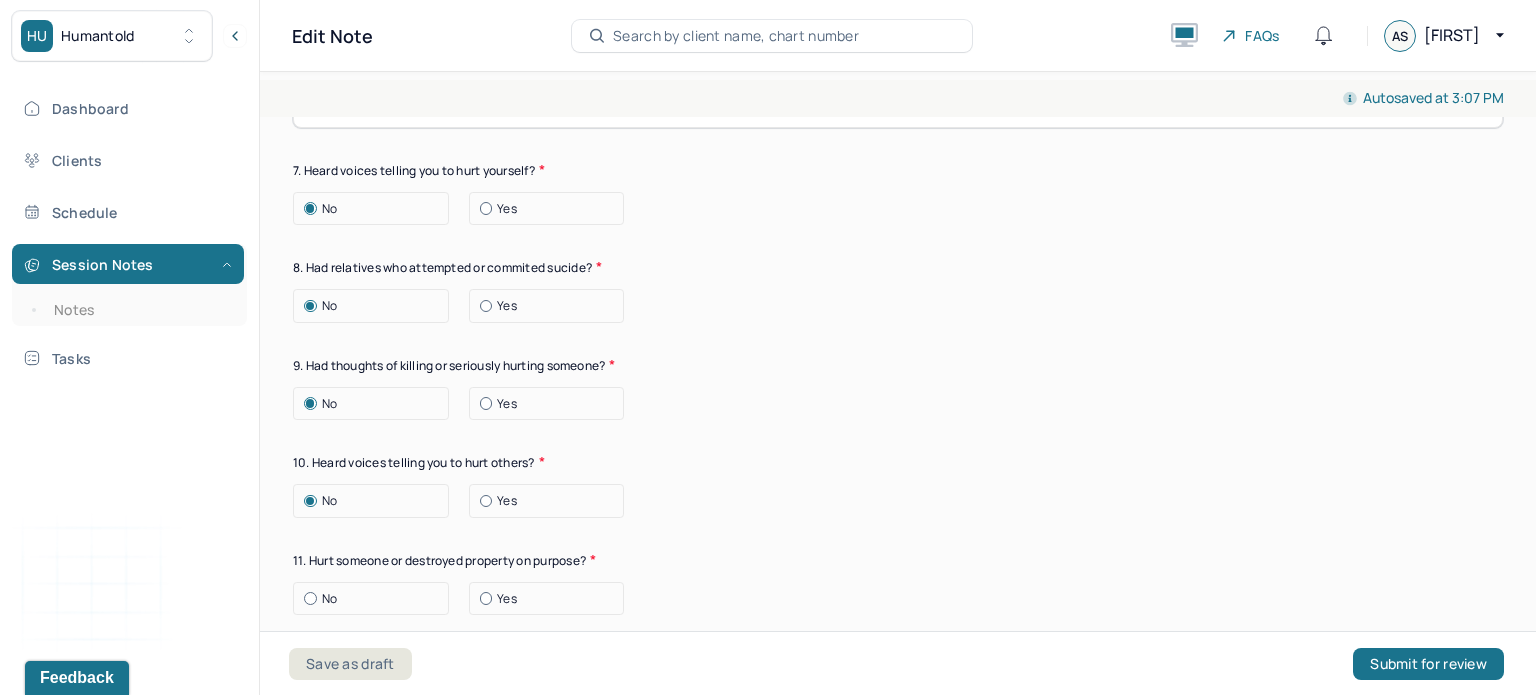 click at bounding box center [310, 598] 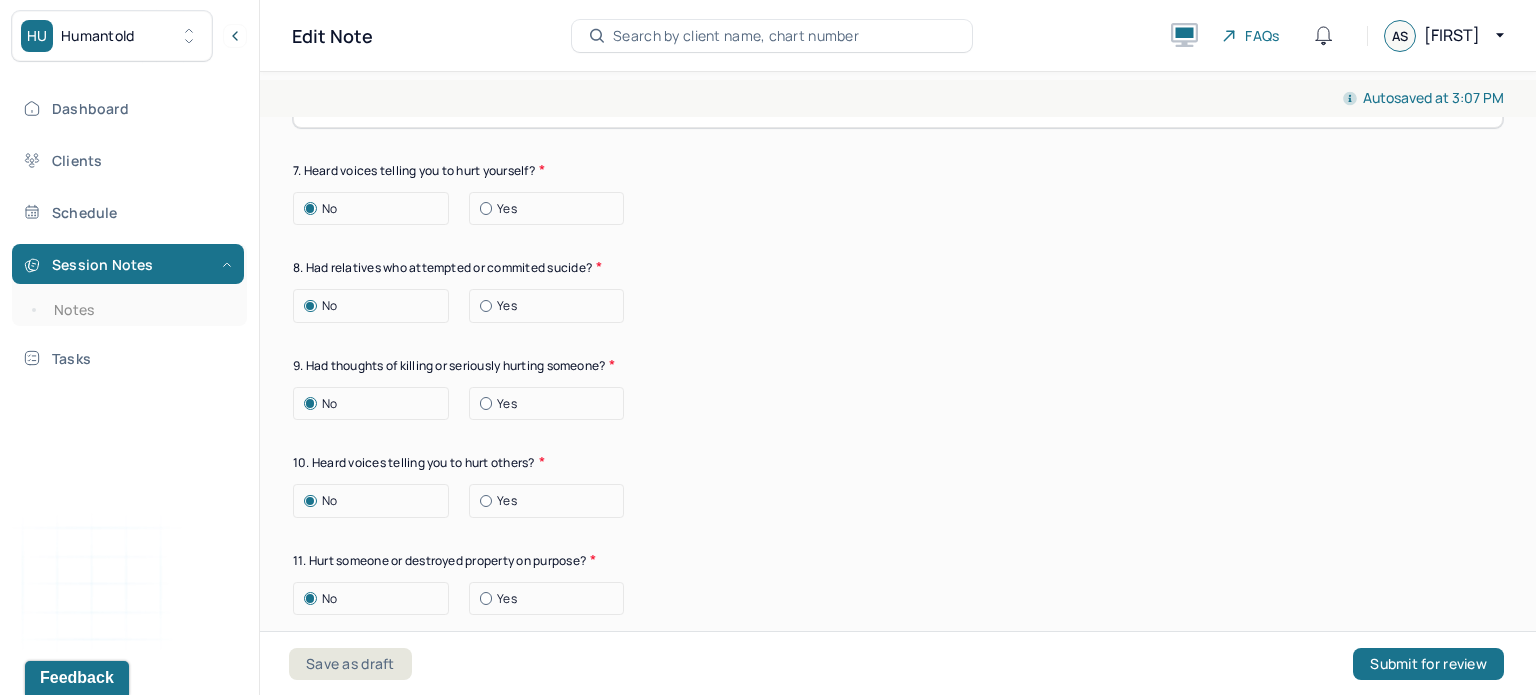 scroll, scrollTop: 7611, scrollLeft: 0, axis: vertical 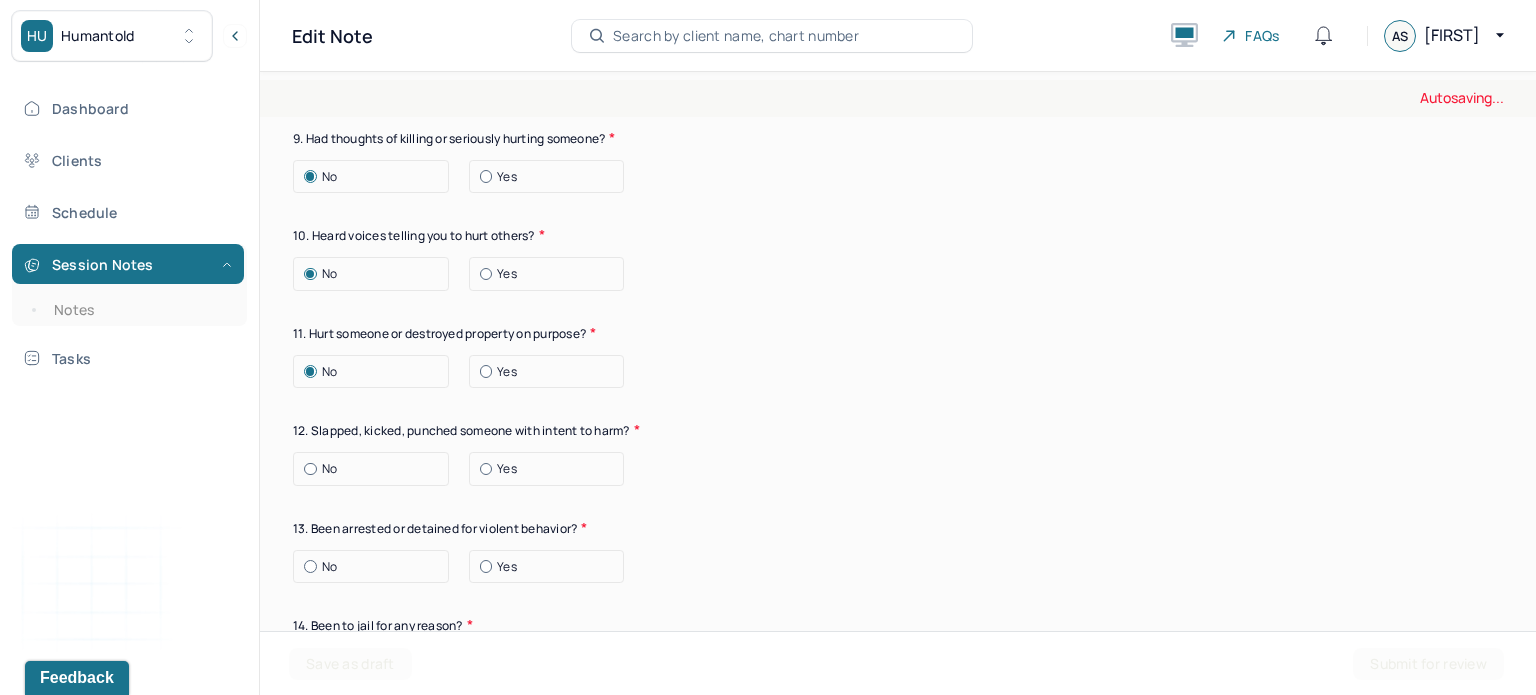 click at bounding box center (310, 469) 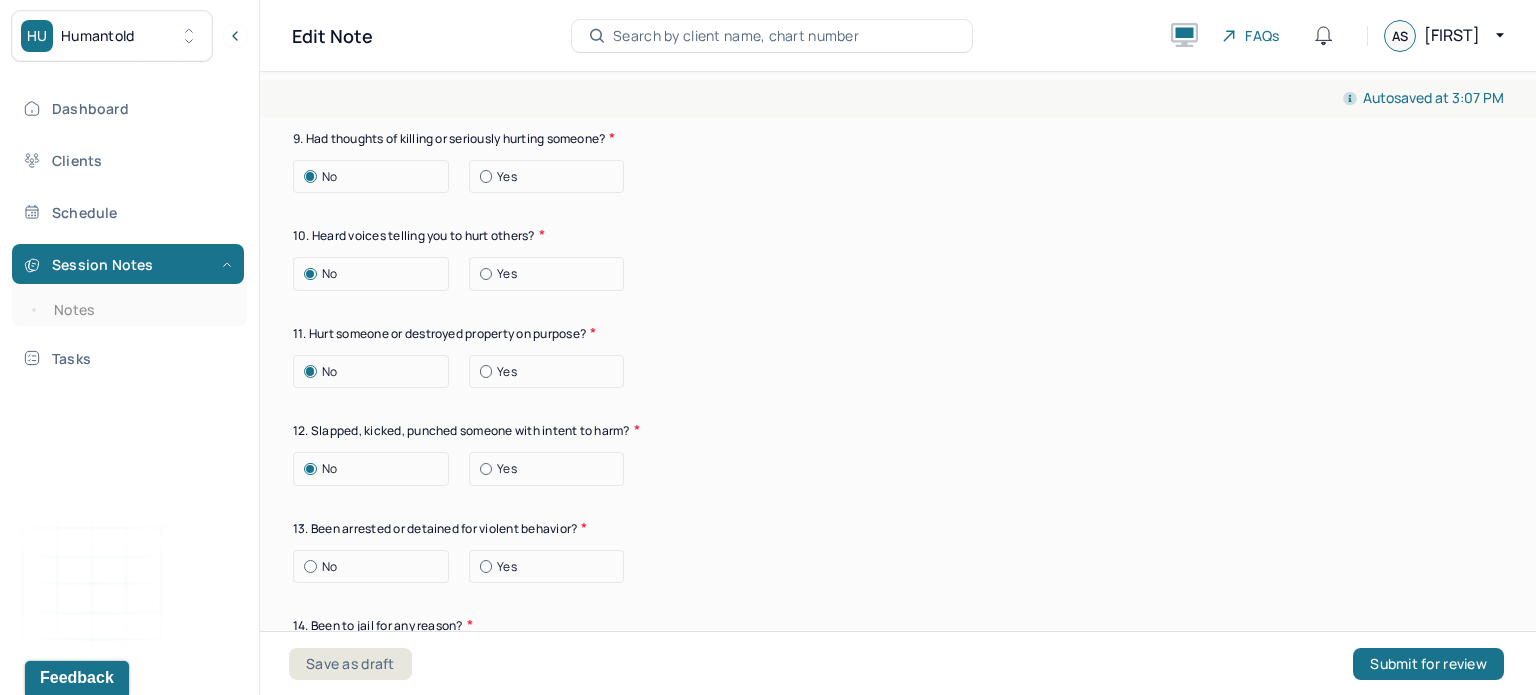 click at bounding box center [310, 566] 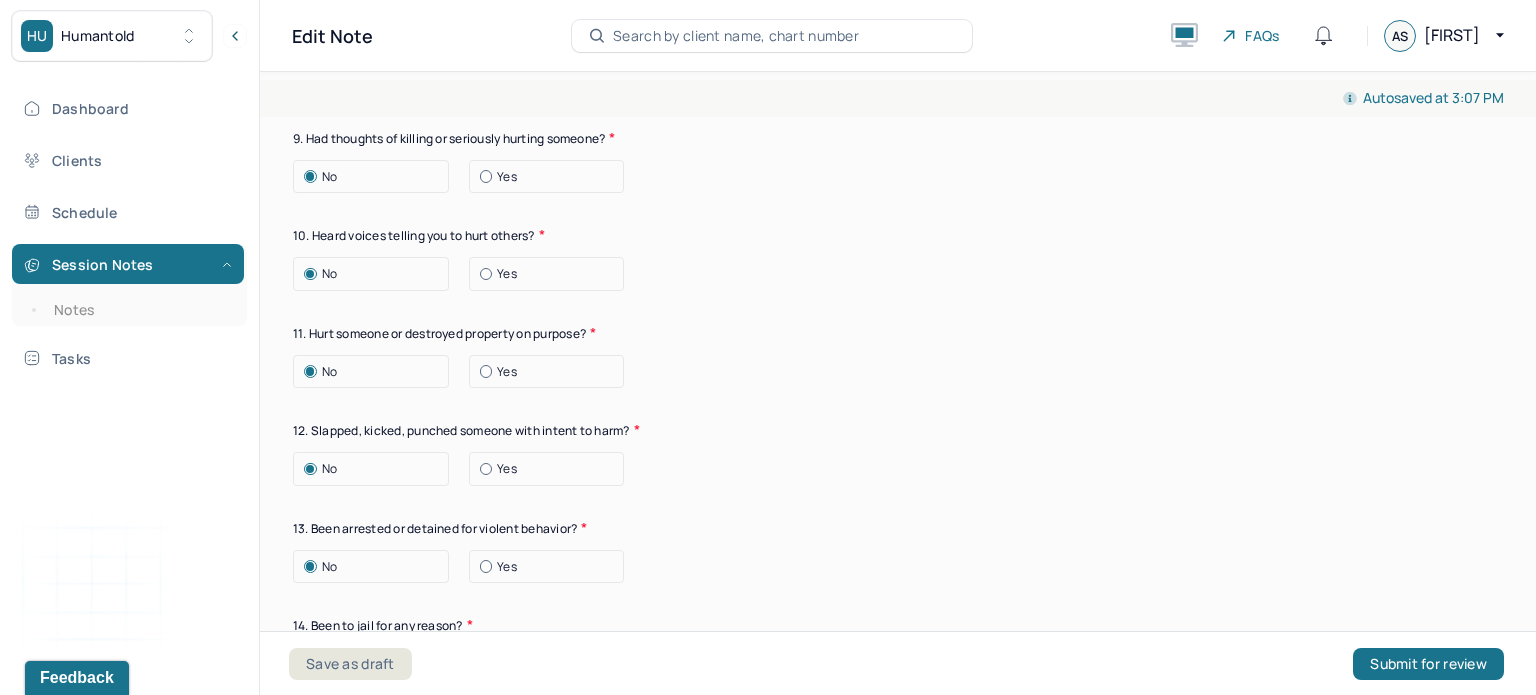 scroll, scrollTop: 7823, scrollLeft: 0, axis: vertical 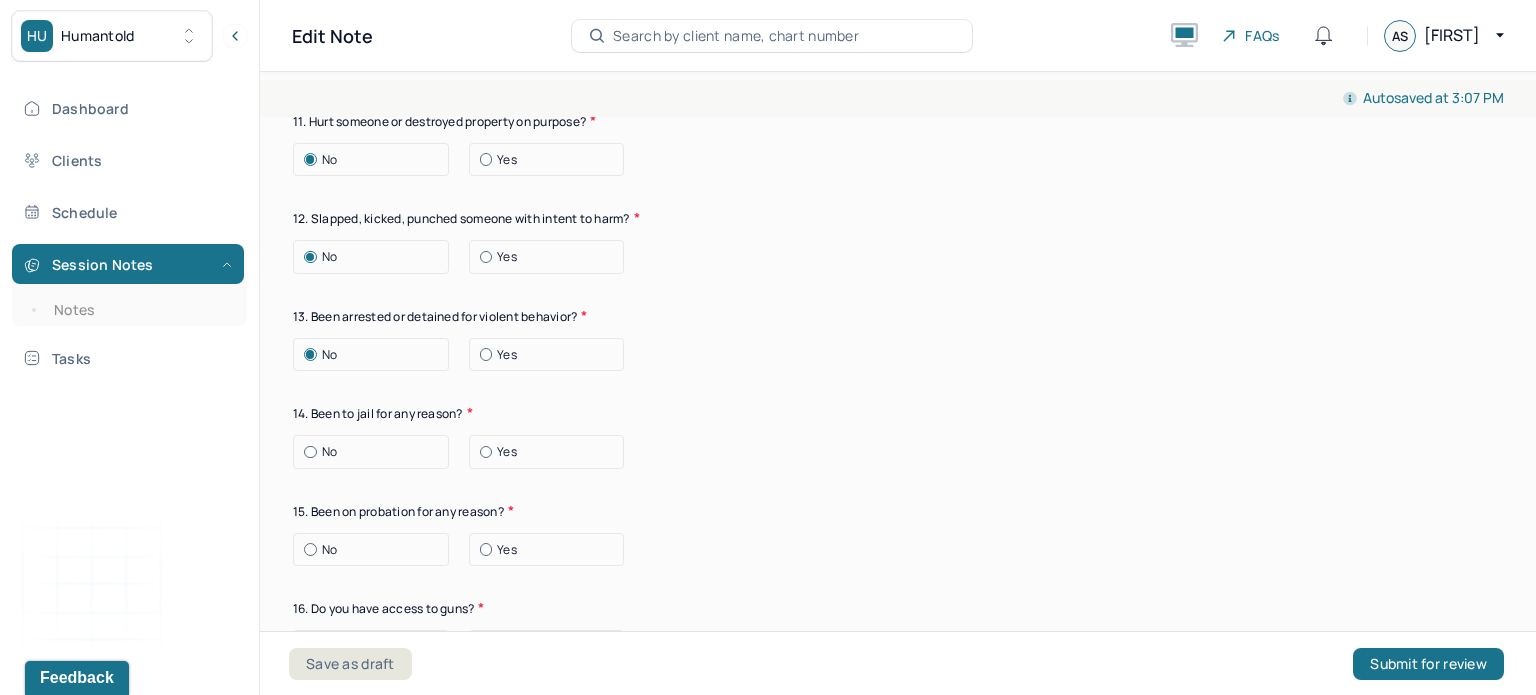 click on "No" at bounding box center [376, 452] 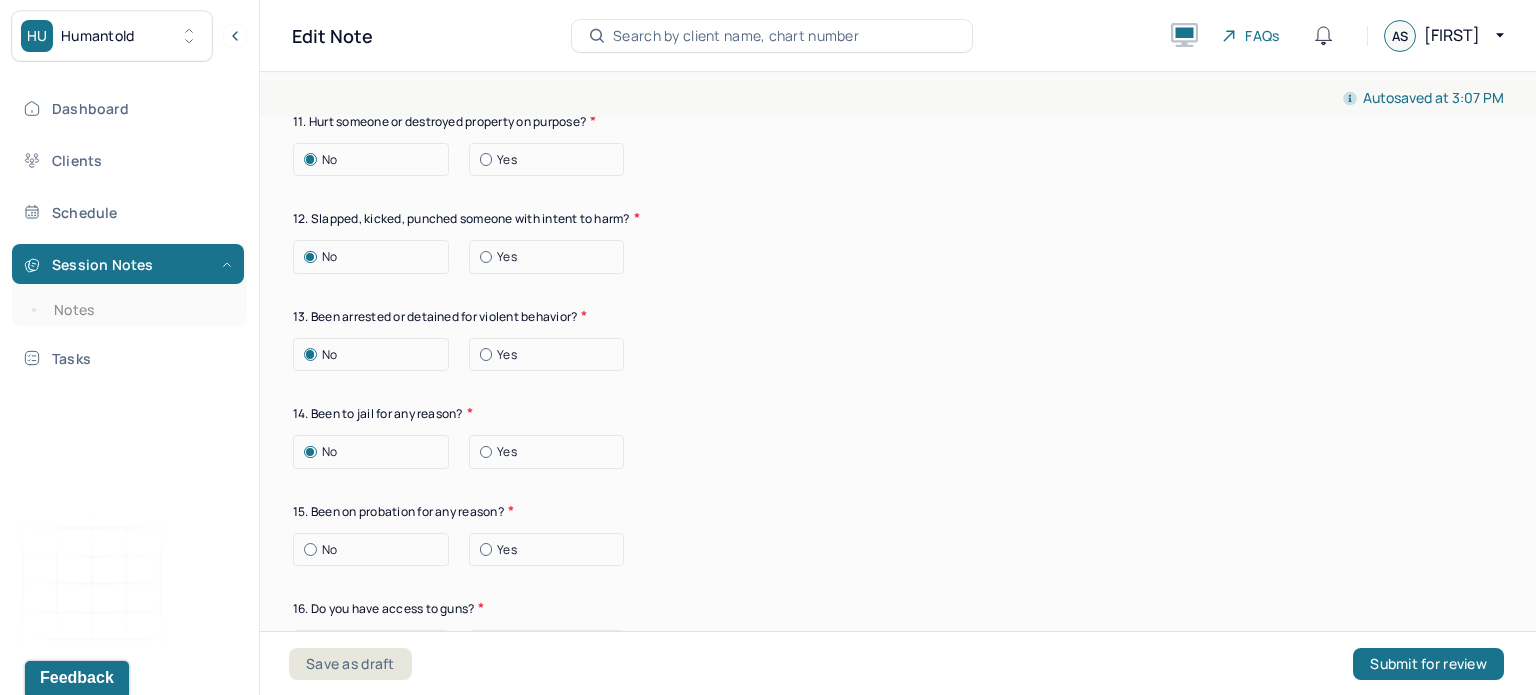 click at bounding box center [310, 549] 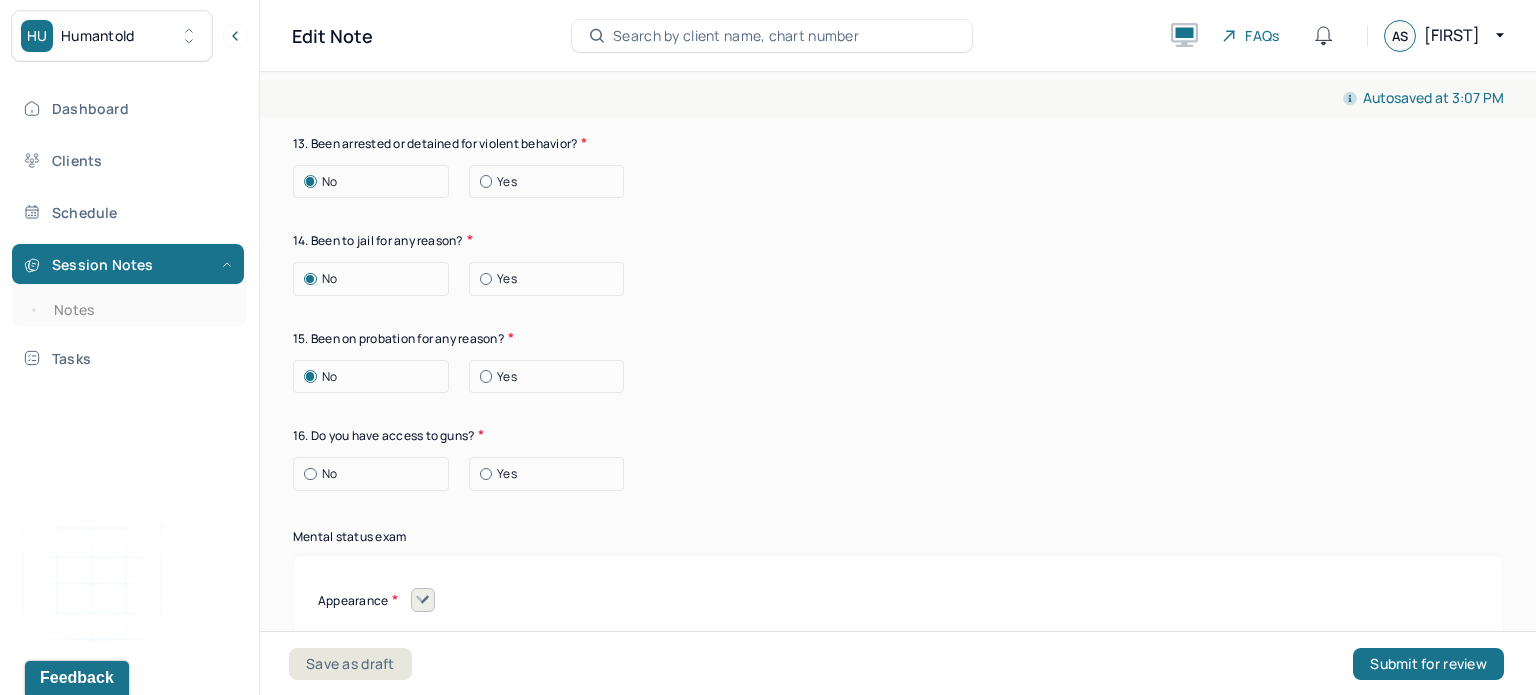 scroll, scrollTop: 8002, scrollLeft: 0, axis: vertical 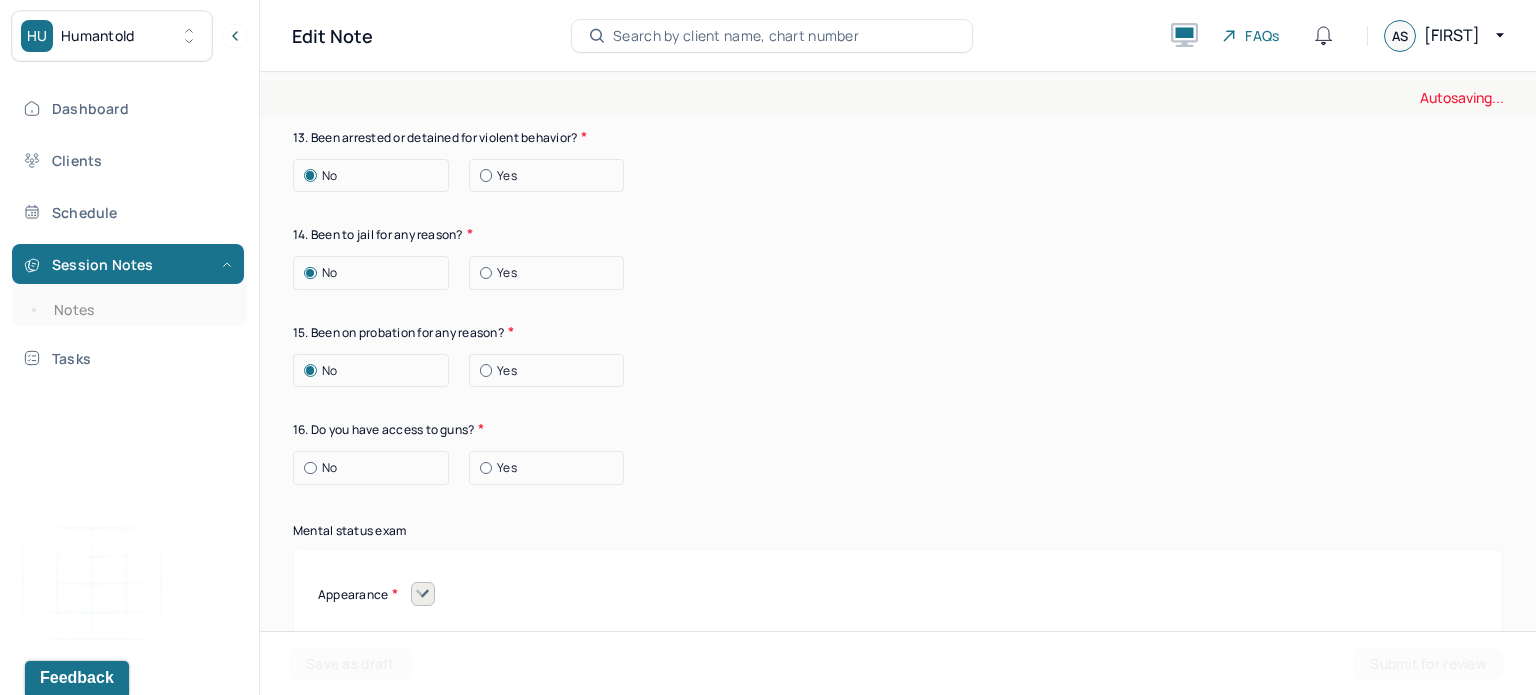 click on "No" at bounding box center [376, 468] 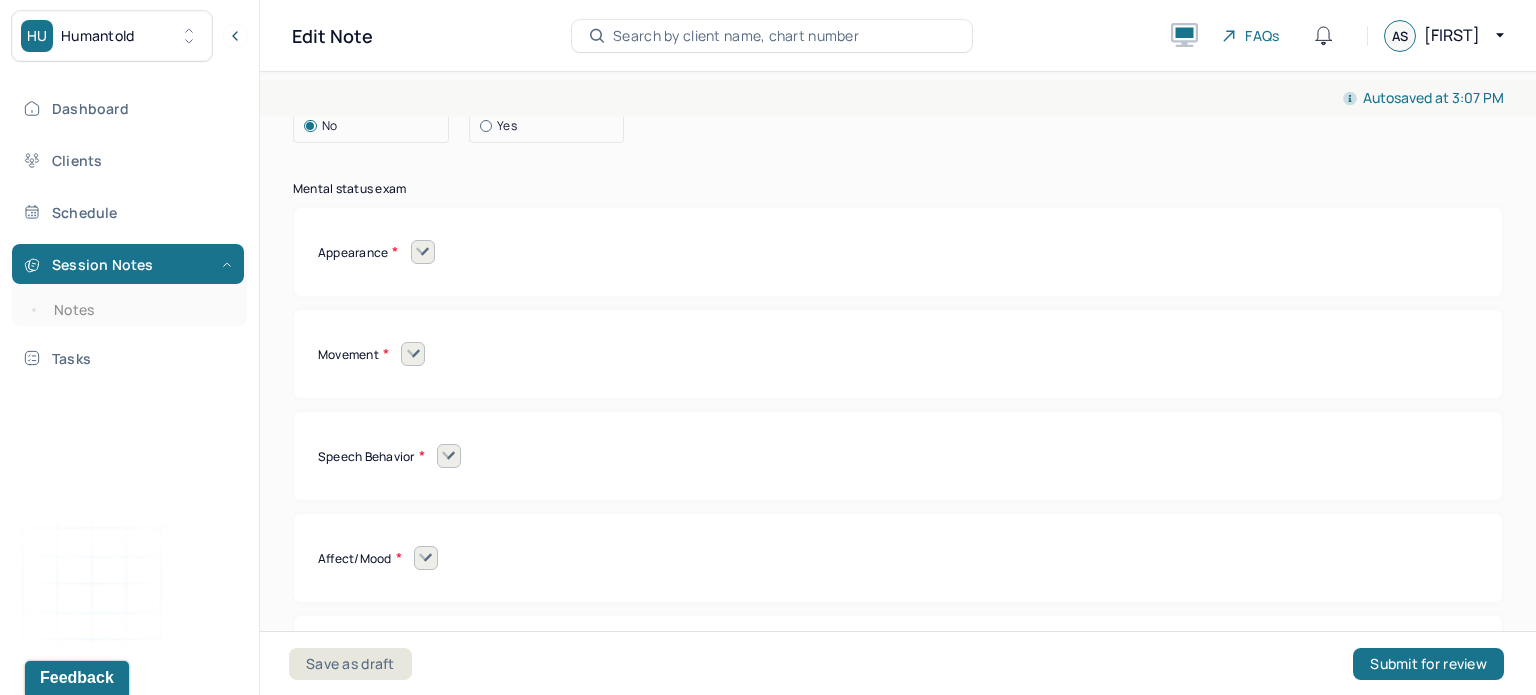 scroll, scrollTop: 8359, scrollLeft: 0, axis: vertical 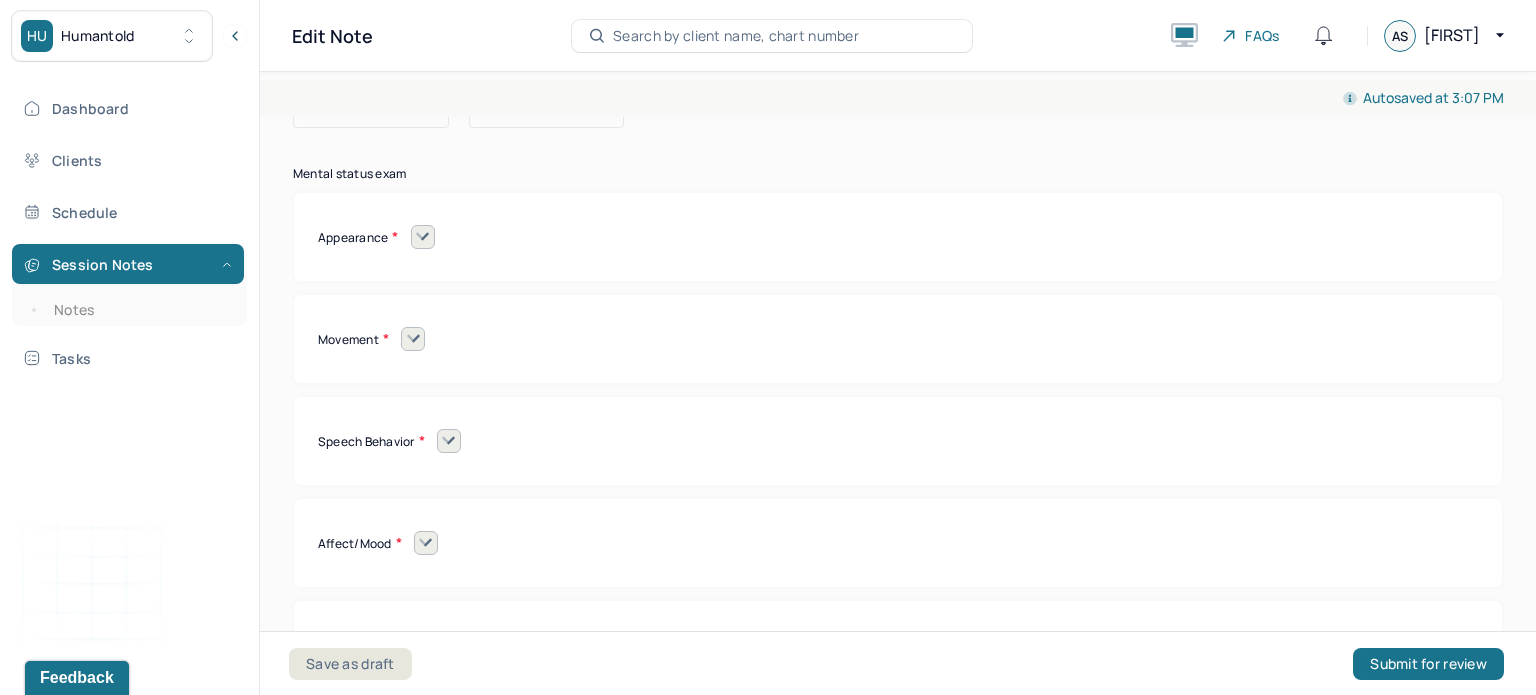 click on "Appearance" at bounding box center (898, 237) 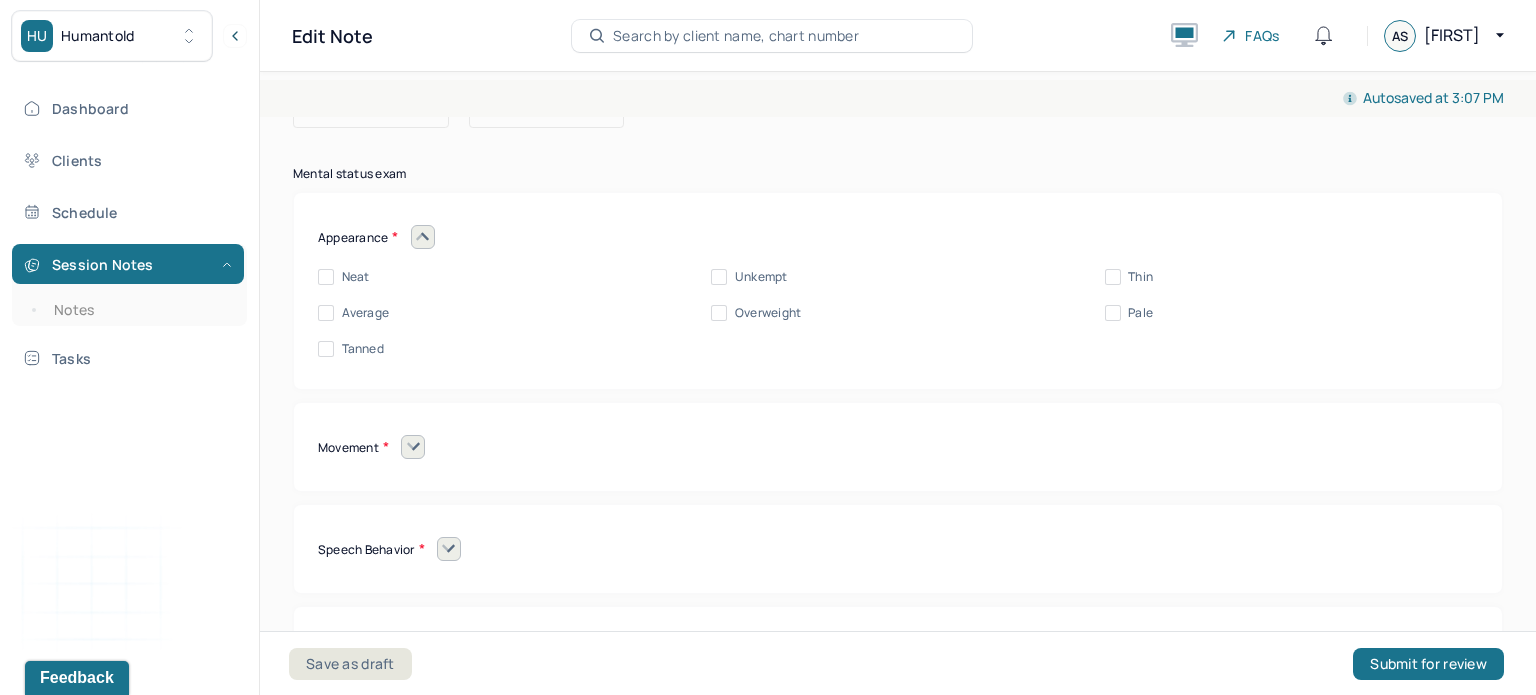 click on "Neat" at bounding box center (356, 277) 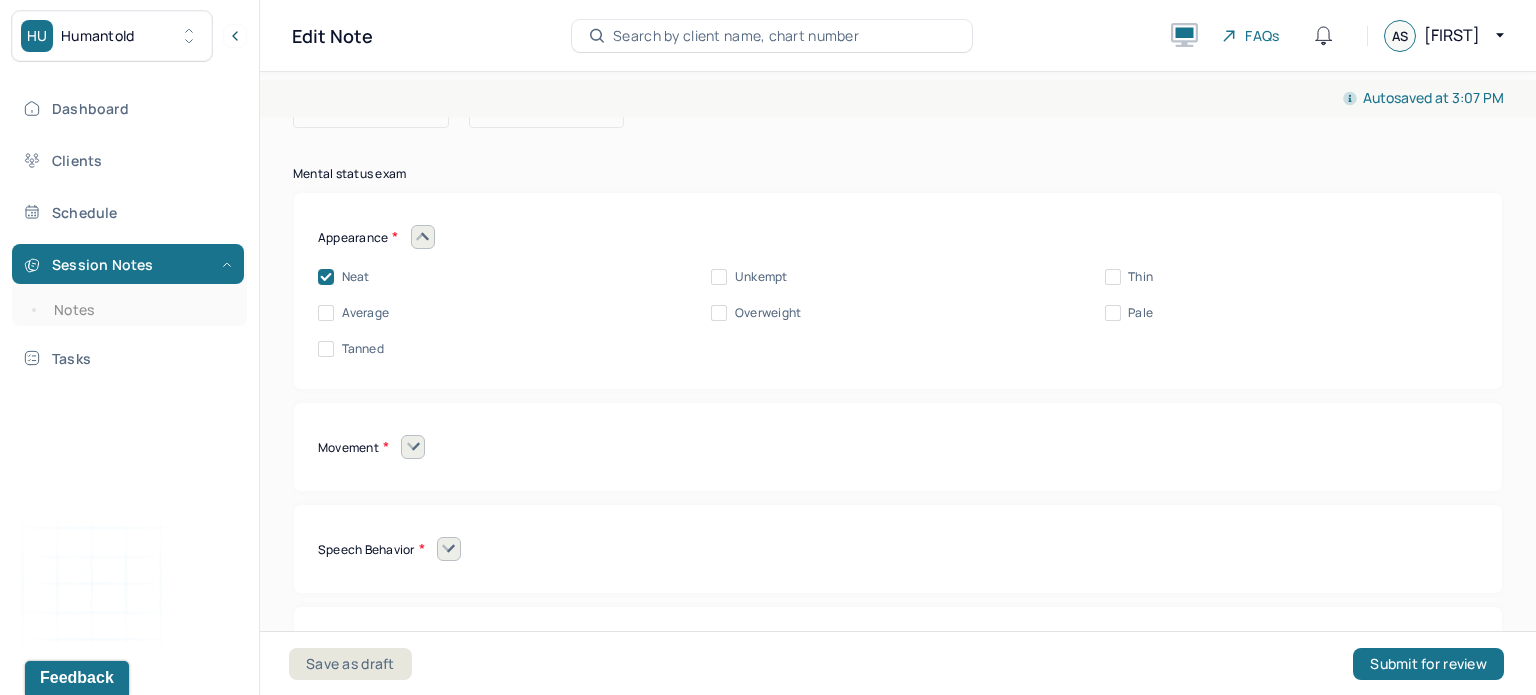 click at bounding box center [413, 447] 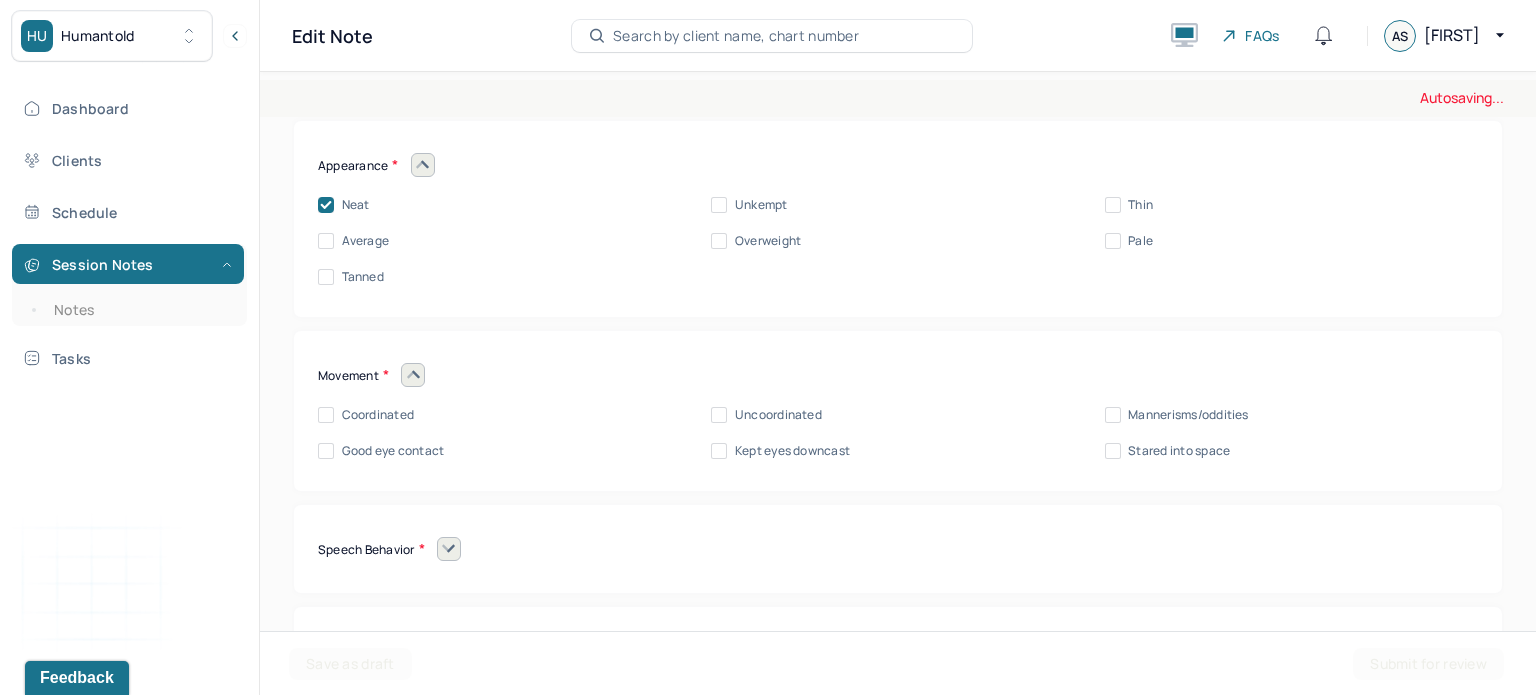click on "Coordinated" at bounding box center (378, 415) 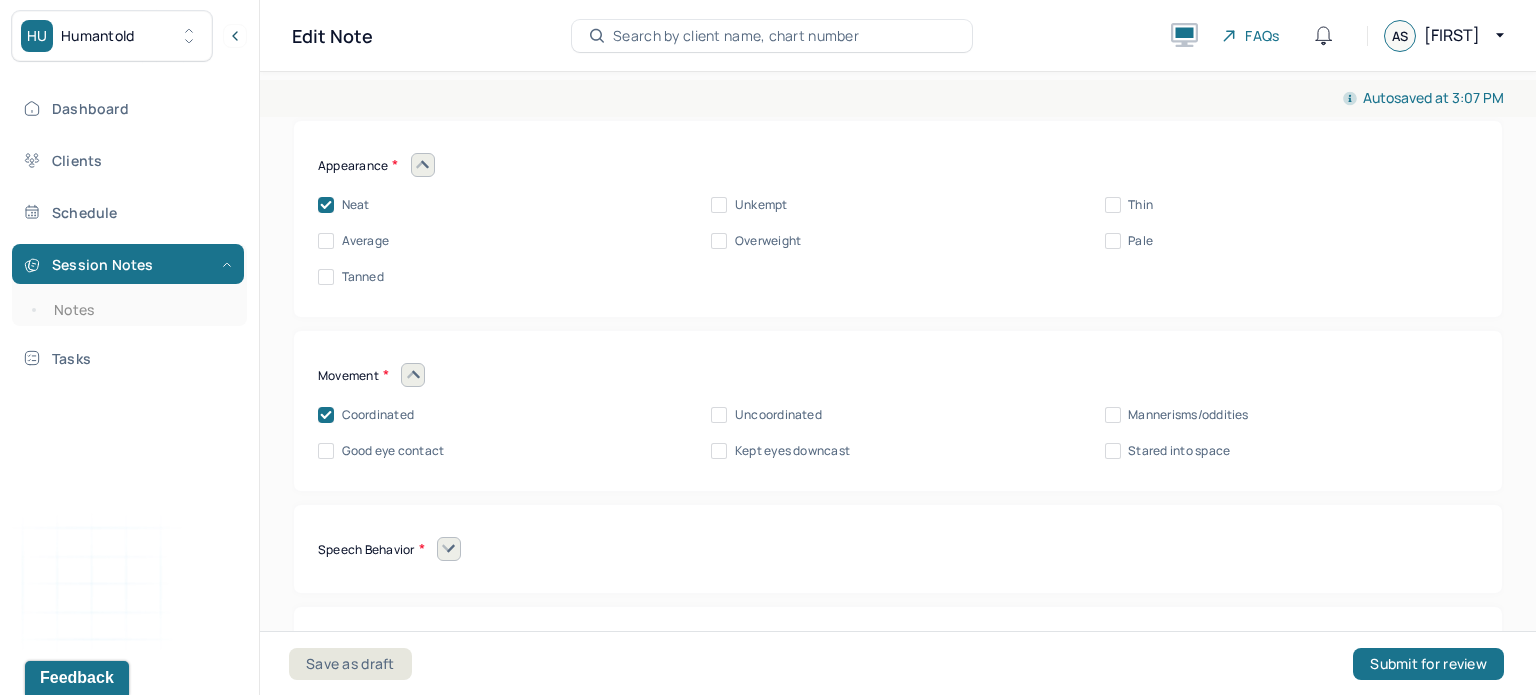 scroll, scrollTop: 8456, scrollLeft: 0, axis: vertical 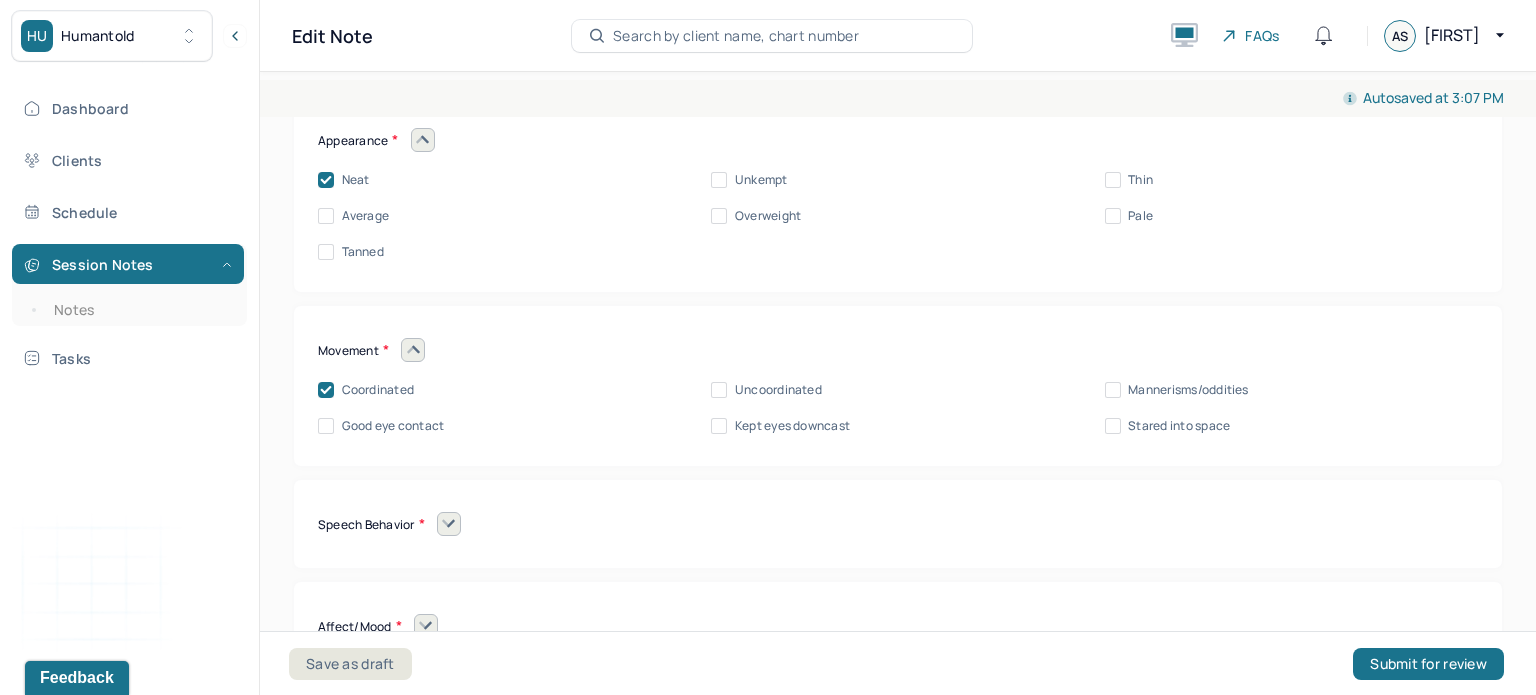 click on "Speech Behavior" at bounding box center [898, 524] 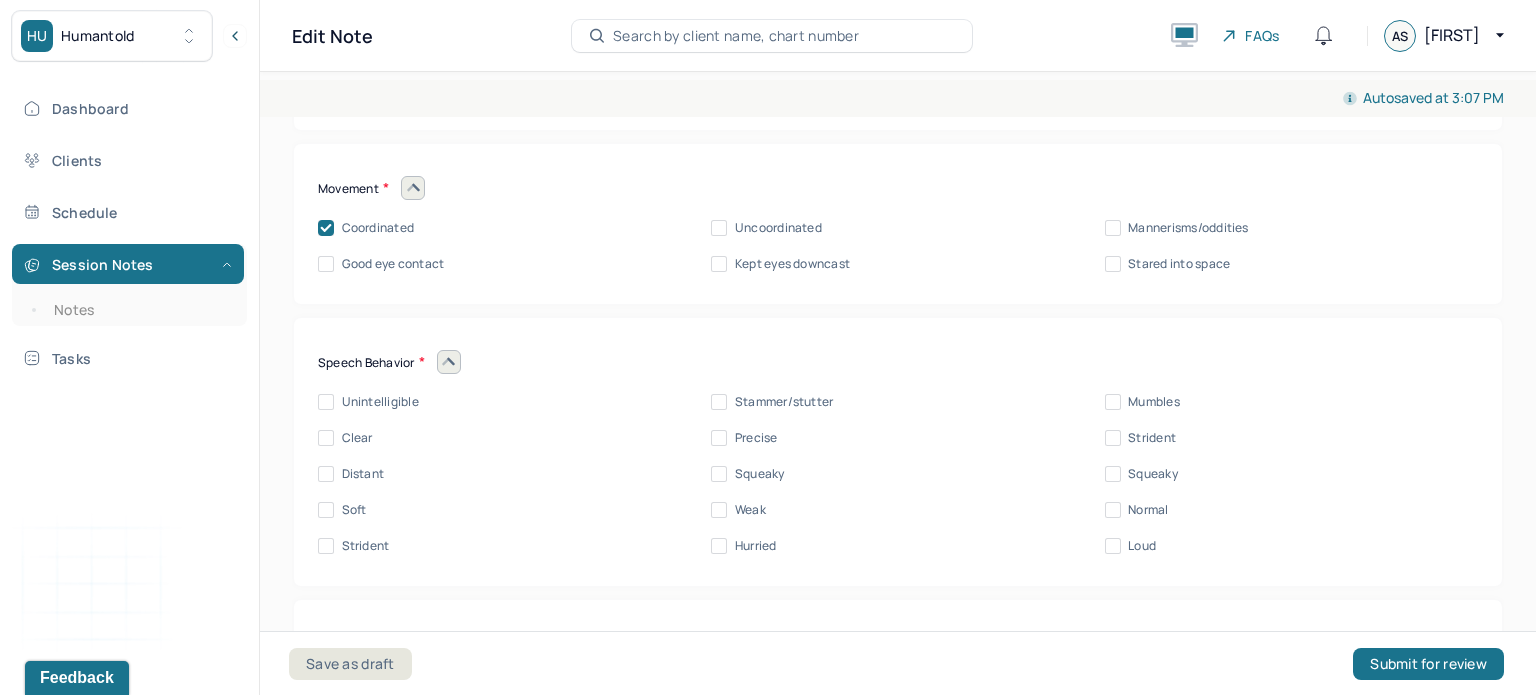 scroll, scrollTop: 8628, scrollLeft: 0, axis: vertical 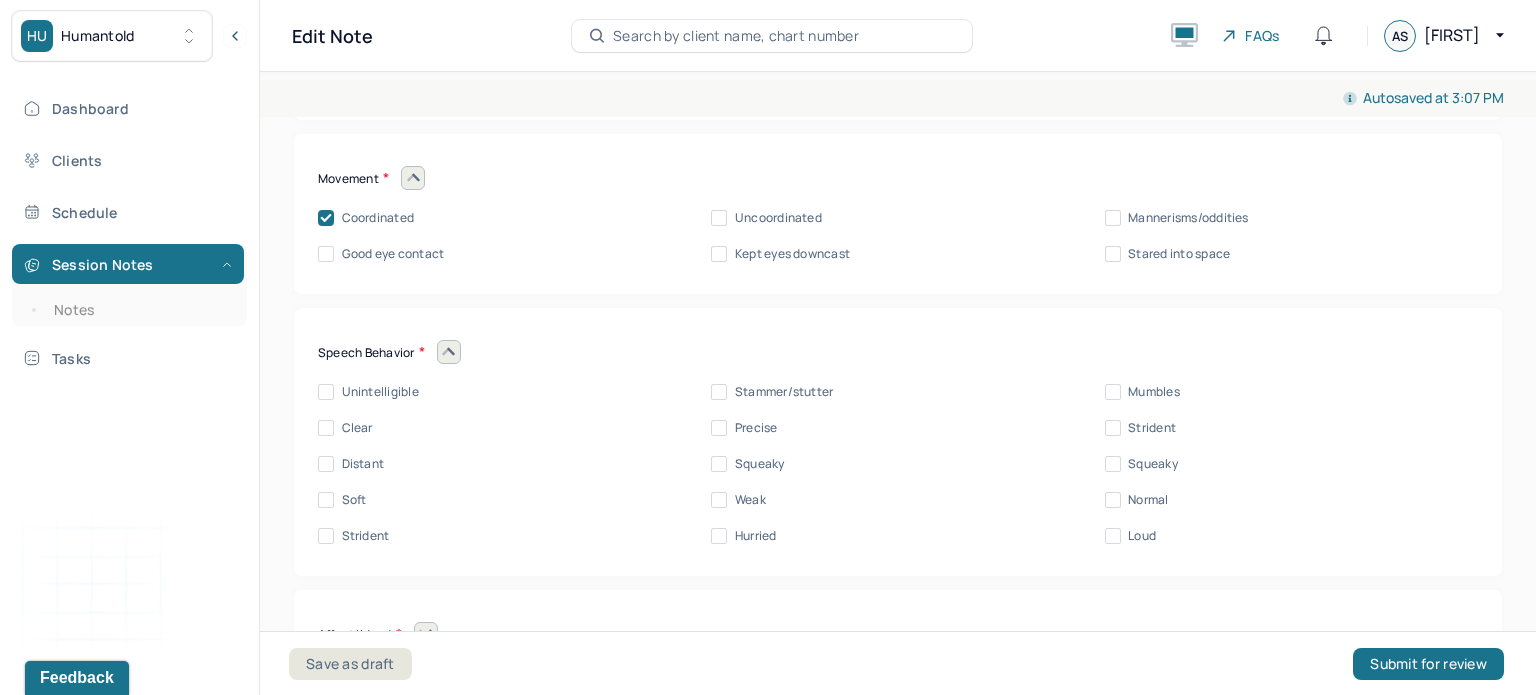 click on "Clear" at bounding box center [345, 428] 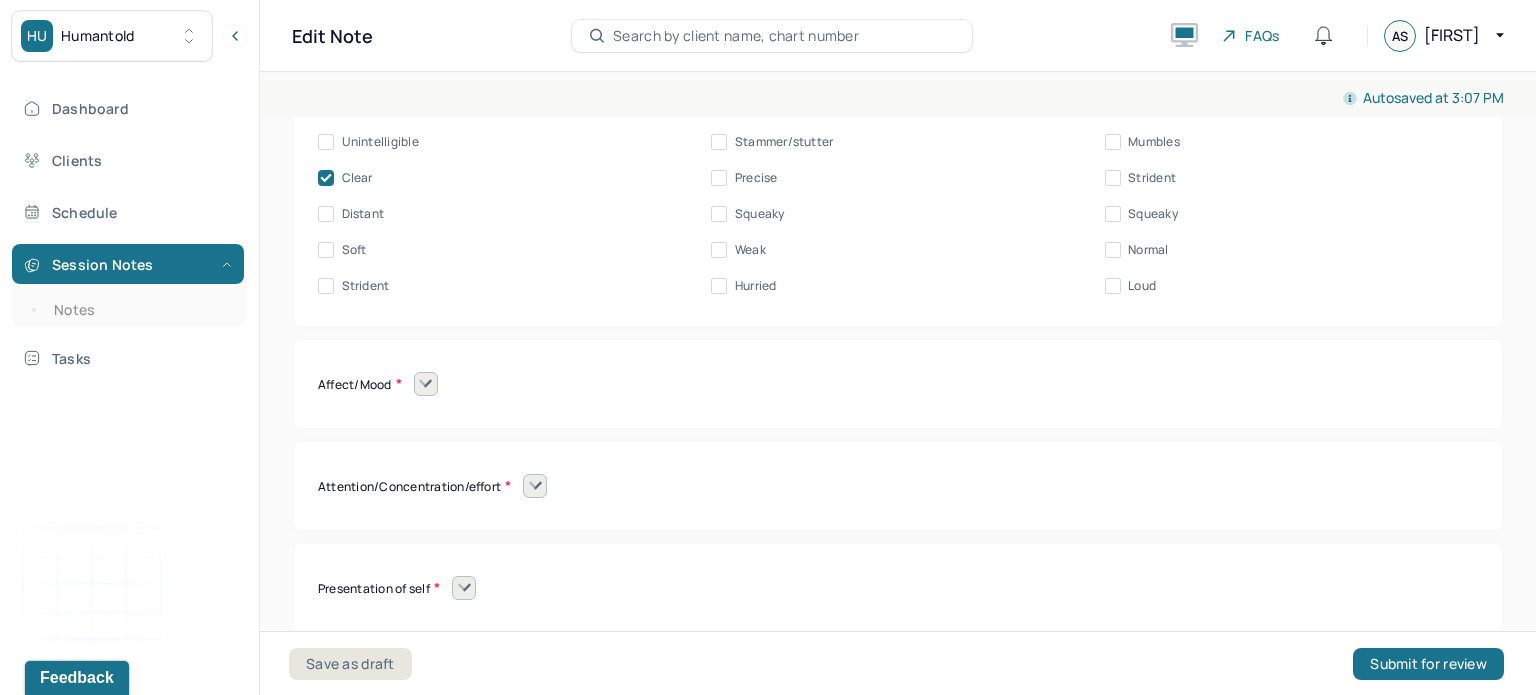 scroll, scrollTop: 8879, scrollLeft: 0, axis: vertical 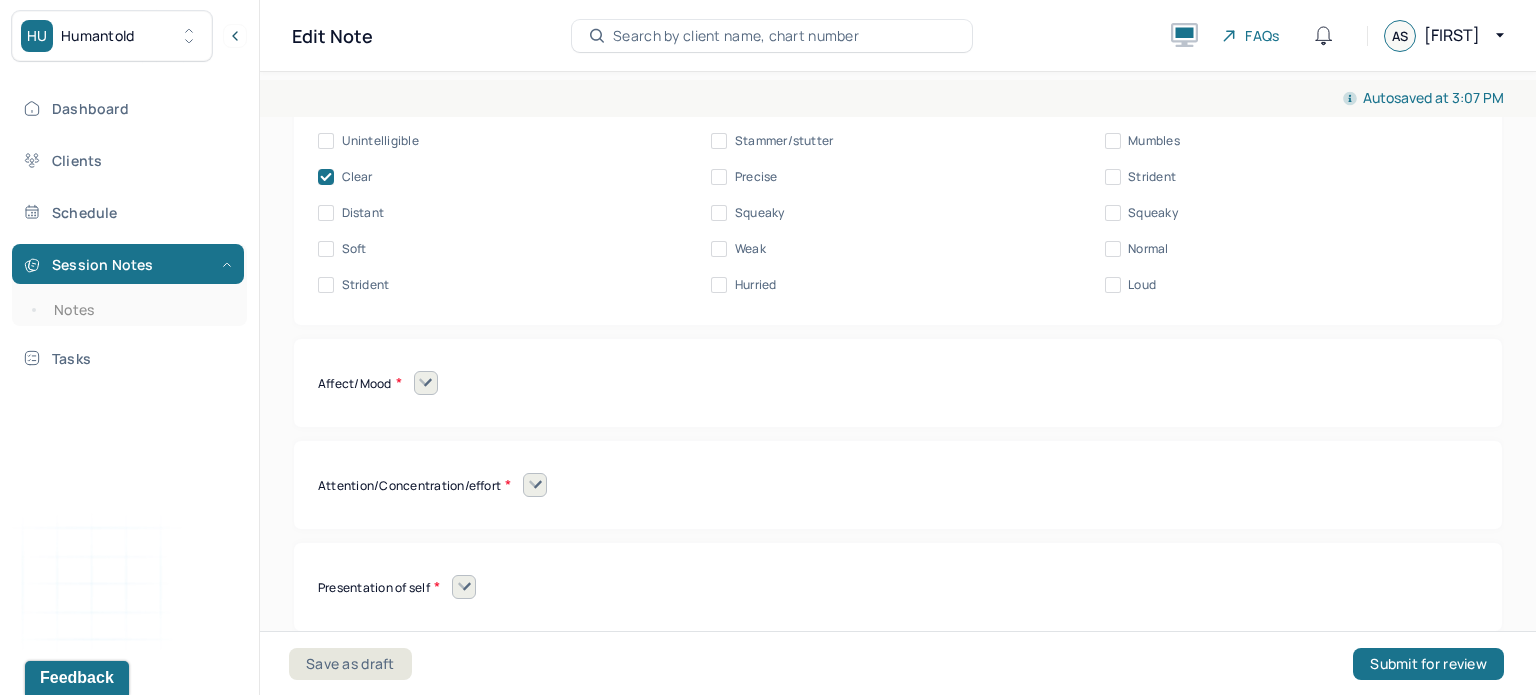 click at bounding box center (426, 383) 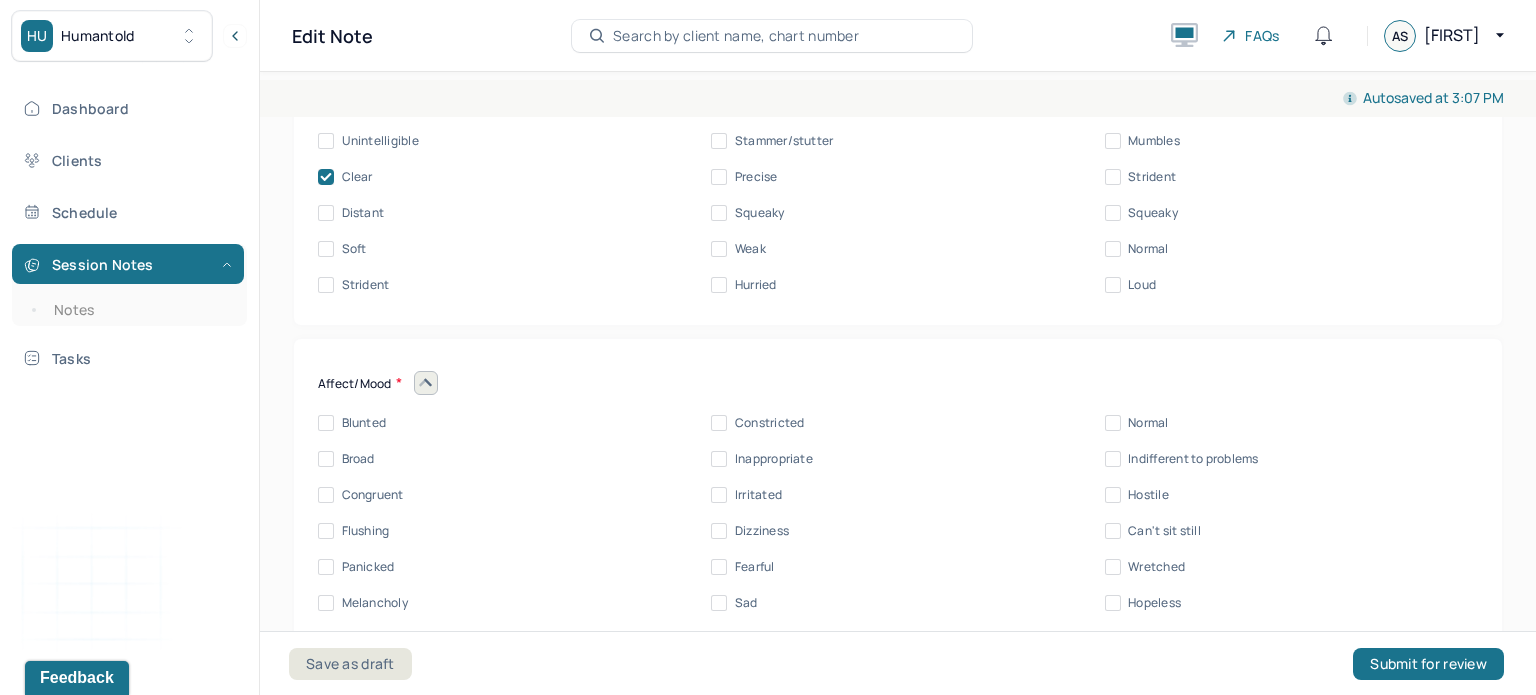 scroll, scrollTop: 8927, scrollLeft: 0, axis: vertical 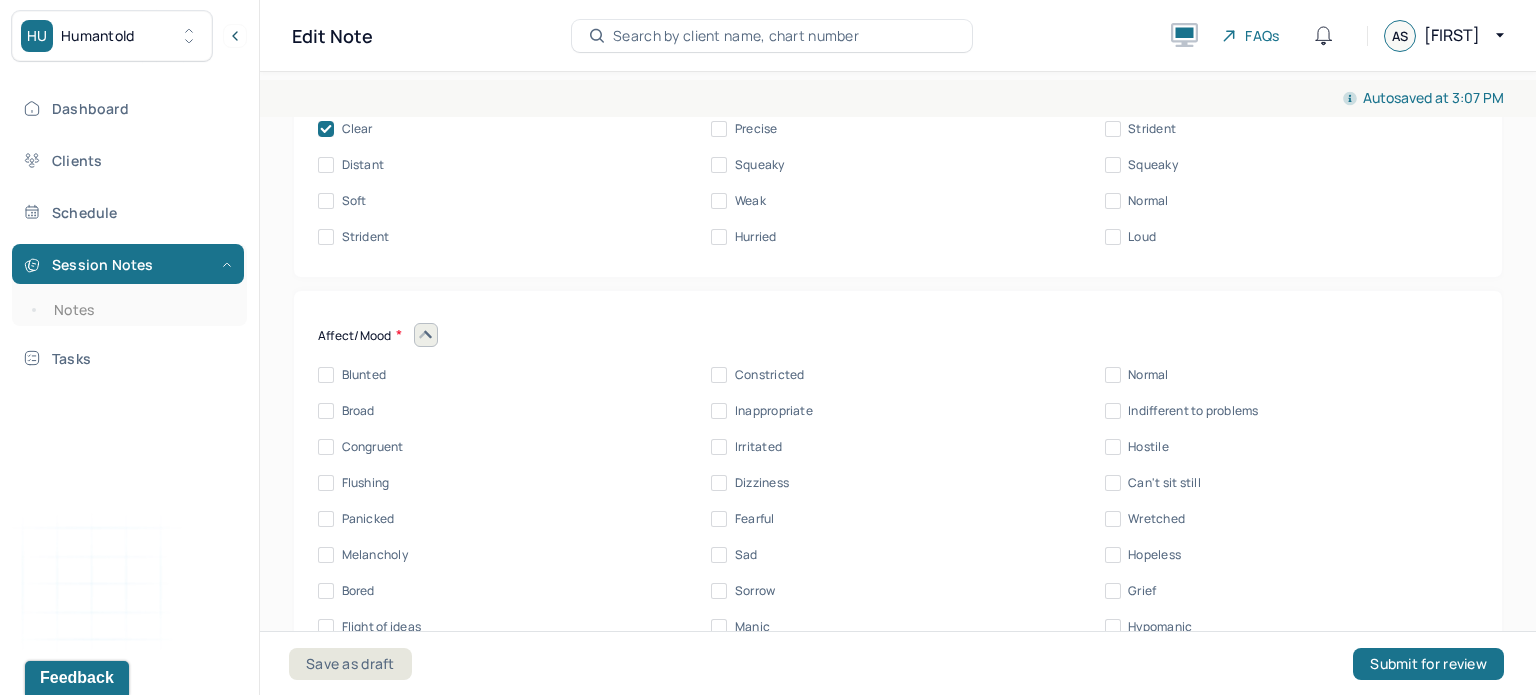 click on "Congruent" at bounding box center (373, 447) 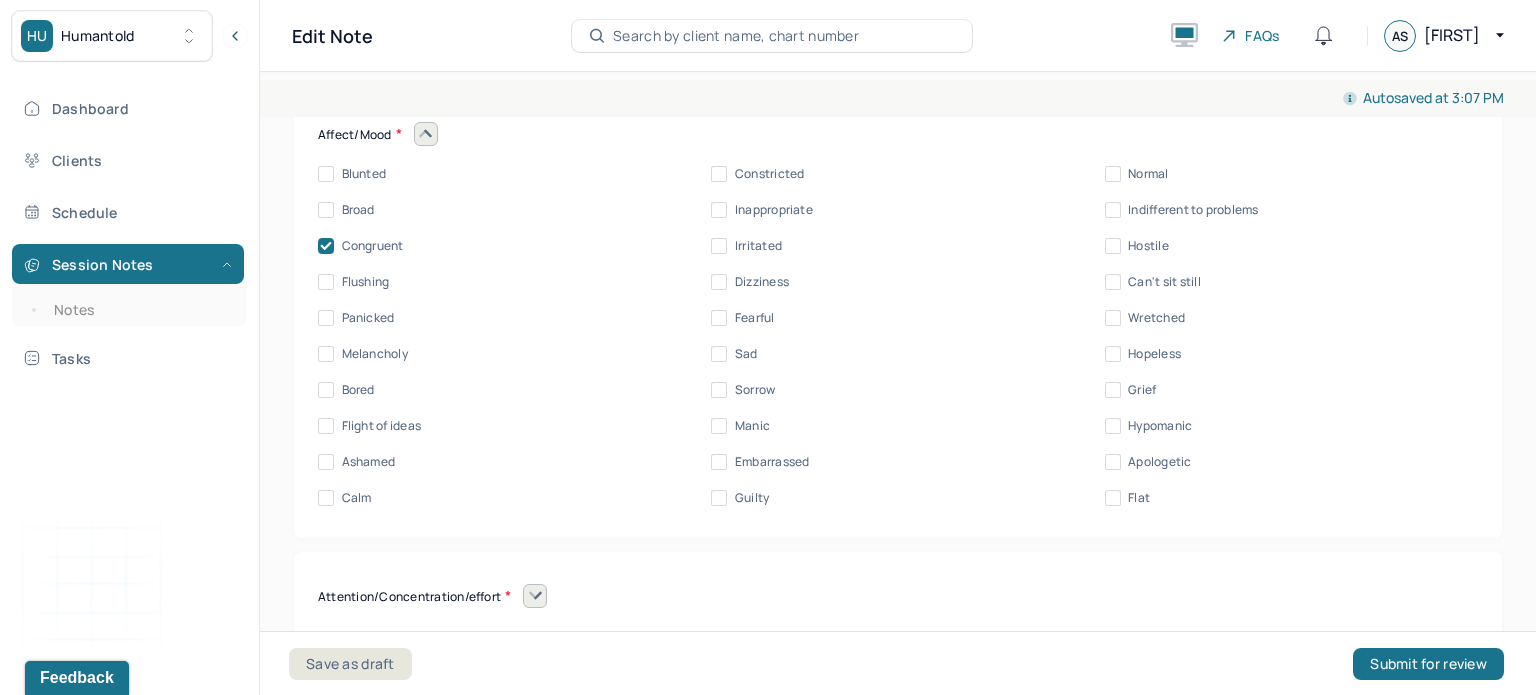scroll, scrollTop: 9320, scrollLeft: 0, axis: vertical 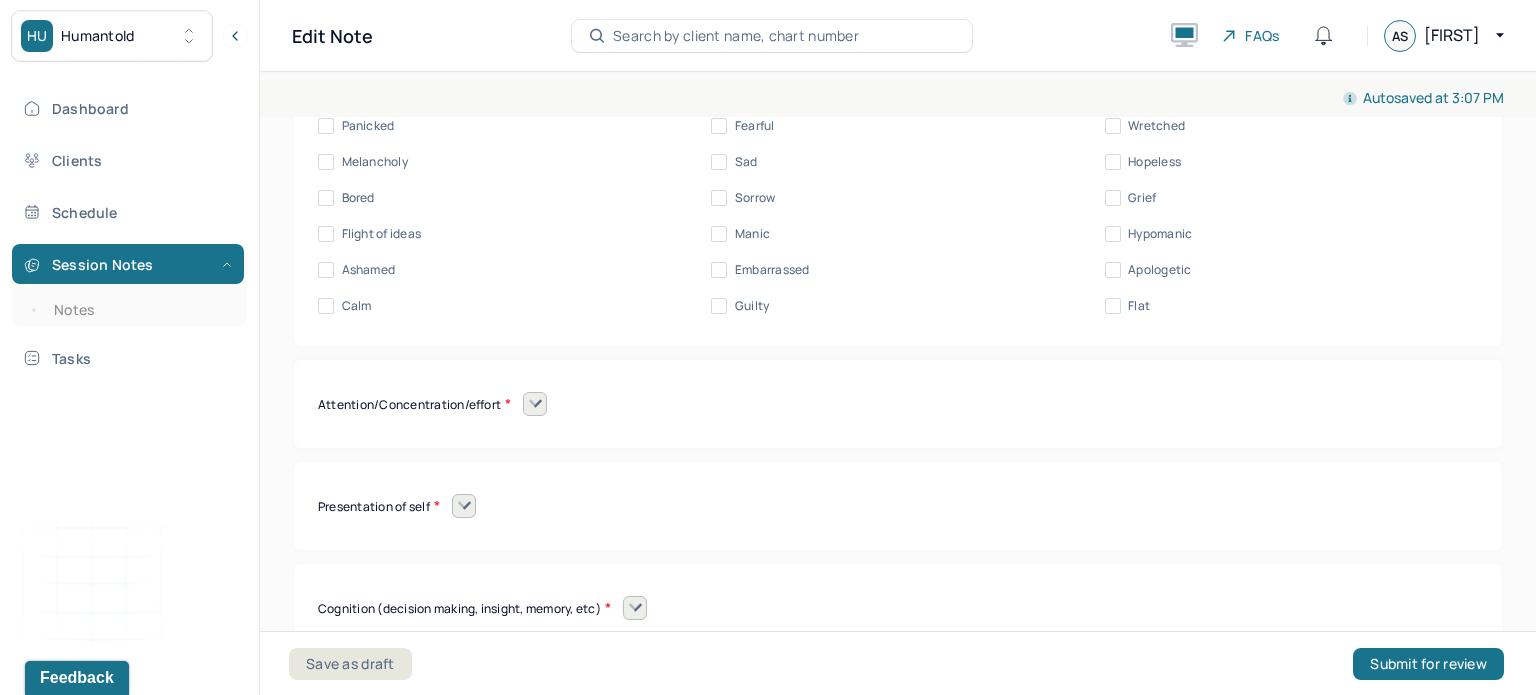 click on "Attention/Concentration/effort" at bounding box center (898, 404) 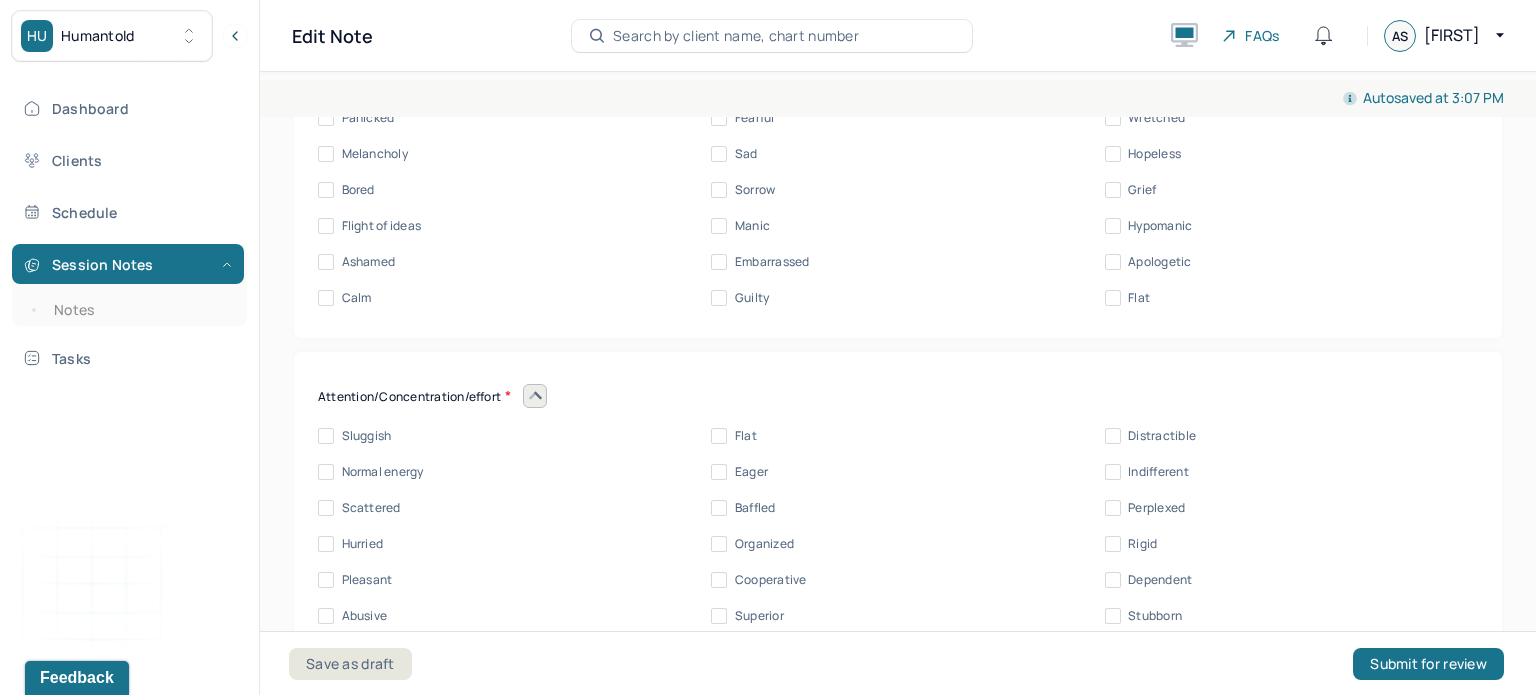 click on "Normal energy" at bounding box center (383, 472) 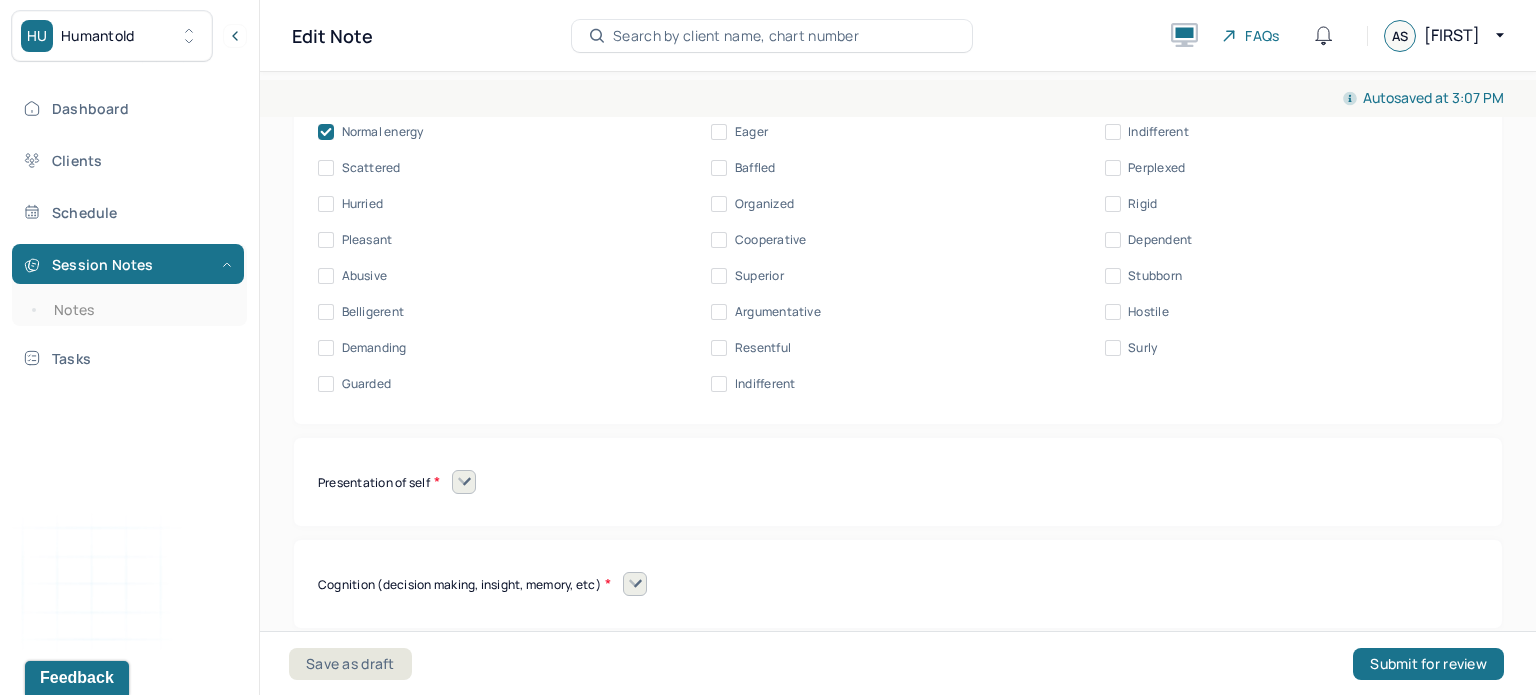 scroll, scrollTop: 9762, scrollLeft: 0, axis: vertical 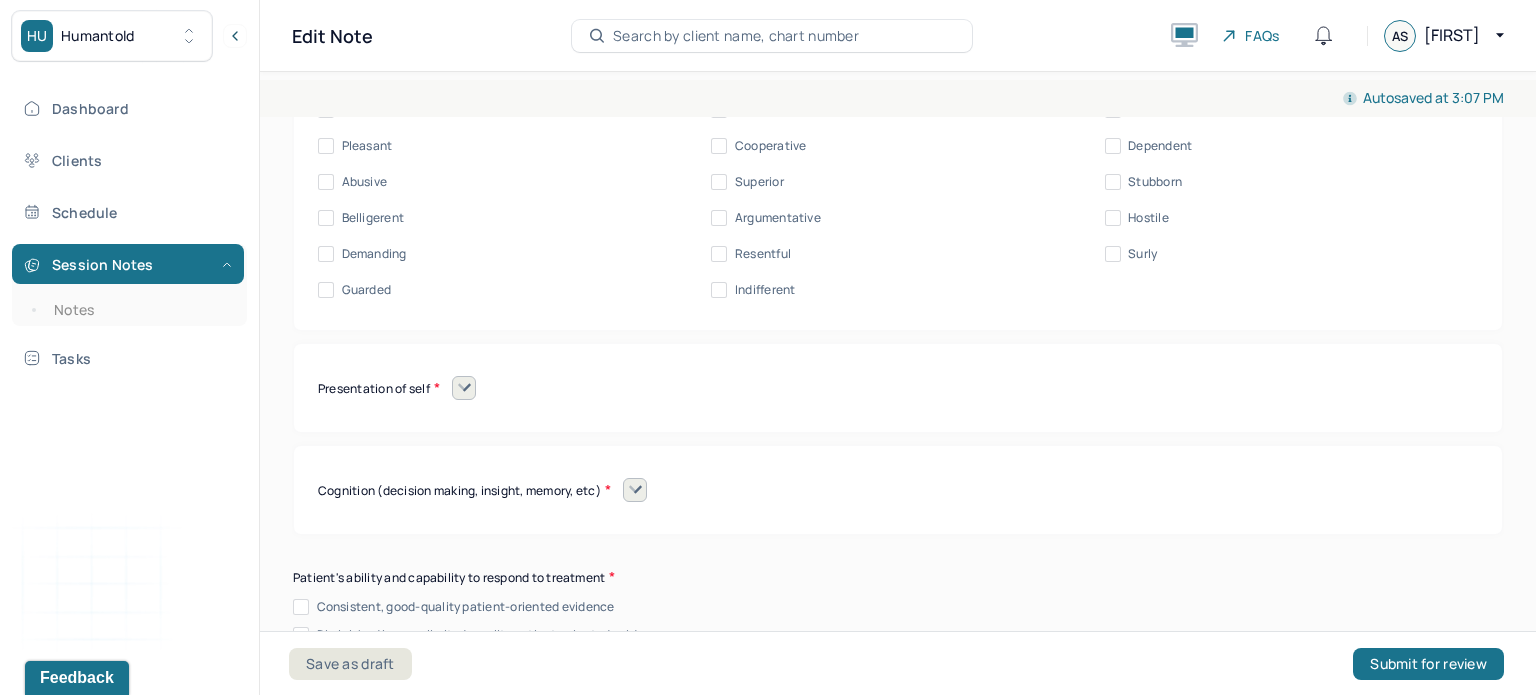 click on "Presentation of self" at bounding box center (898, 388) 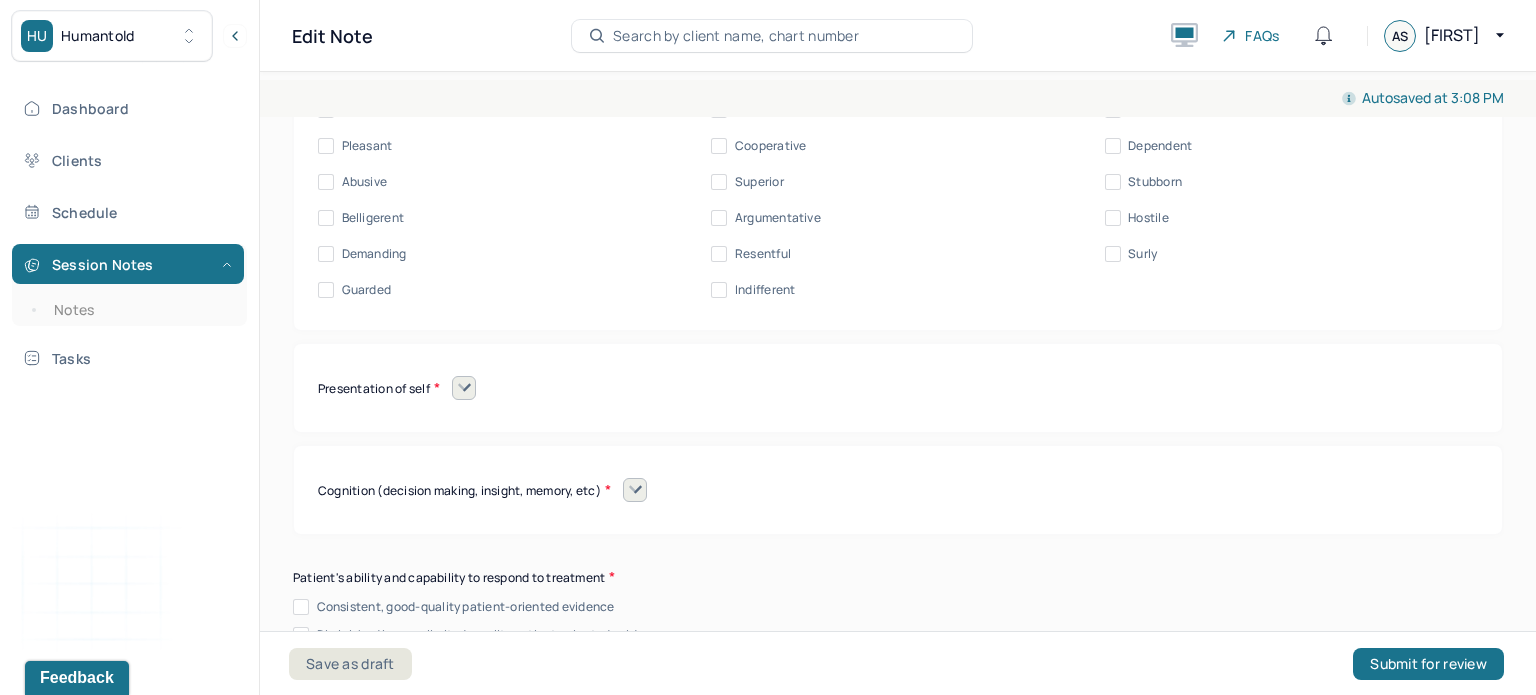 click 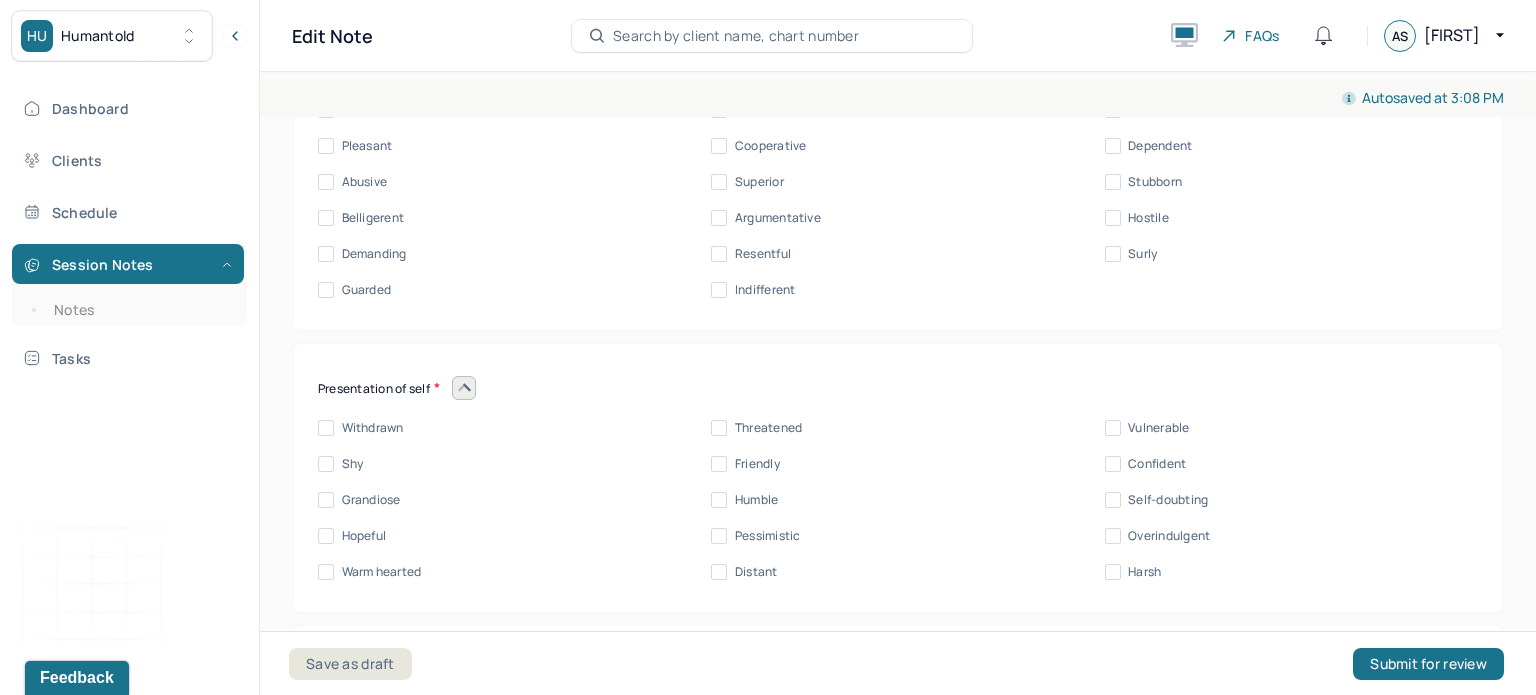 click on "Shy" at bounding box center (353, 464) 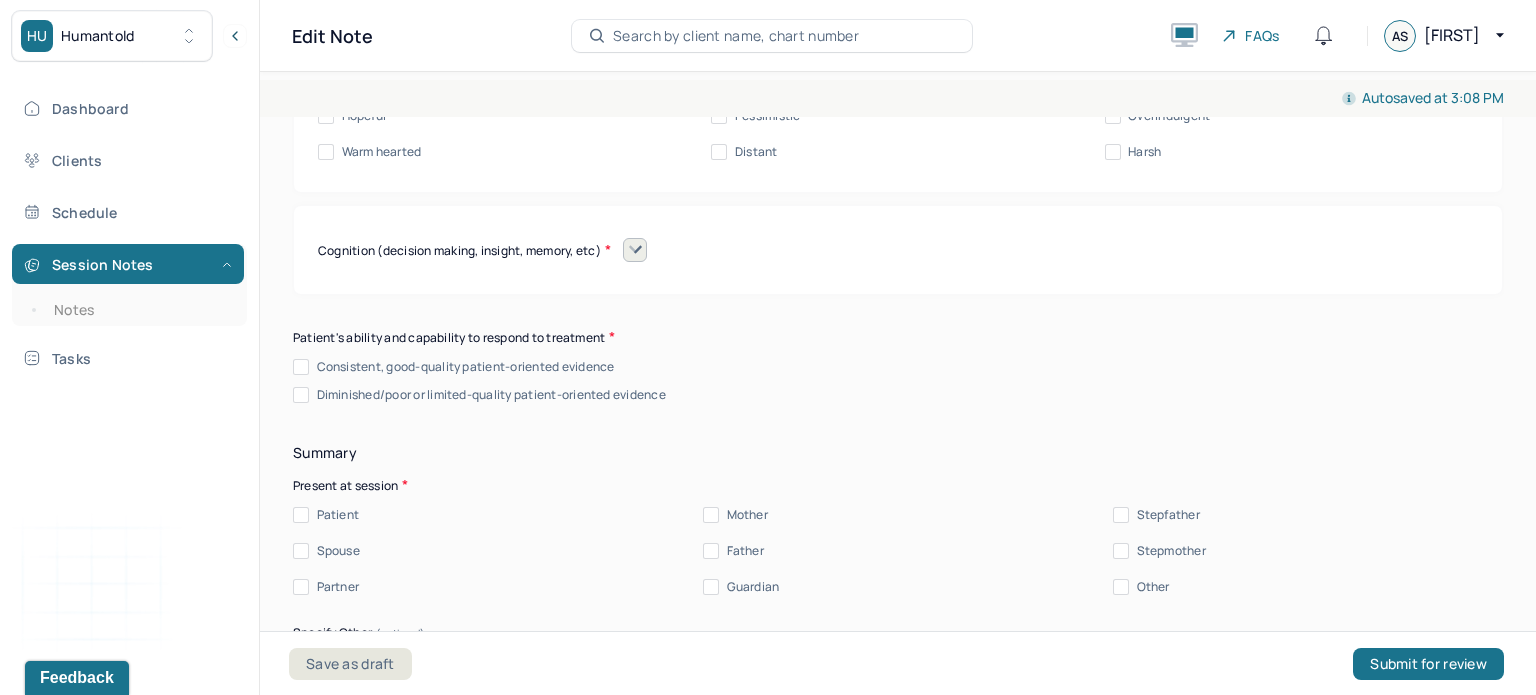 scroll, scrollTop: 10183, scrollLeft: 0, axis: vertical 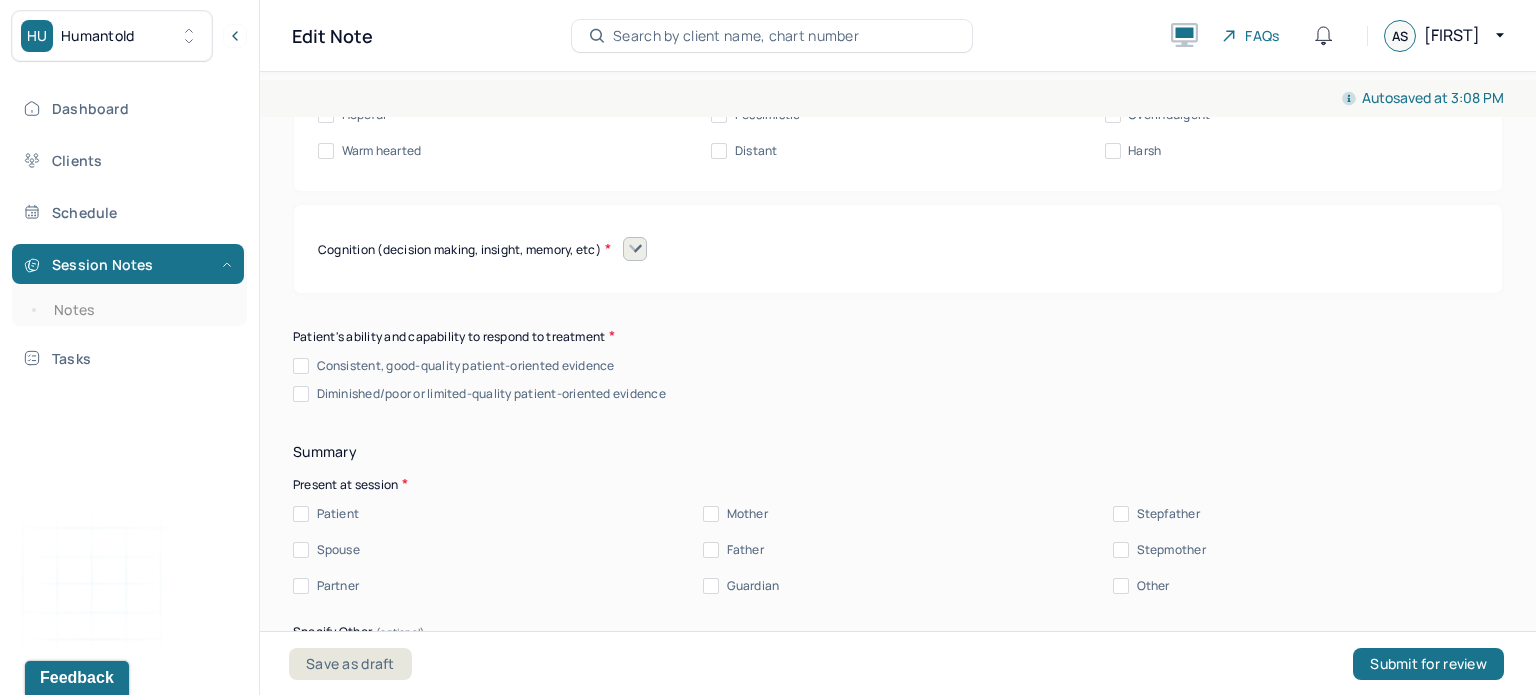 click 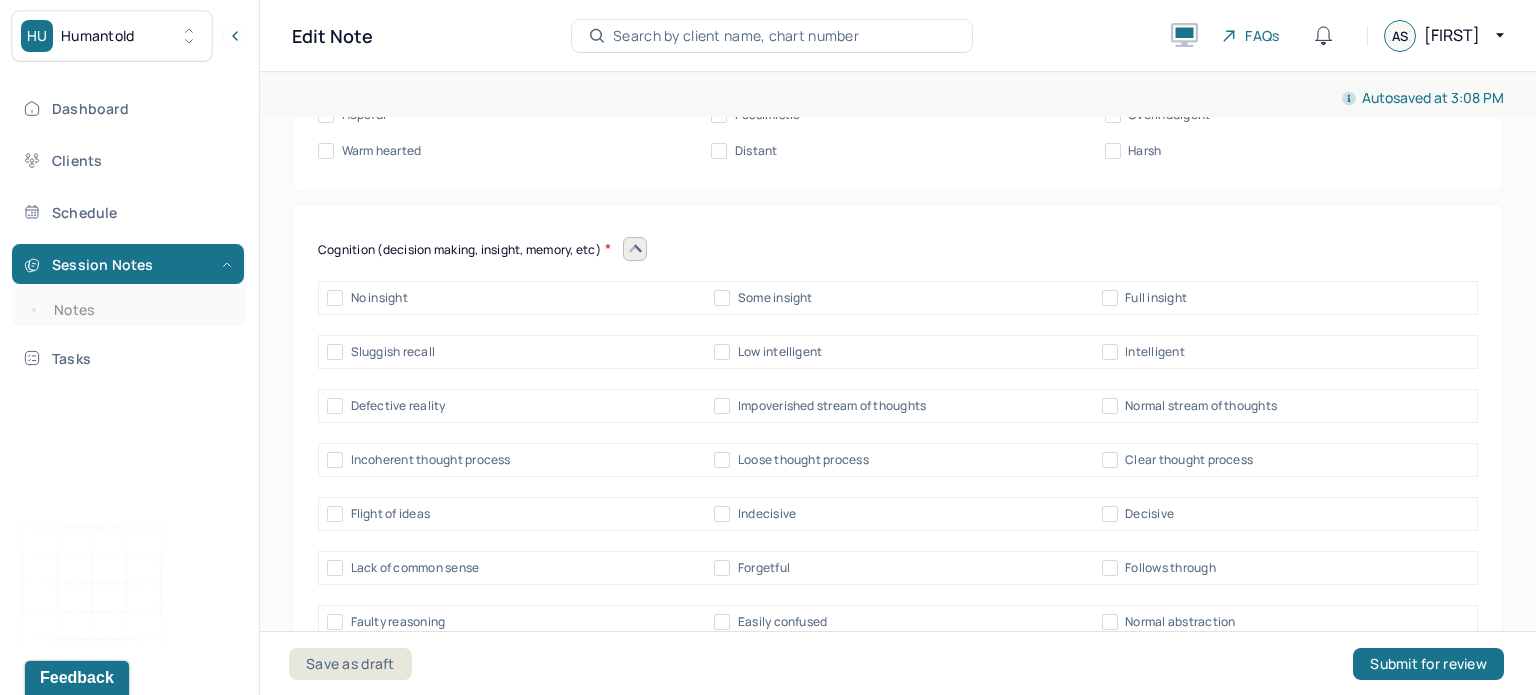 click on "Full insight" at bounding box center (1156, 298) 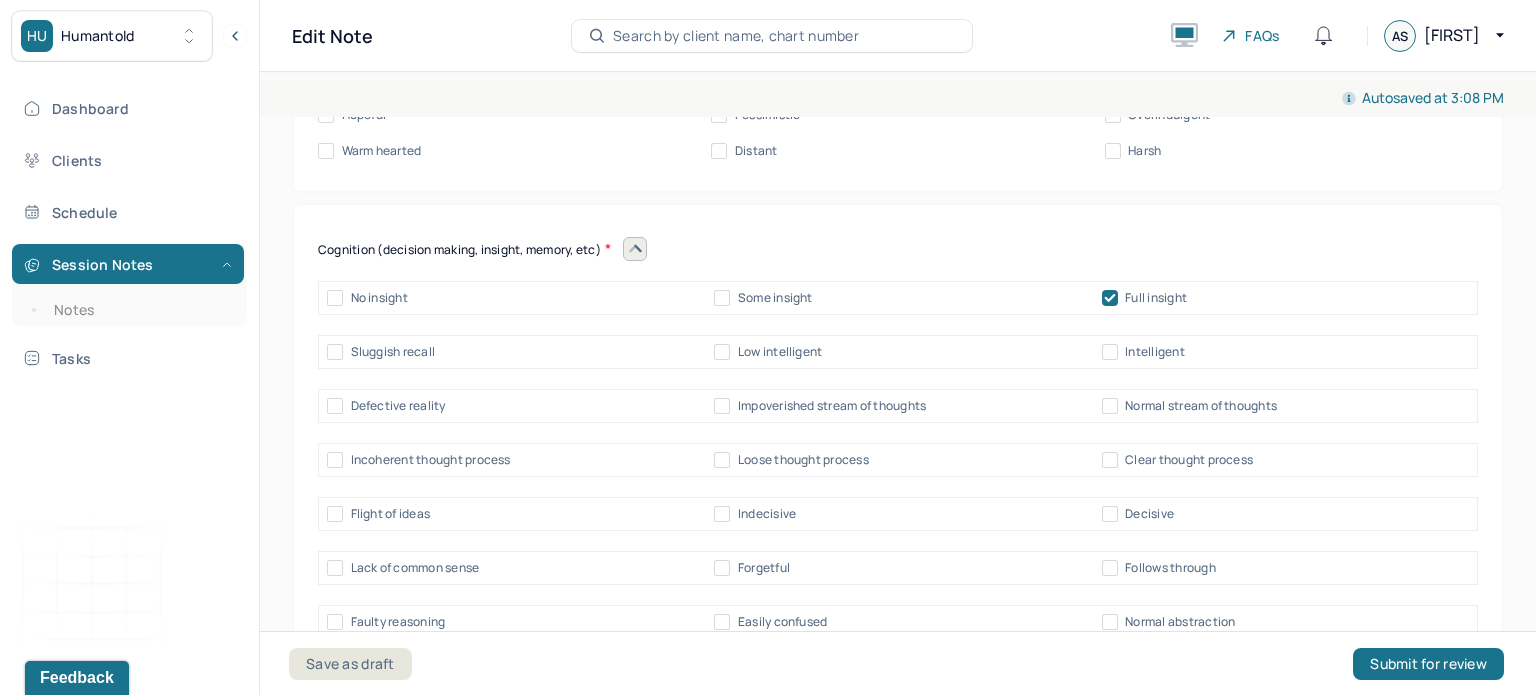scroll, scrollTop: 10266, scrollLeft: 0, axis: vertical 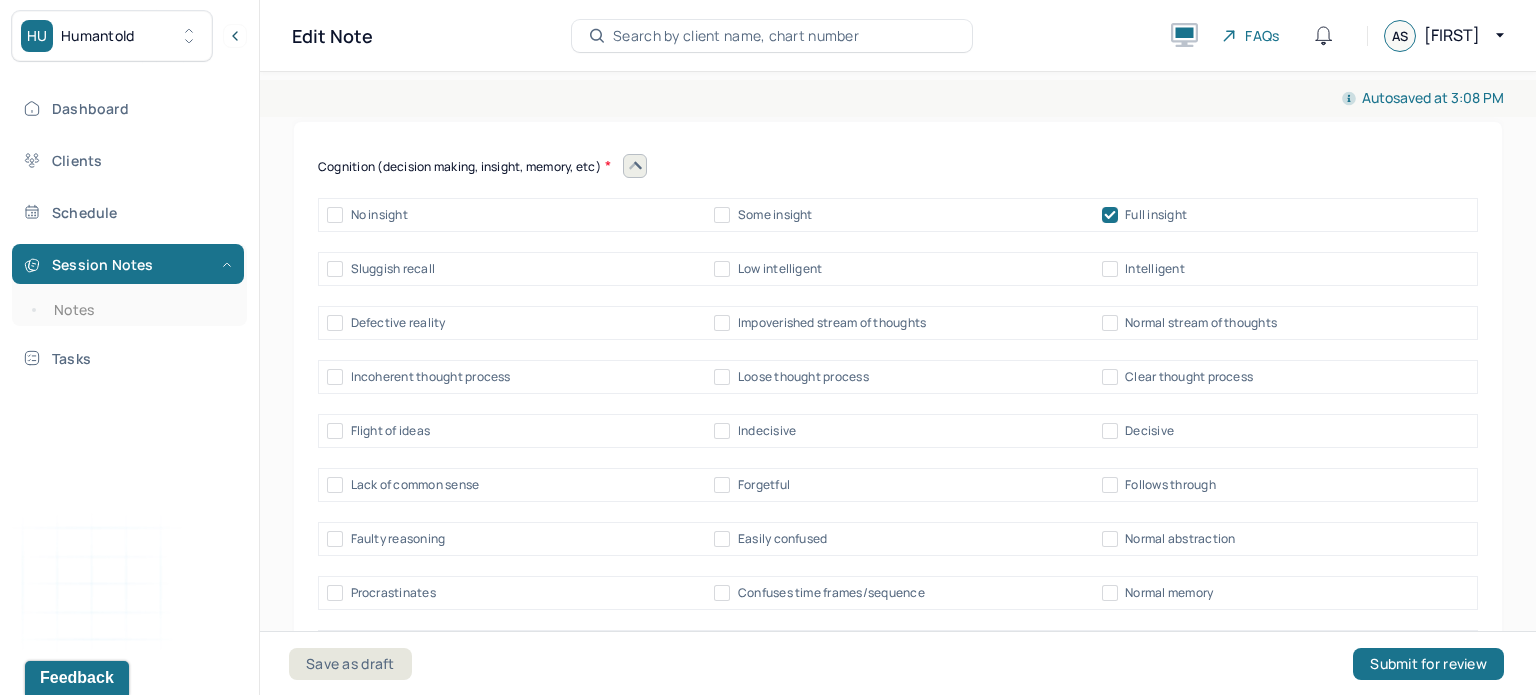 click on "Intelligent" at bounding box center [1155, 269] 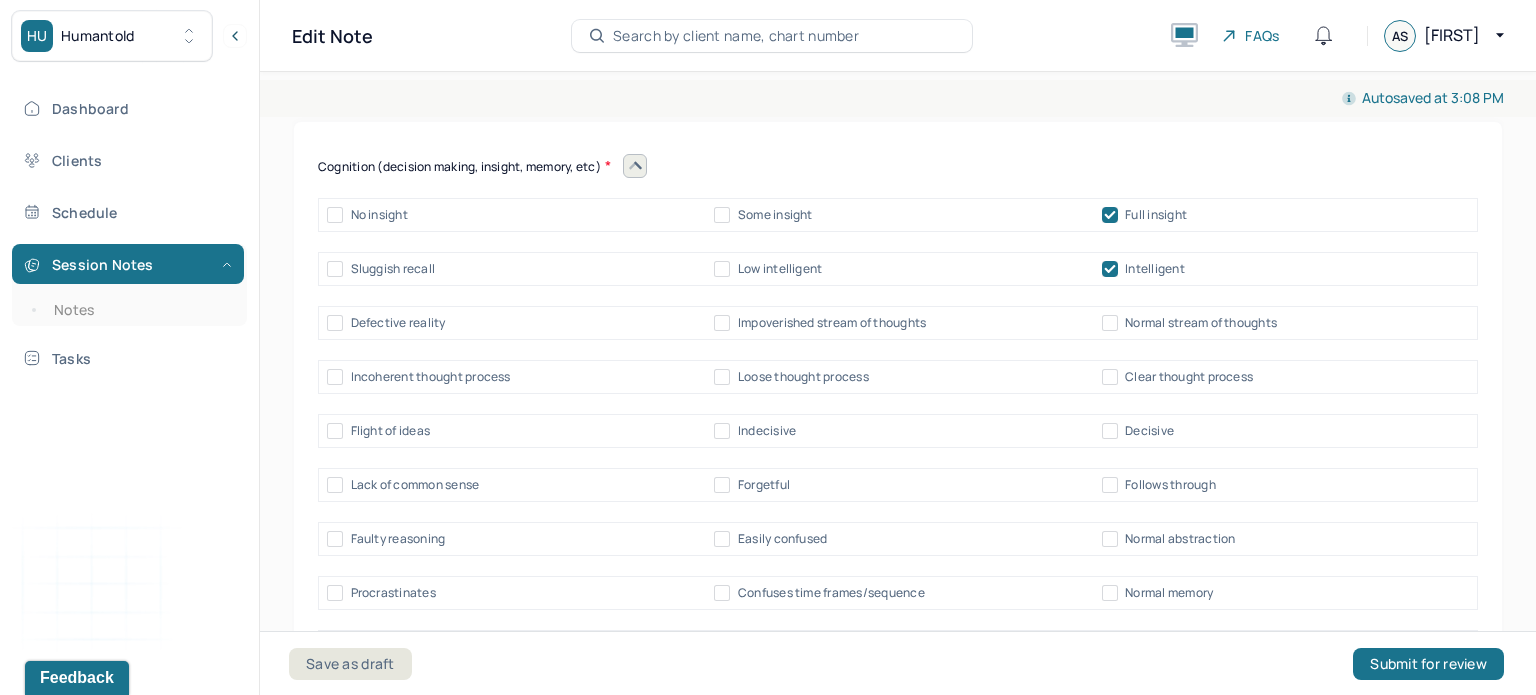 click on "Defective reality Impoverished stream of thoughts Normal stream of thoughts" at bounding box center (898, 323) 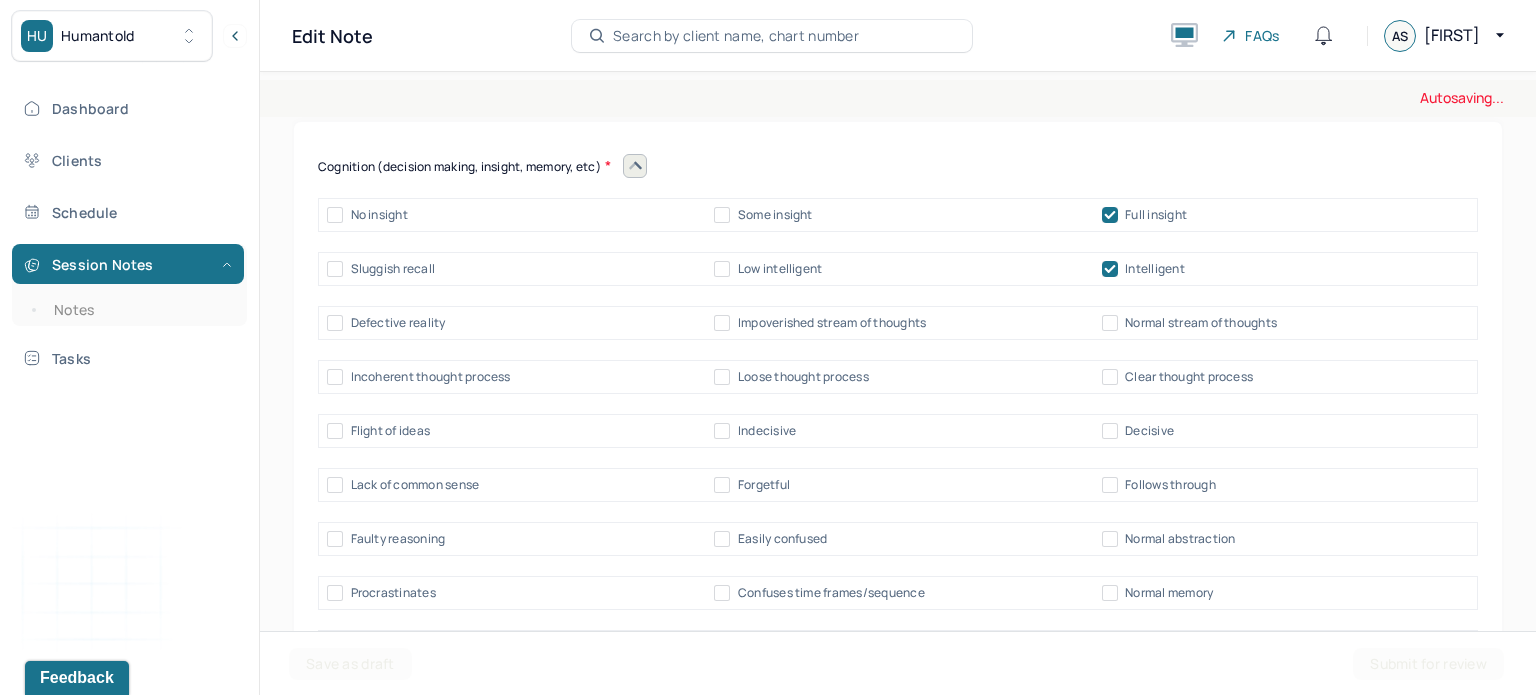 click on "Normal stream of thoughts" at bounding box center (1201, 323) 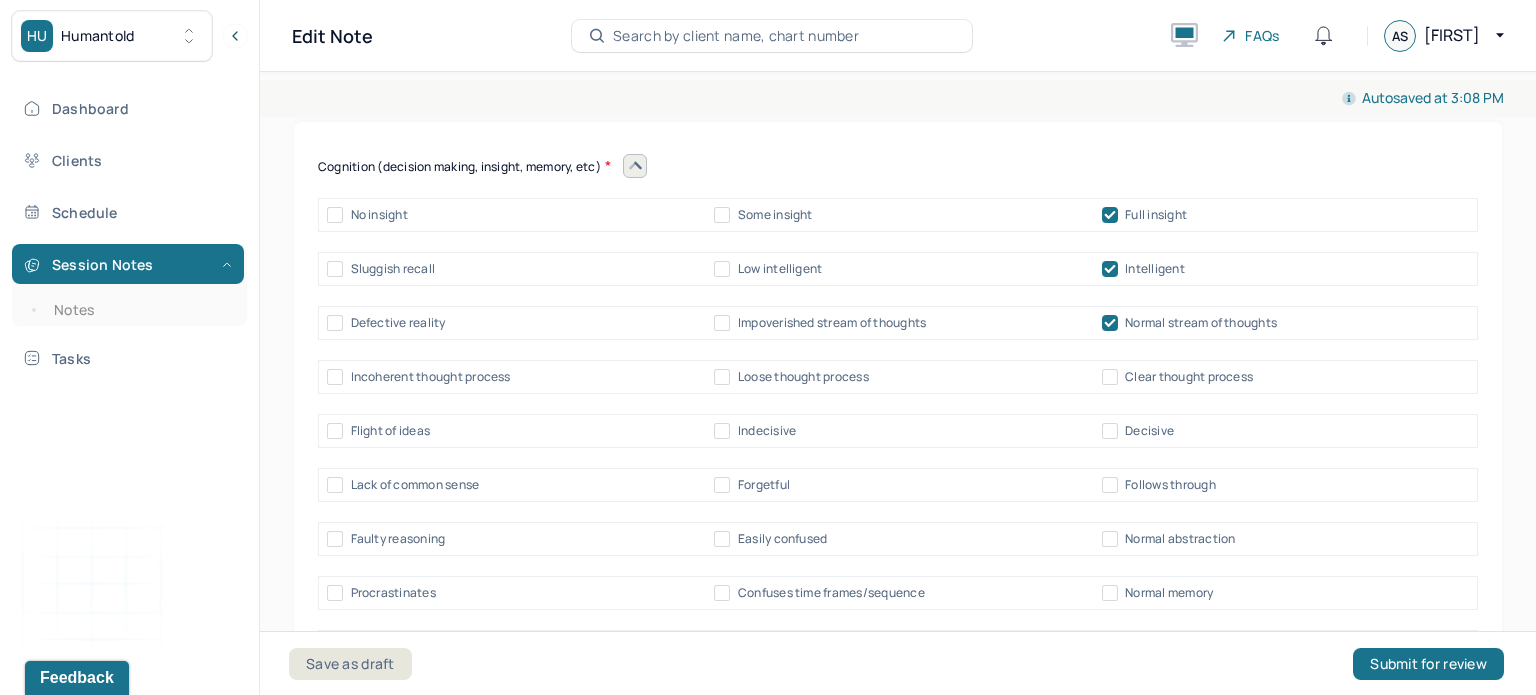 click on "Clear thought process" at bounding box center [1189, 377] 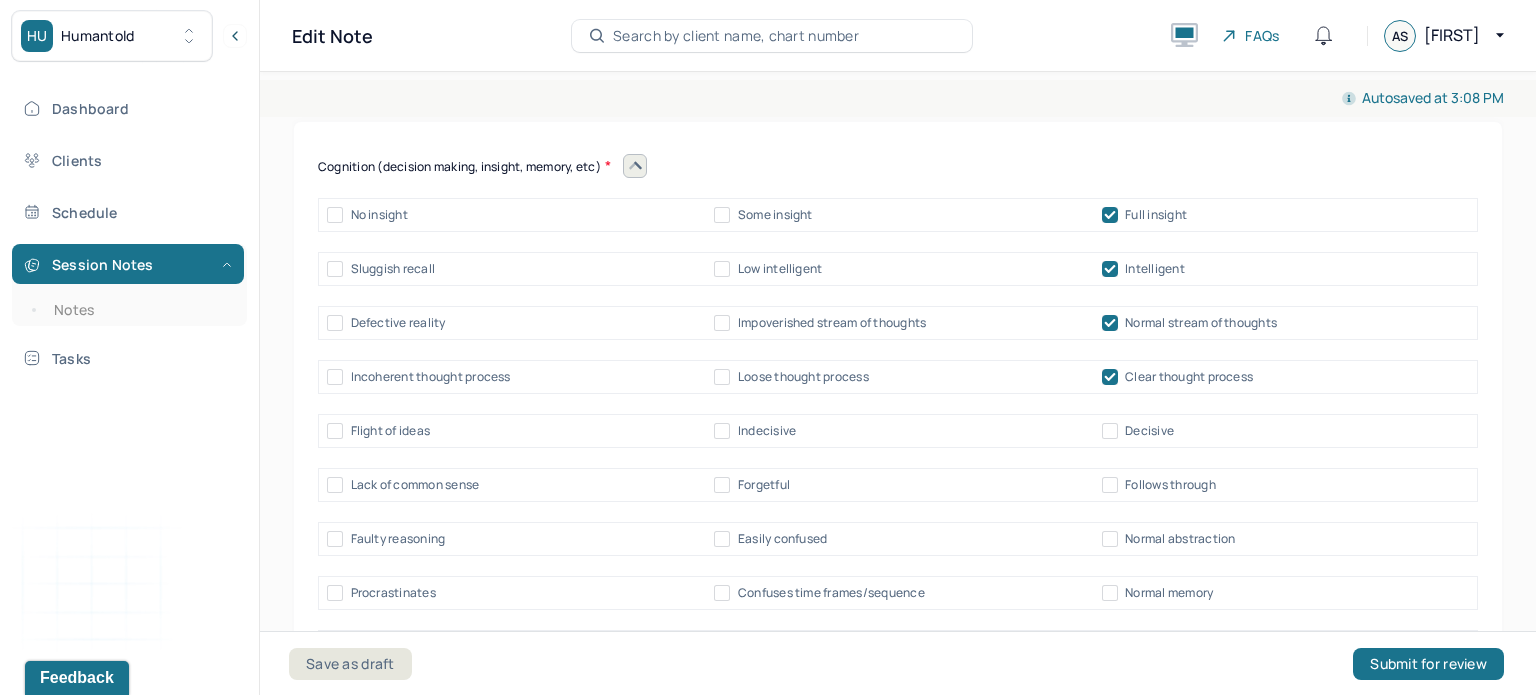 click on "Decisive" at bounding box center (1149, 431) 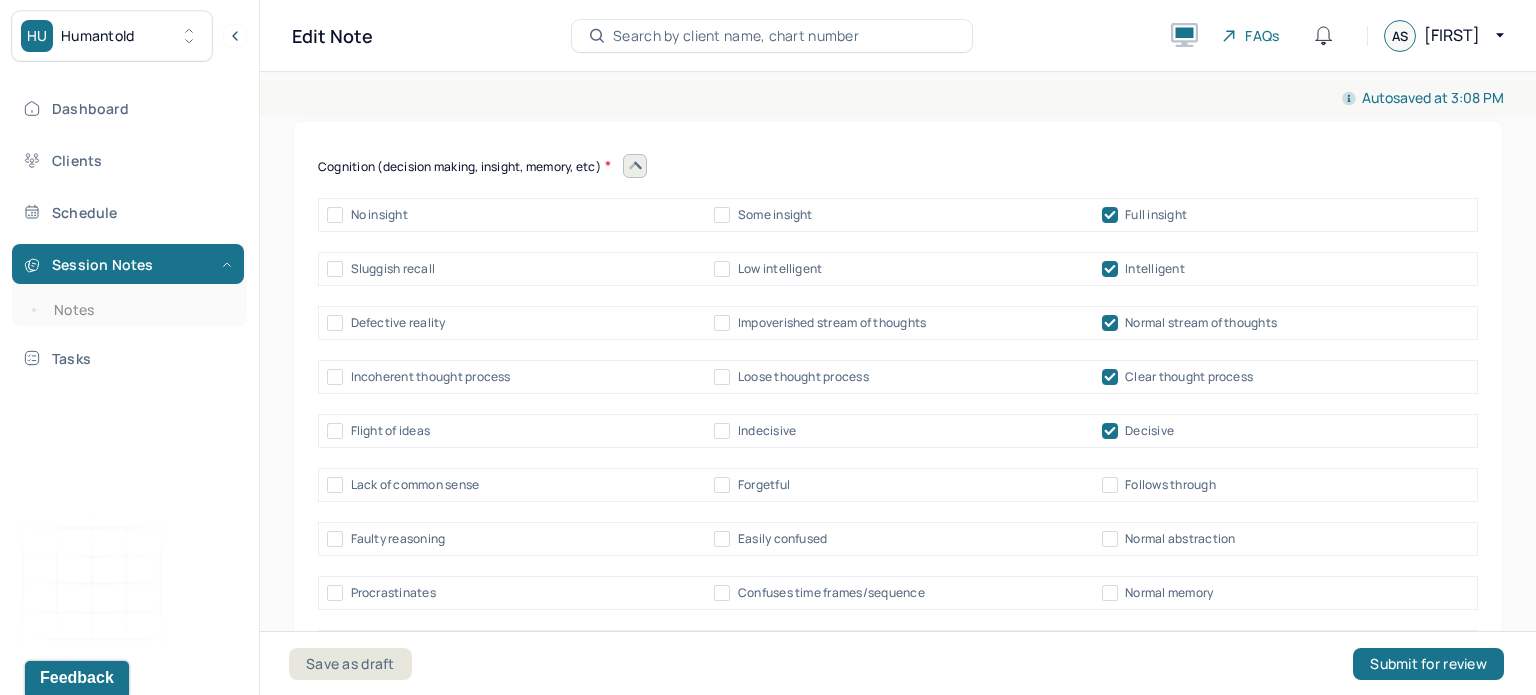 click on "Lack of common sense Forgetful Follows through" at bounding box center (898, 485) 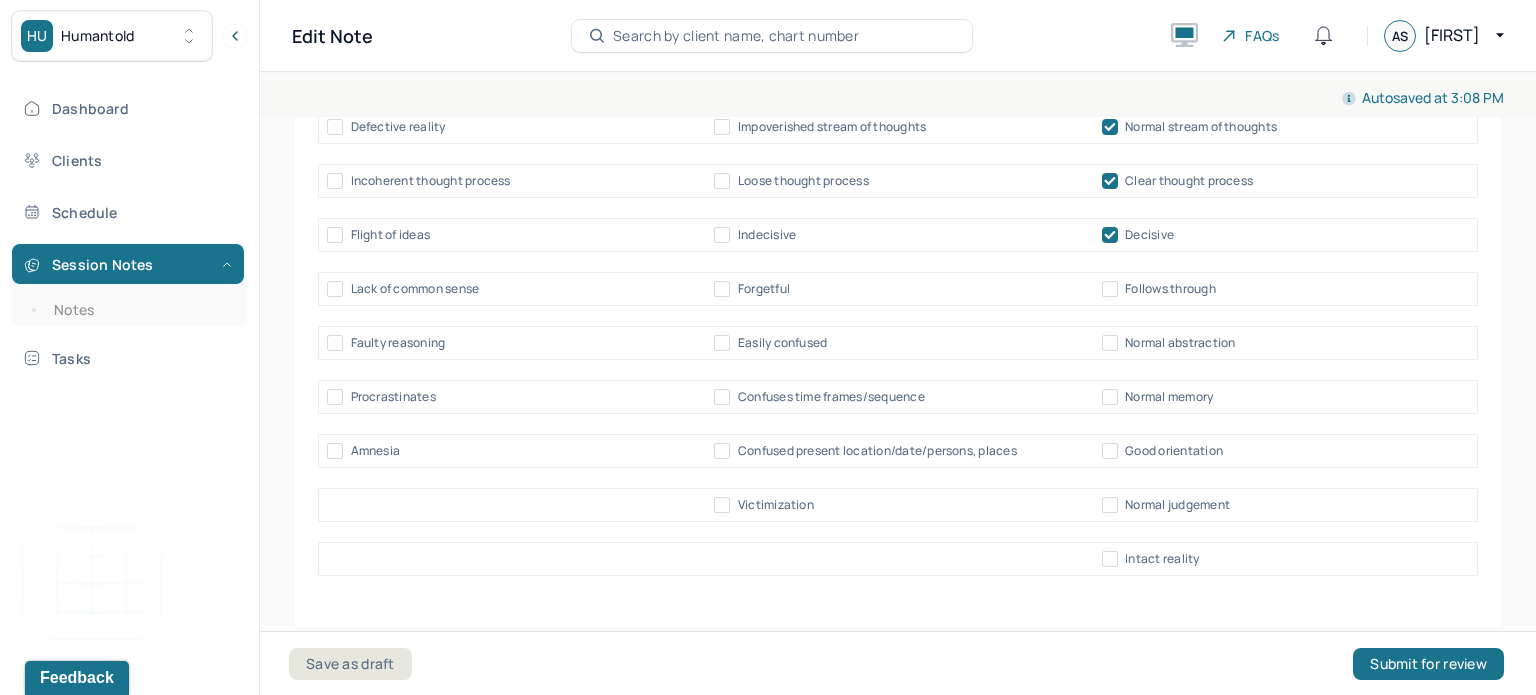 scroll, scrollTop: 10463, scrollLeft: 0, axis: vertical 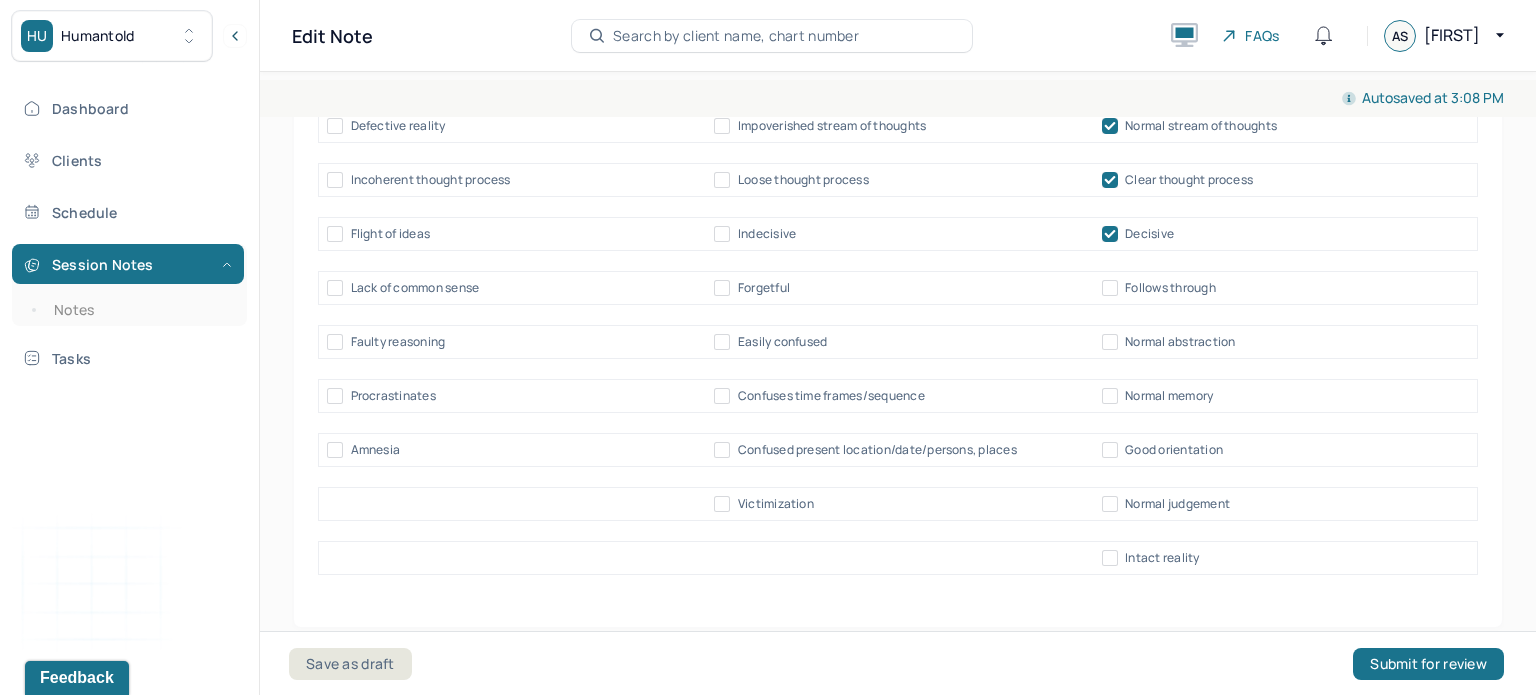 click on "Intact reality" at bounding box center (1162, 558) 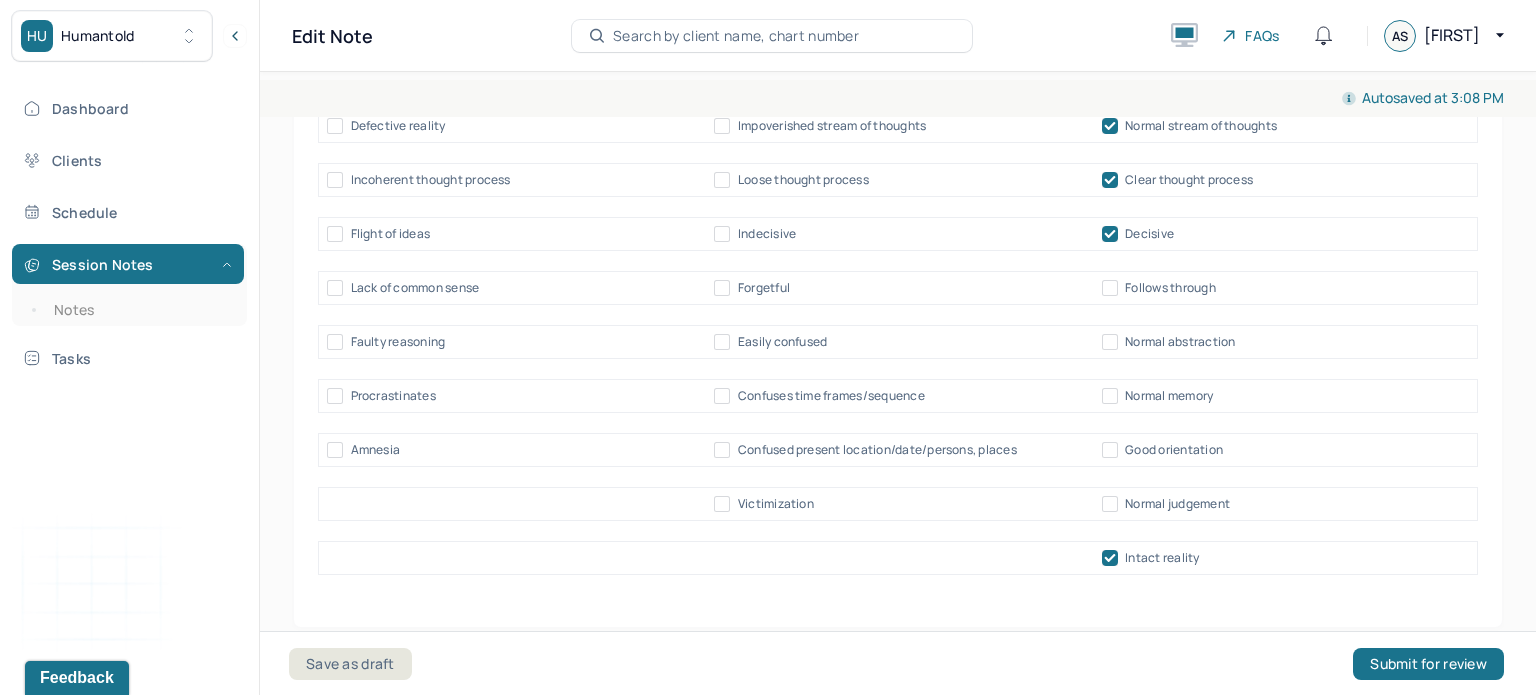 click on "Normal judgement" at bounding box center [1177, 504] 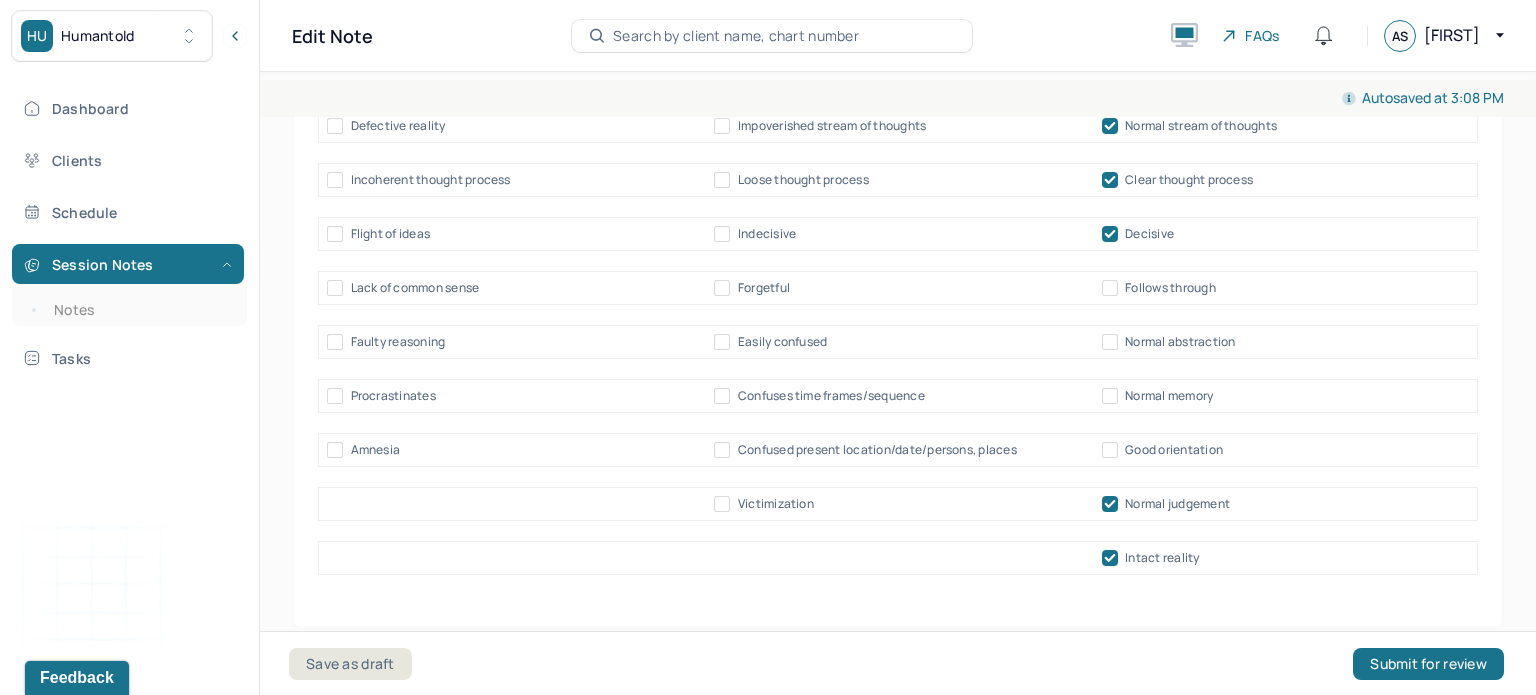 click on "Good orientation" at bounding box center [1174, 450] 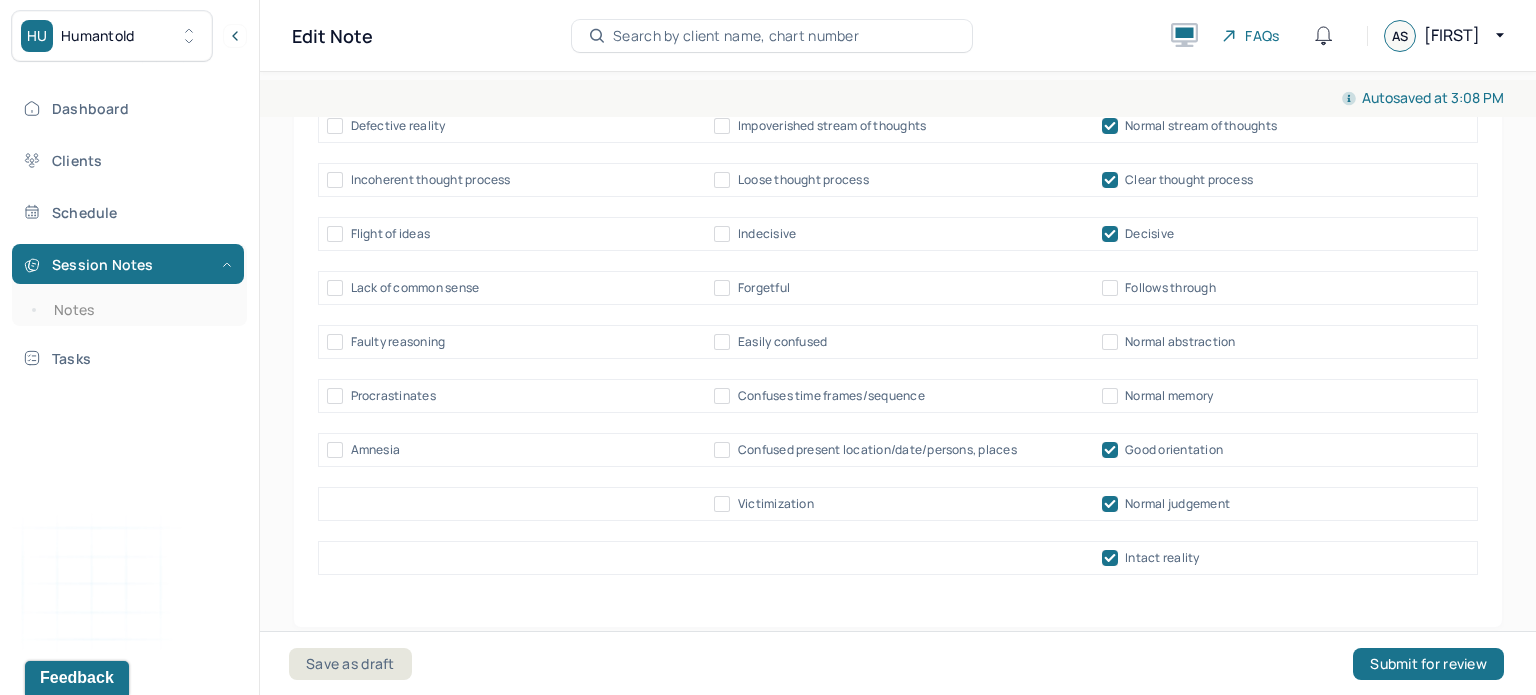 click on "Procrastinates Confuses time frames/sequence Normal memory" at bounding box center [898, 396] 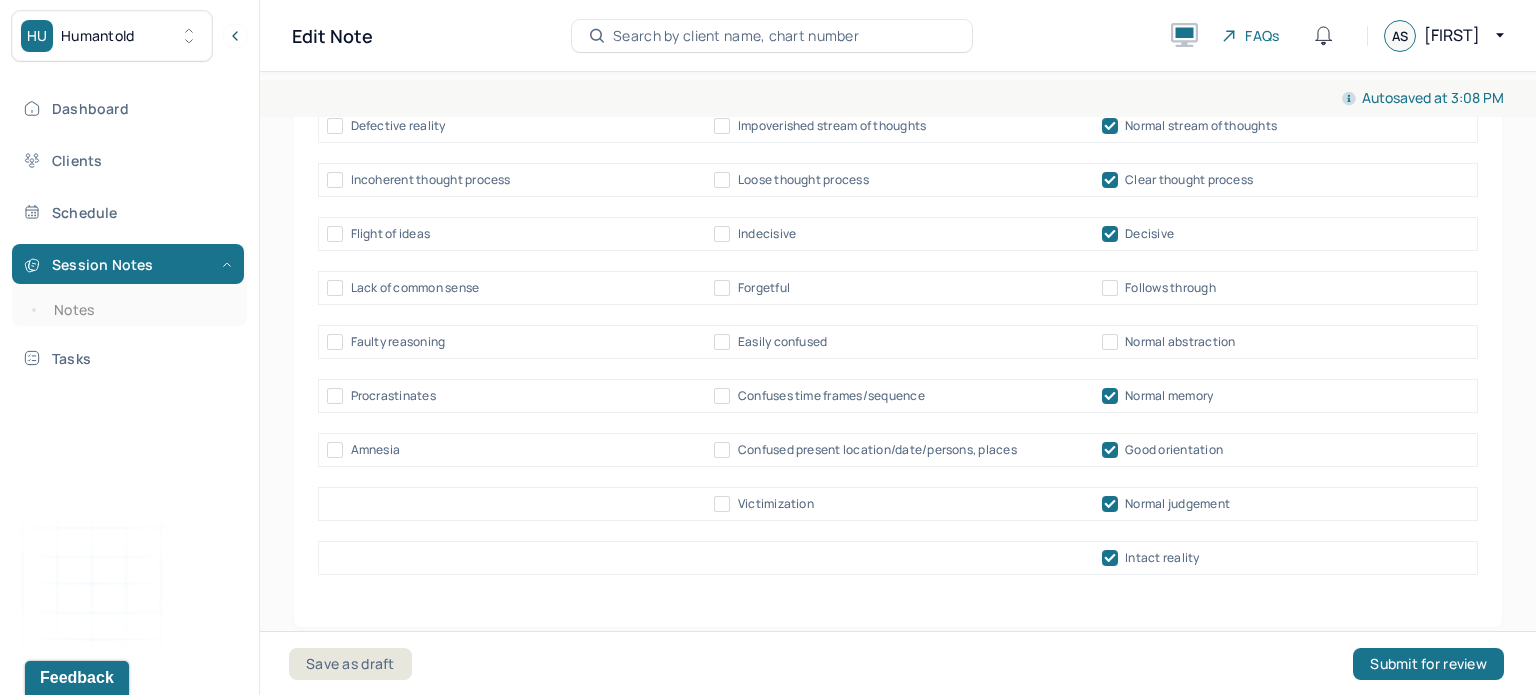 click on "Faulty reasoning Easily confused Normal abstraction" at bounding box center [898, 342] 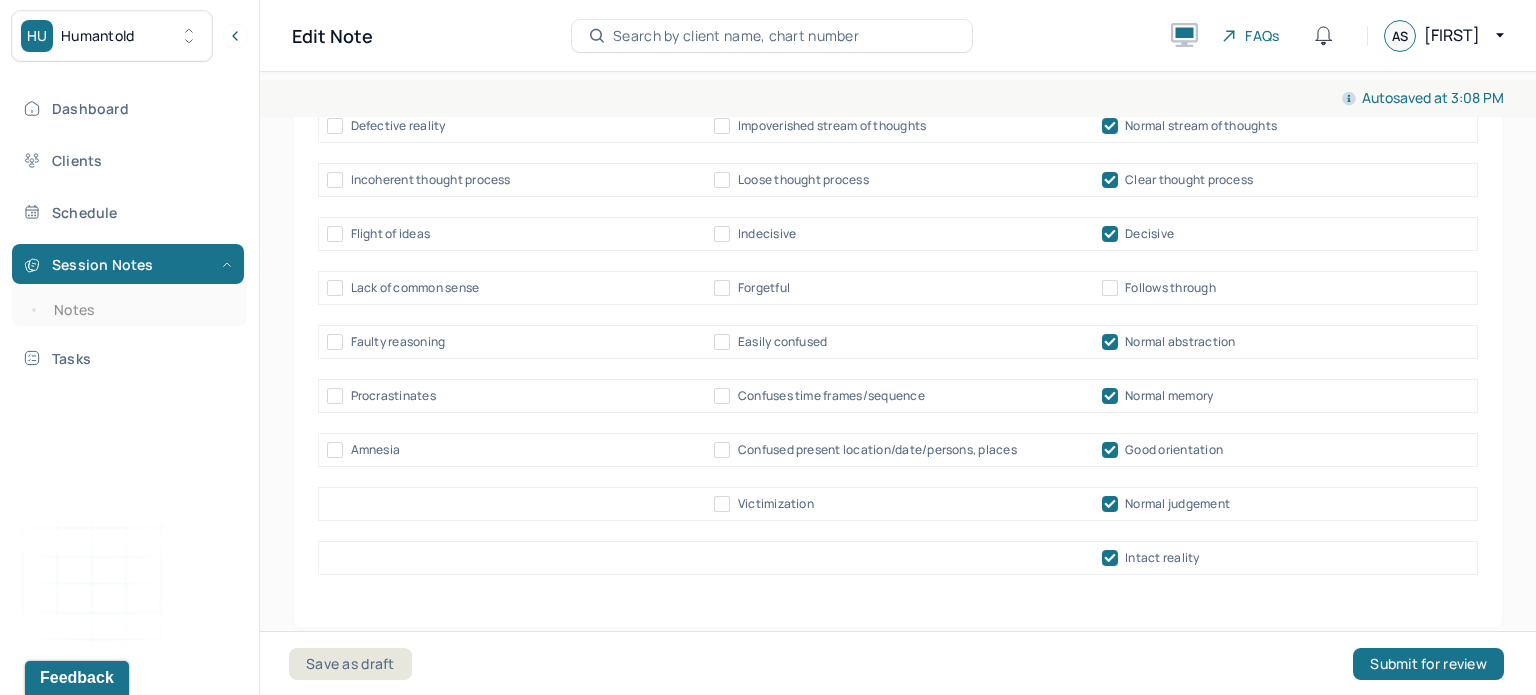 click on "Follows through" at bounding box center [1170, 288] 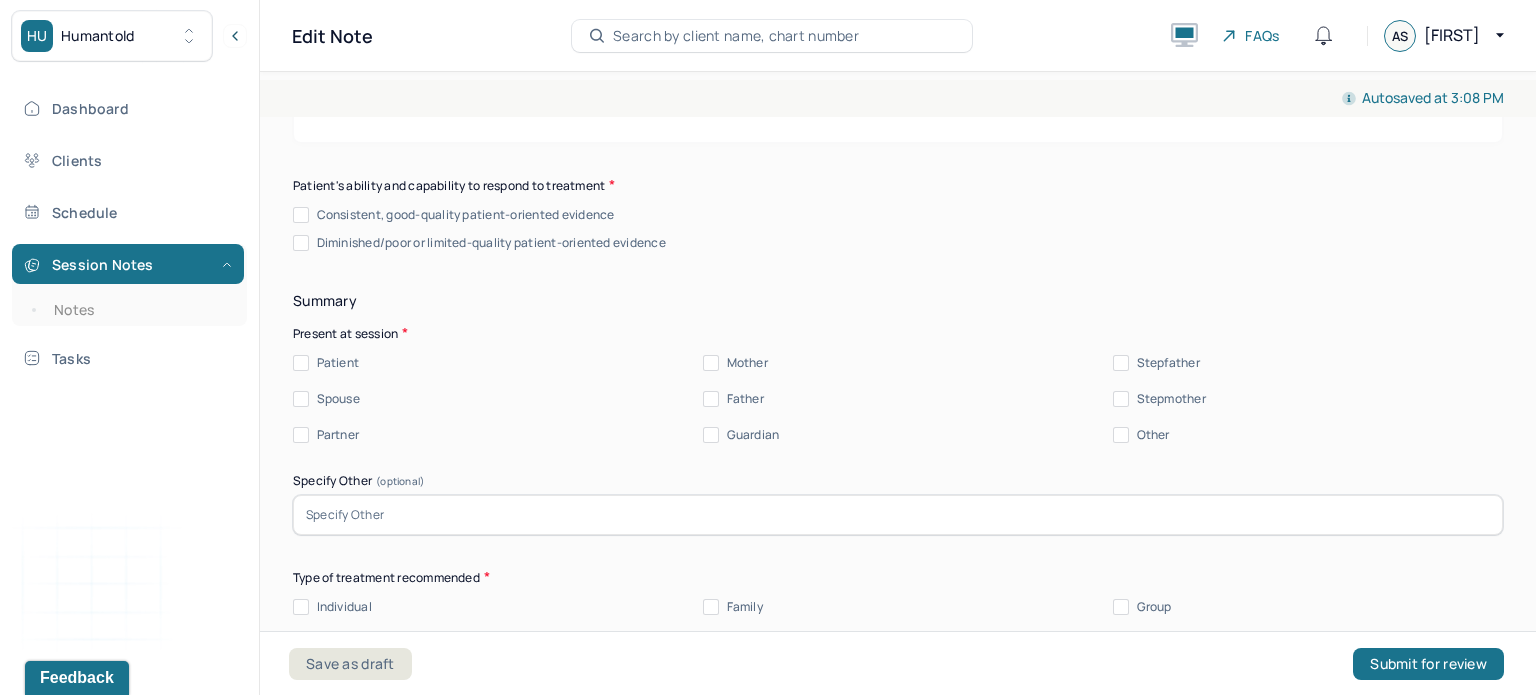 scroll, scrollTop: 10952, scrollLeft: 0, axis: vertical 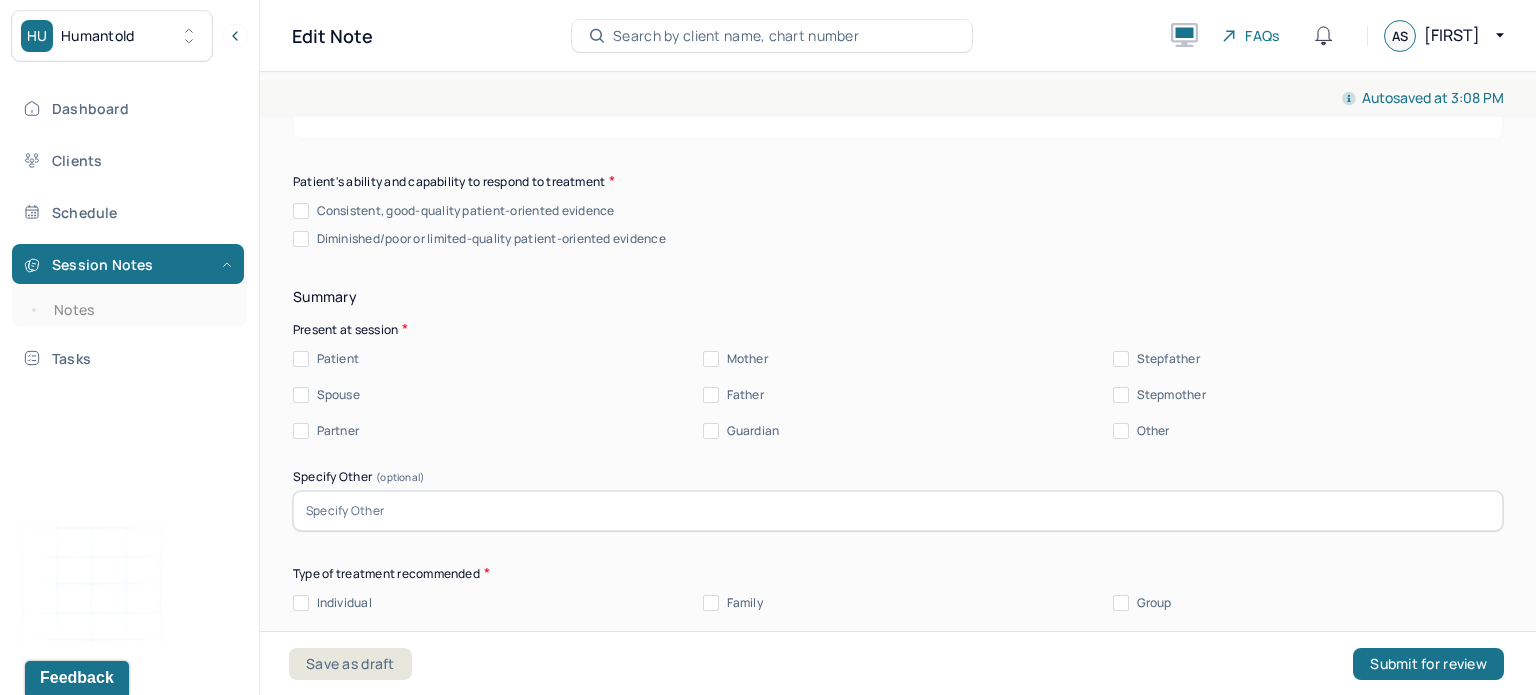 click on "Patient" at bounding box center (338, 359) 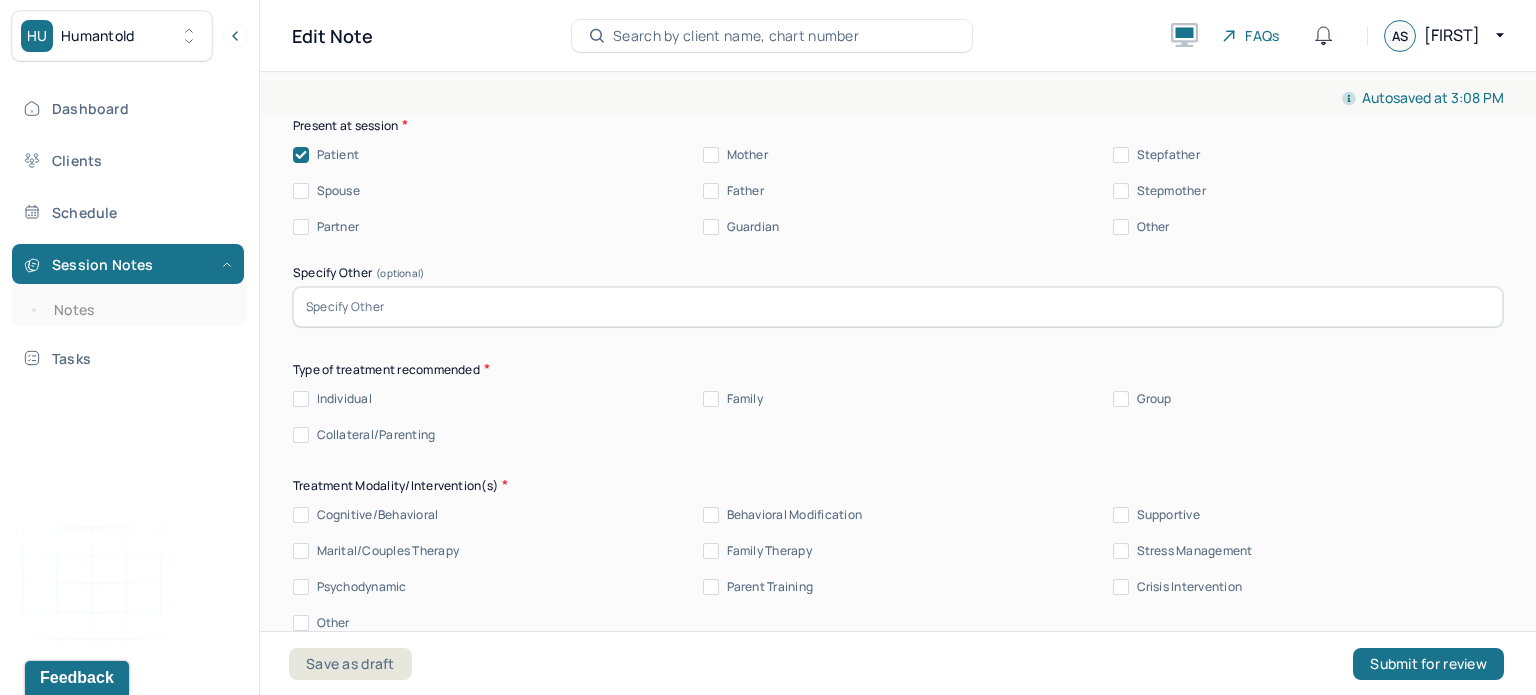 scroll, scrollTop: 11156, scrollLeft: 0, axis: vertical 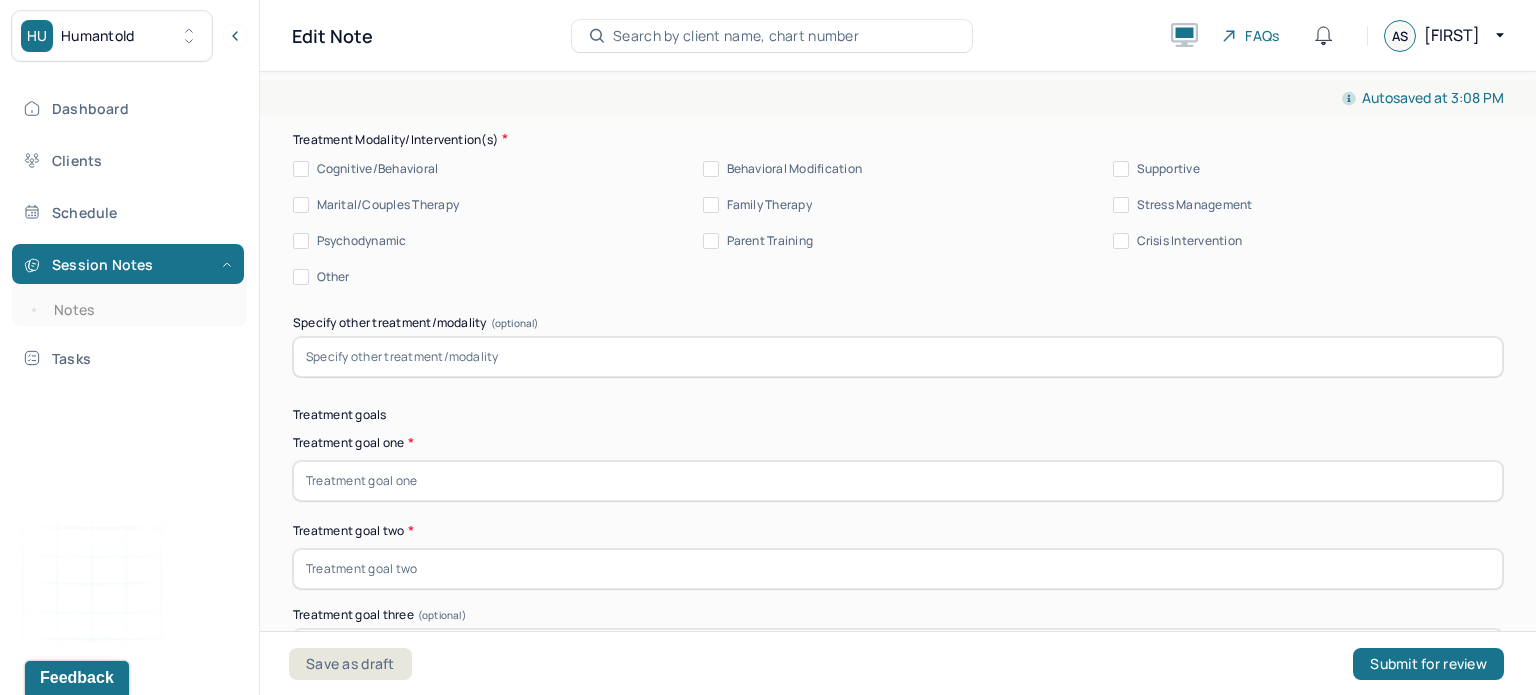 click at bounding box center [898, 481] 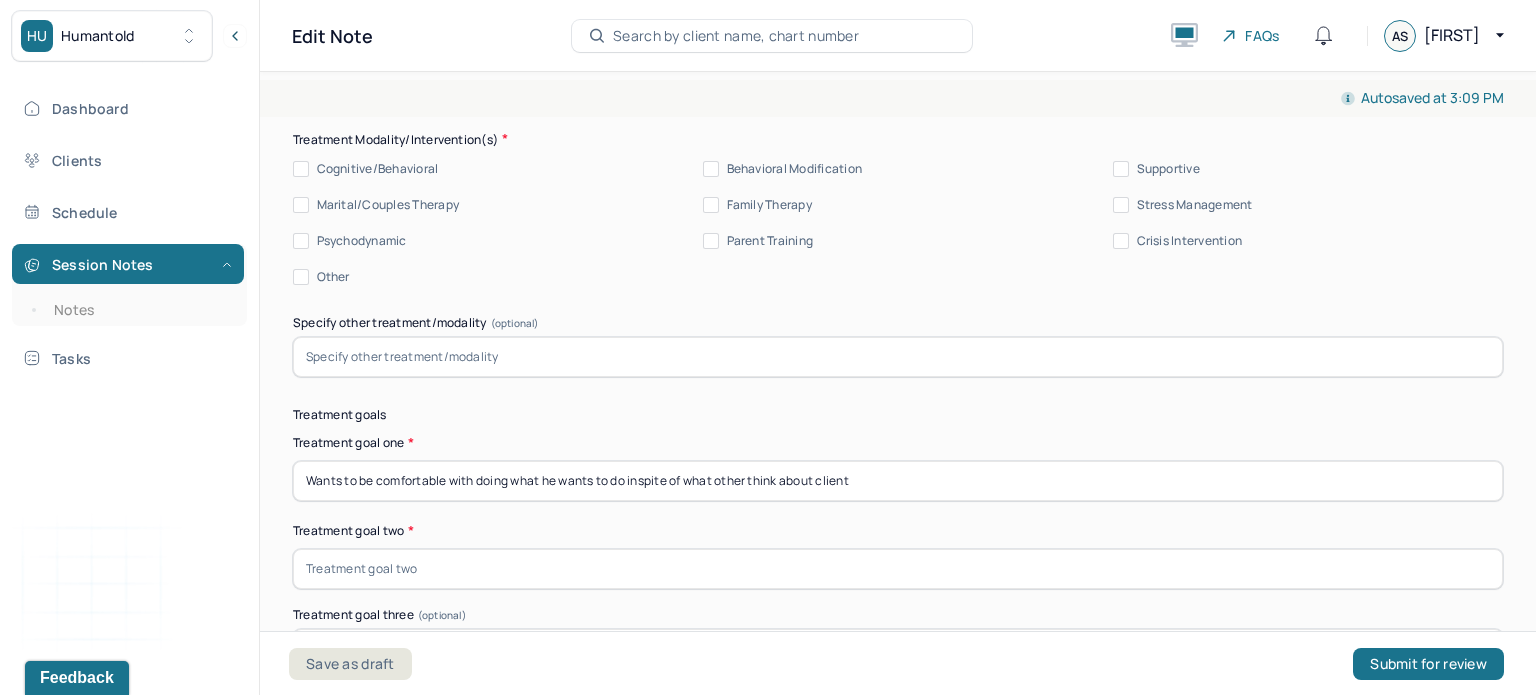 type on "Wants to be comfortable with doing what he wants to do inspite of what other think about client" 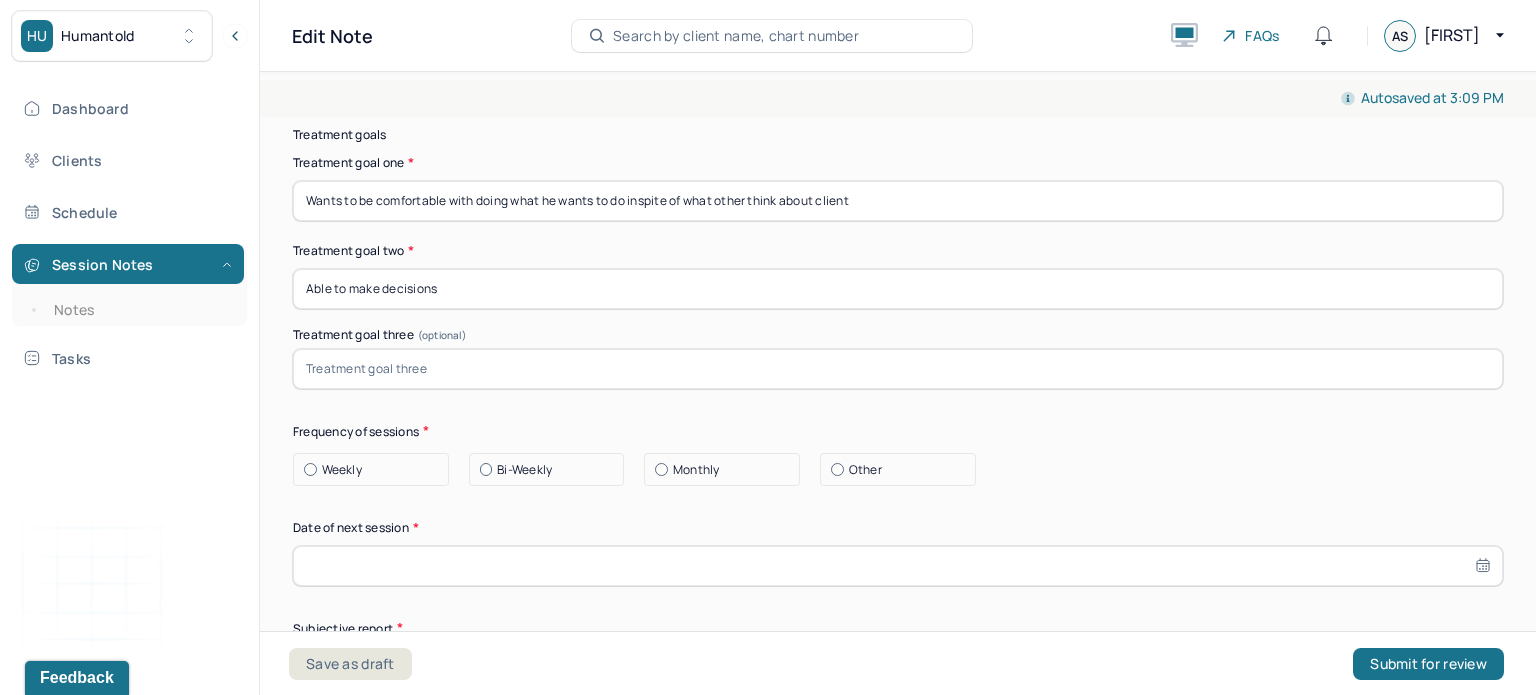 scroll, scrollTop: 11792, scrollLeft: 0, axis: vertical 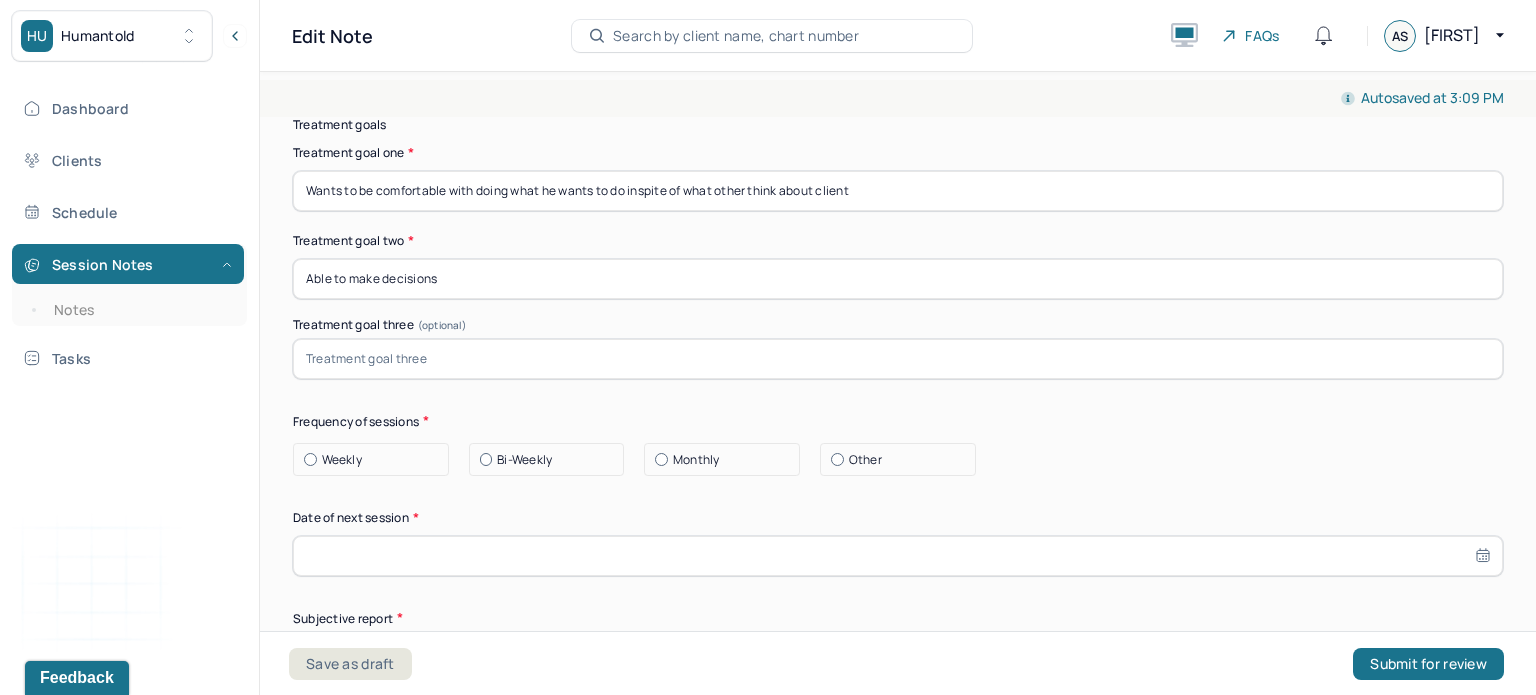 click on "Weekly" at bounding box center [342, 460] 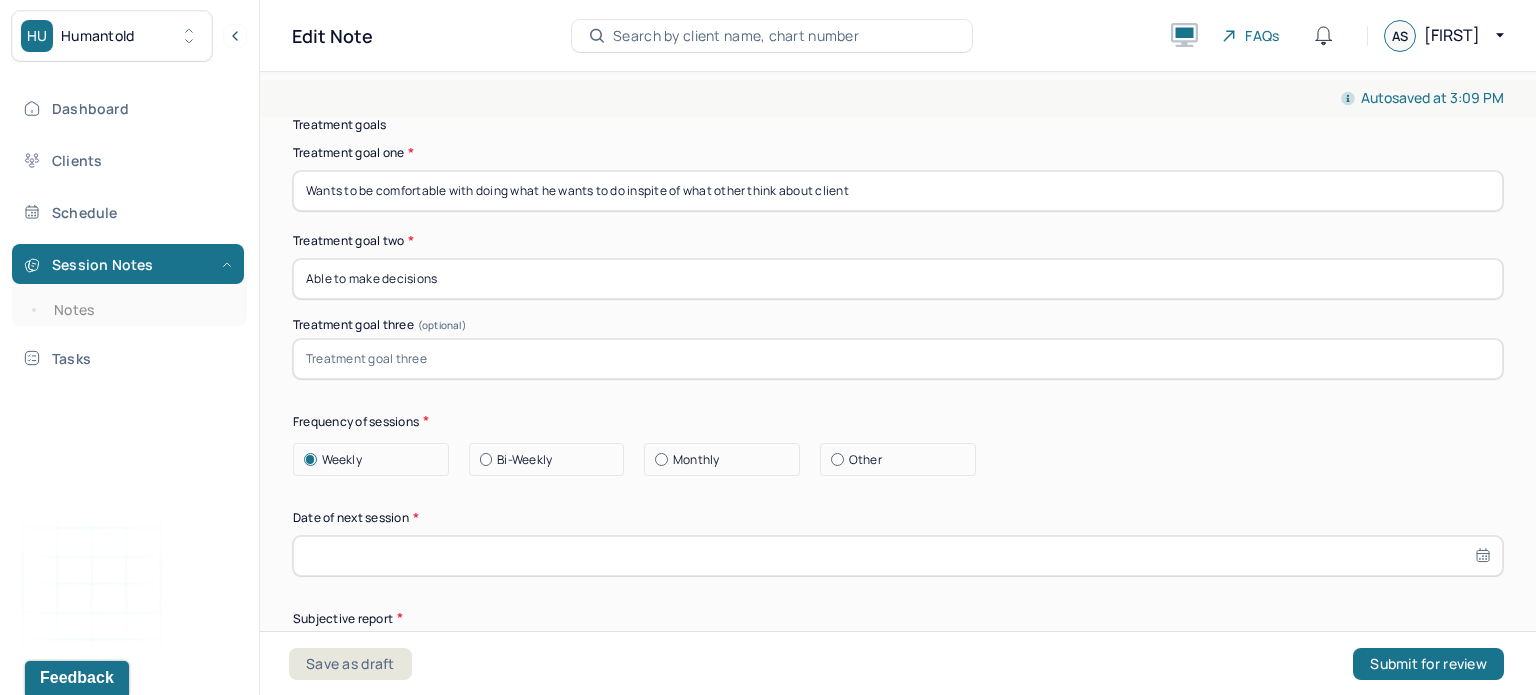 click on "Able to make decisions" at bounding box center (898, 279) 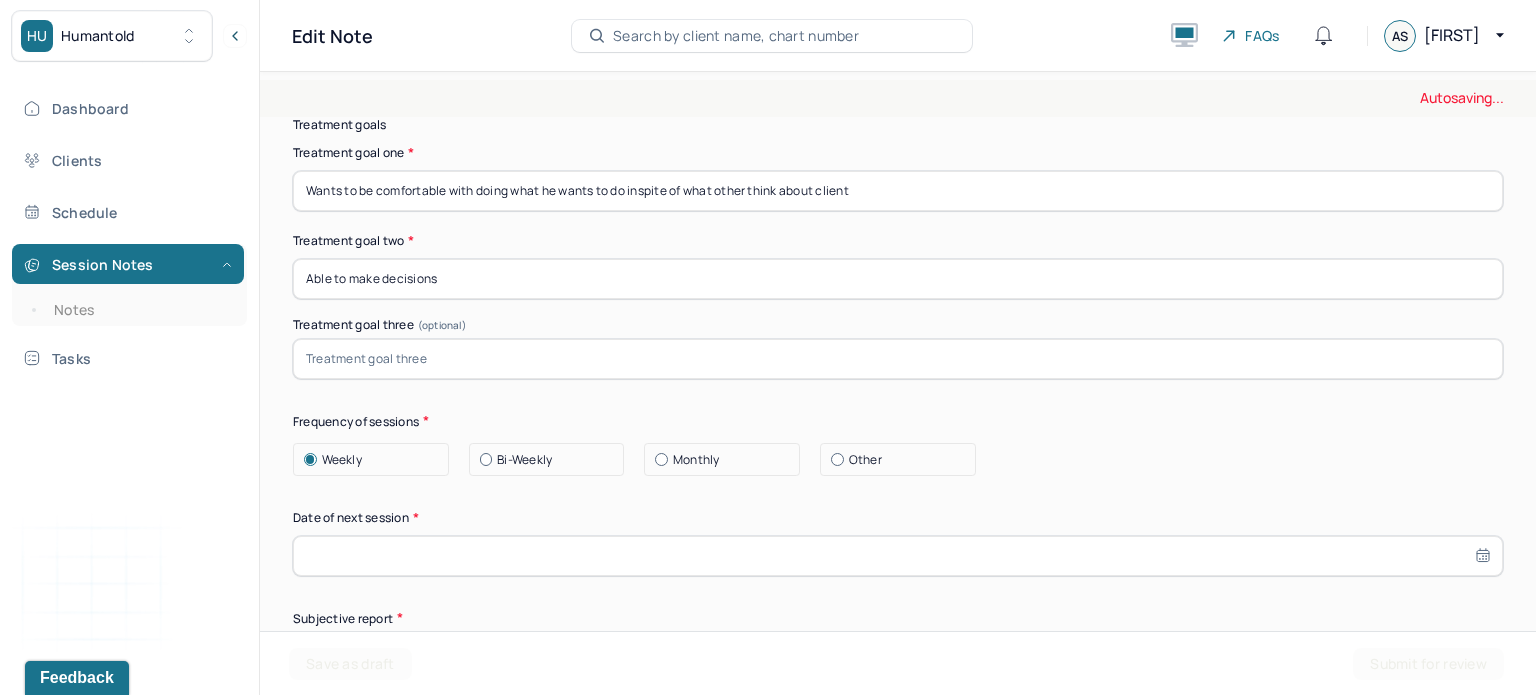 type on "Able to make decisions" 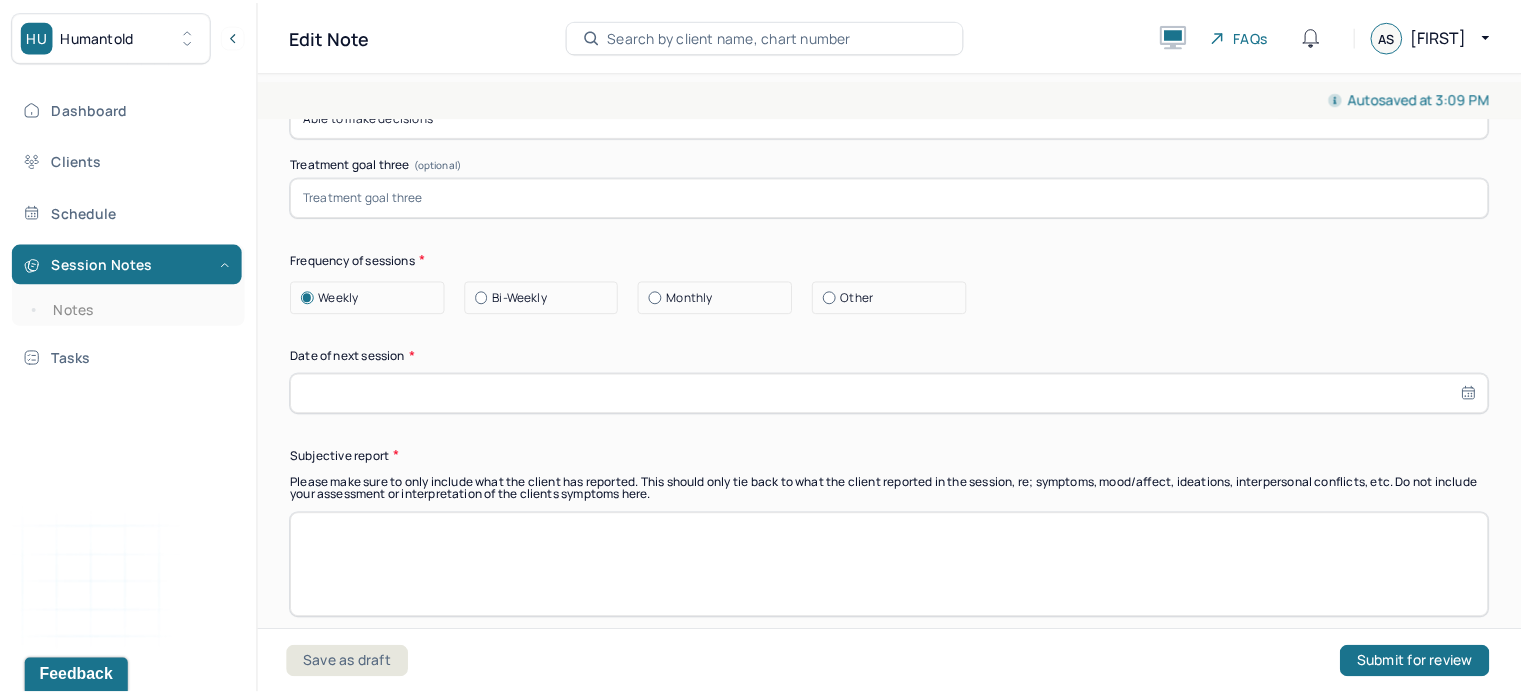 scroll, scrollTop: 11954, scrollLeft: 0, axis: vertical 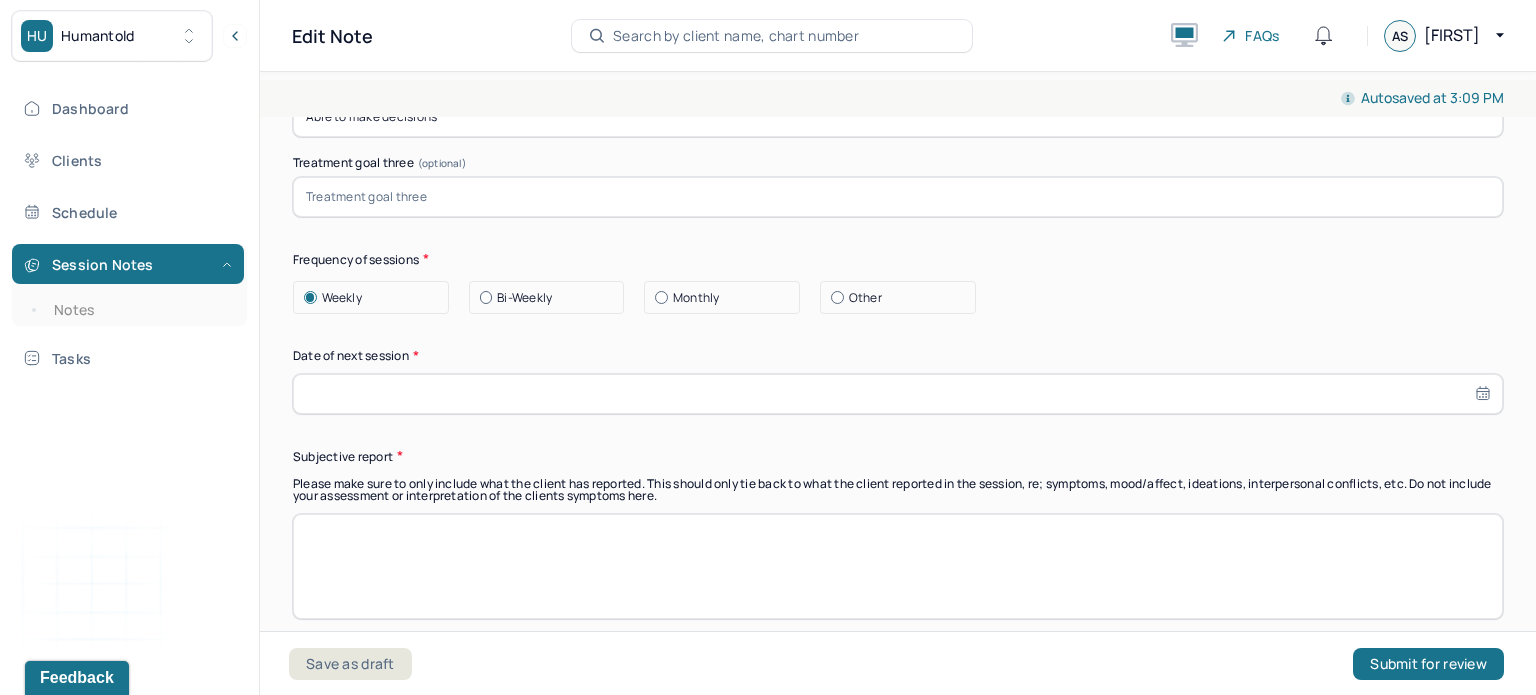 type on "Wants to be comfortable with doing what he wants to do inspite of what other think about client and being self" 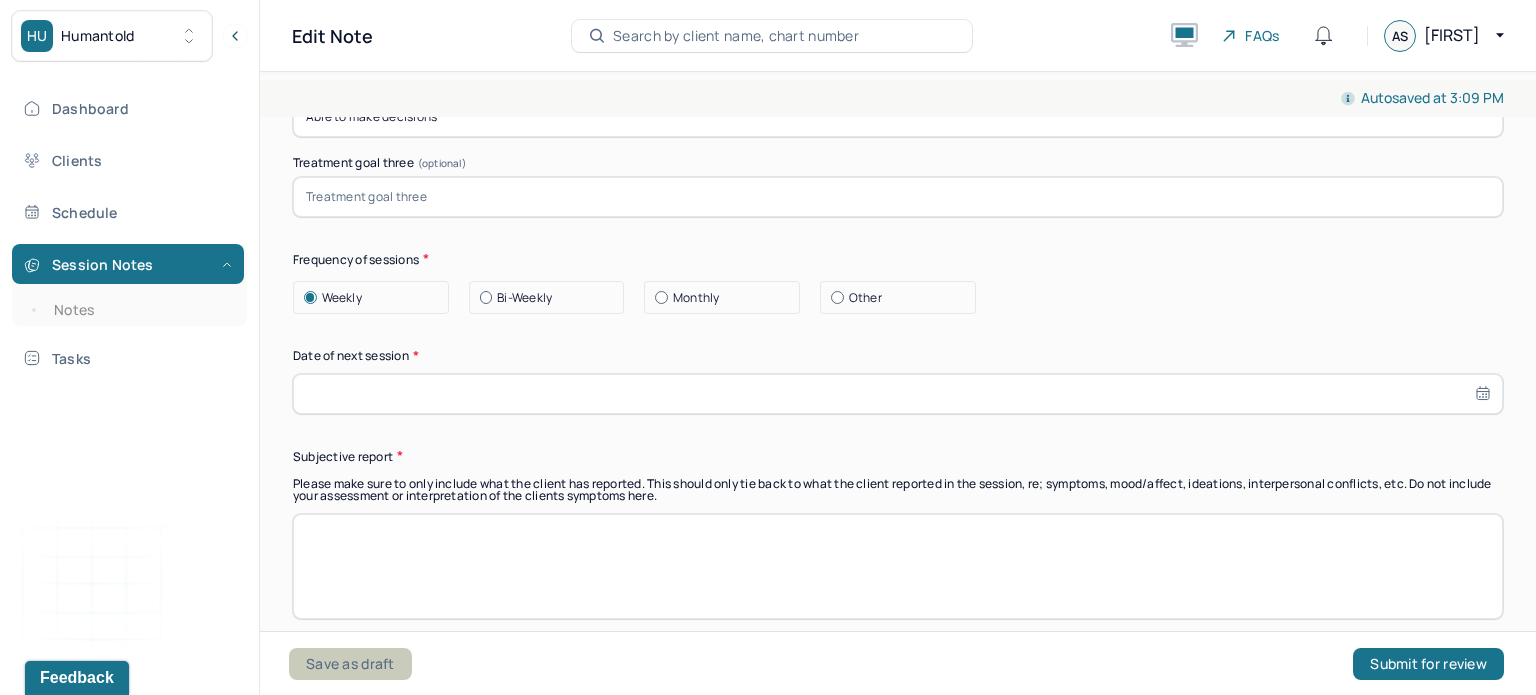 drag, startPoint x: 886, startPoint y: 267, endPoint x: 318, endPoint y: 651, distance: 685.6238 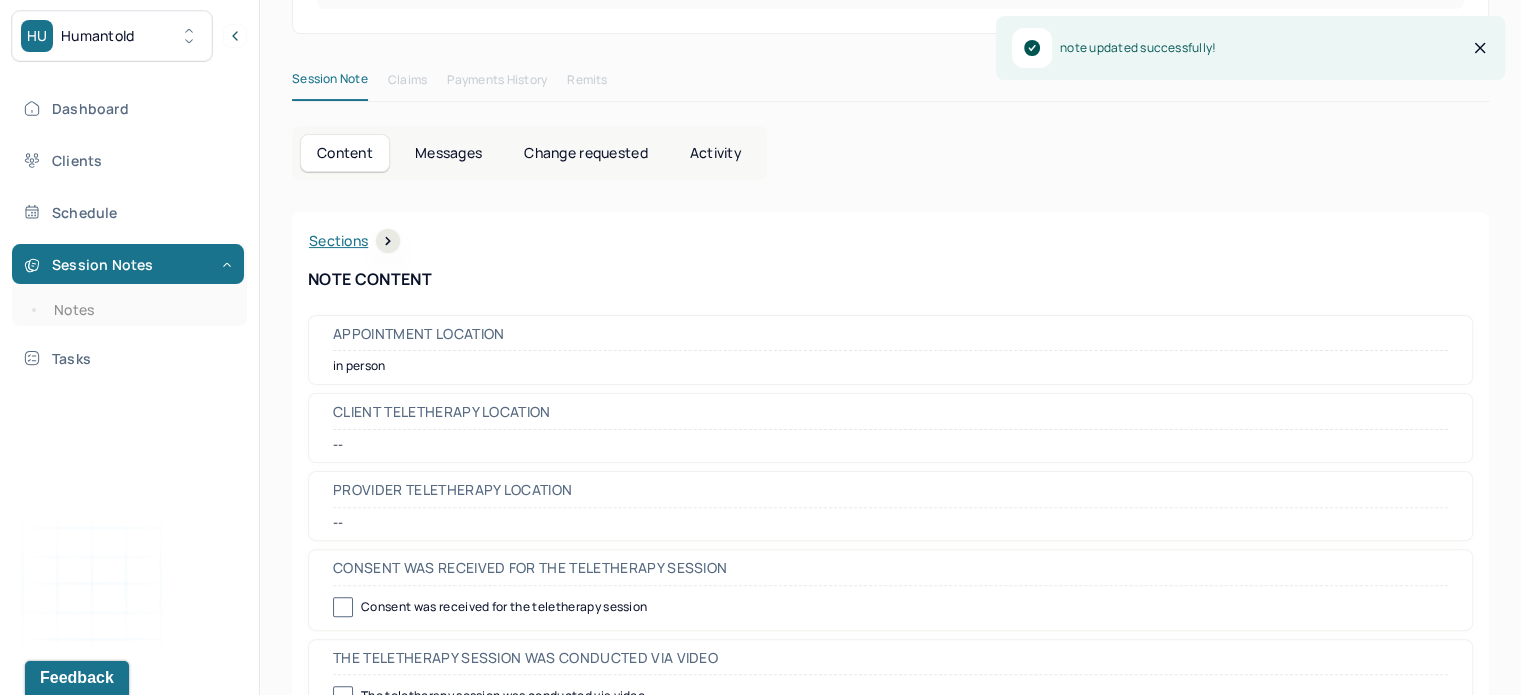 scroll, scrollTop: 470, scrollLeft: 0, axis: vertical 